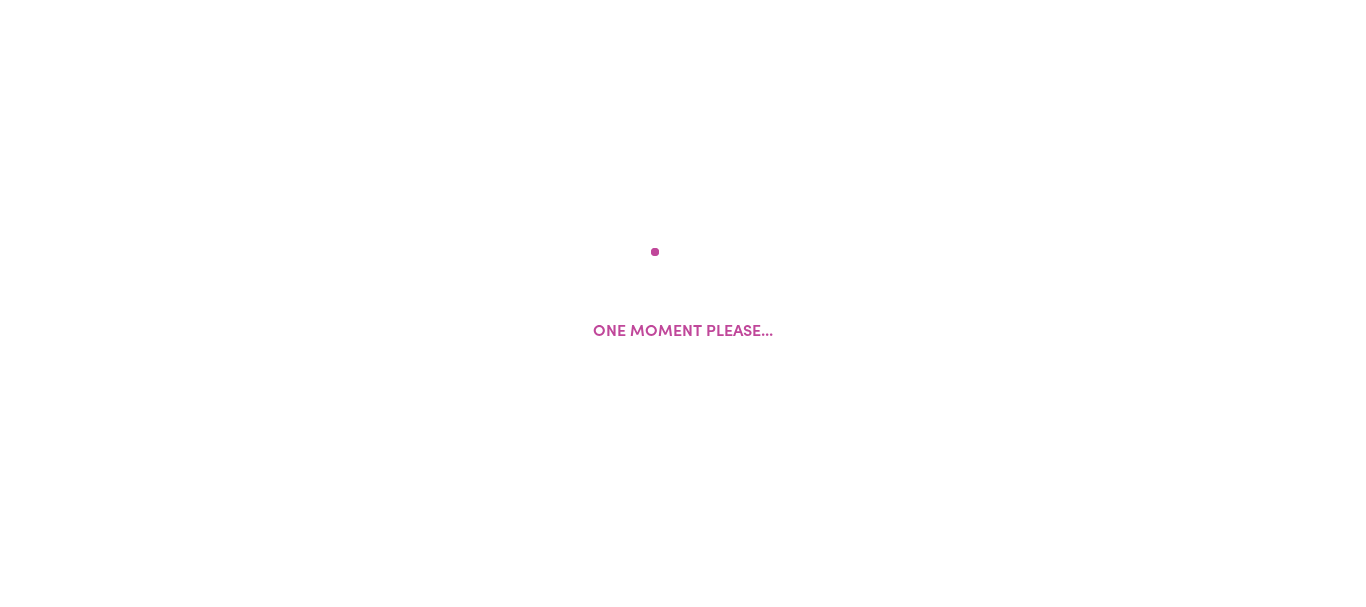 scroll, scrollTop: 0, scrollLeft: 0, axis: both 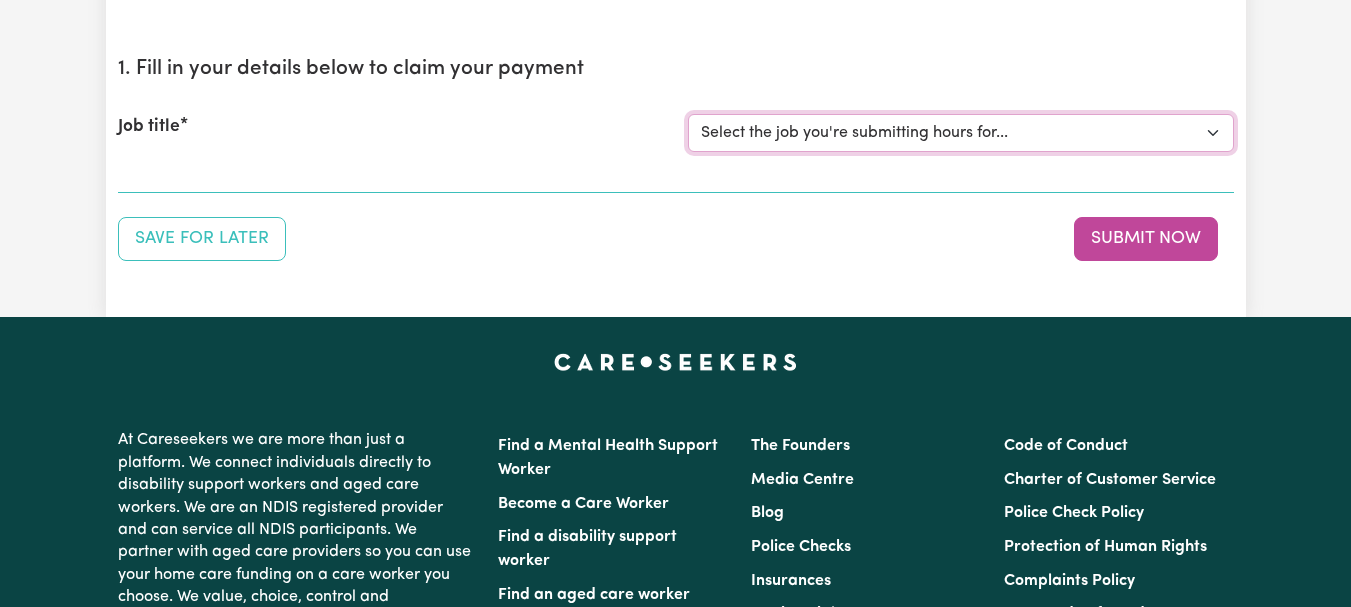click on "Select the job you're submitting hours for... [[FIRST] [LAST]] Female Support Worker Needed ONE OFF On [DATE] and [DATE] Wednesday In [CITY], [STATE] [[FIRST] [LAST]] Female Support Worker Needed Every Fortnight Thursday - [CITY], [STATE]. [[FIRST] [LAST]] Care Worker Required in [CITY], [STATE] [[FIRST] [LAST]] Care Worker Required in [CITY], [STATE] [[FIRST] [LAST]] Support Worker Required in [CITY], [STATE] [[FIRST] [LAST]] Support Worker Required in [CITY], [STATE] [[FIRST] [LAST]] Support Worker Required in [CITY], [STATE]" at bounding box center (961, 133) 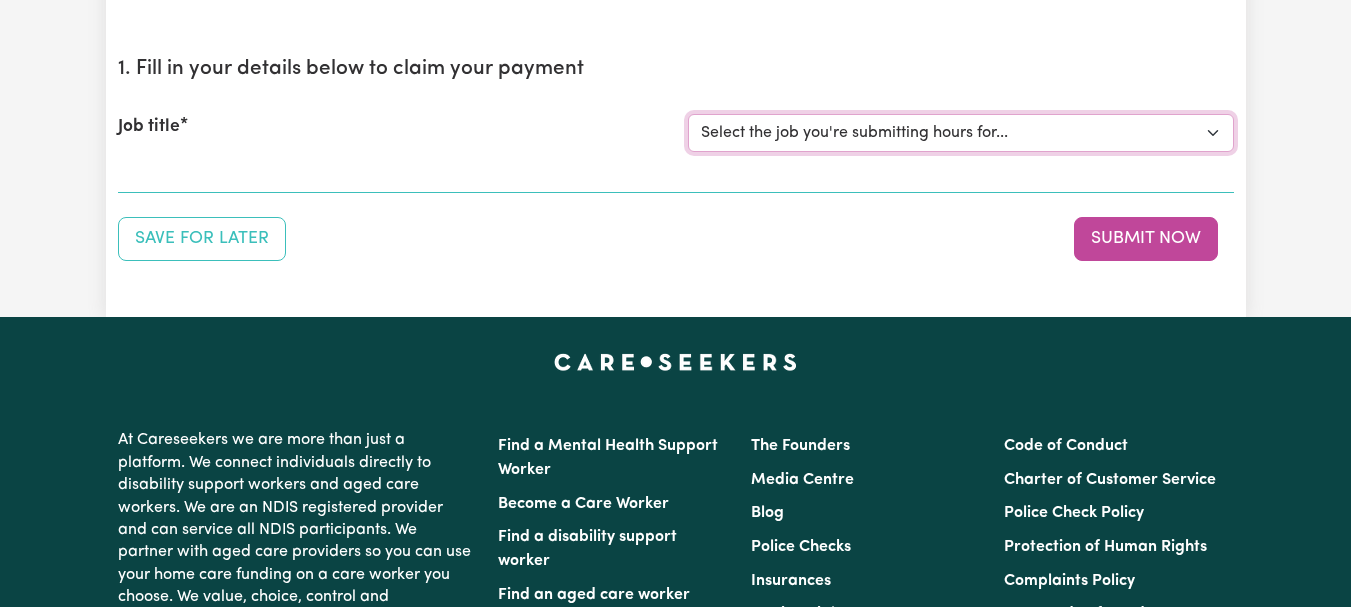 select on "7667" 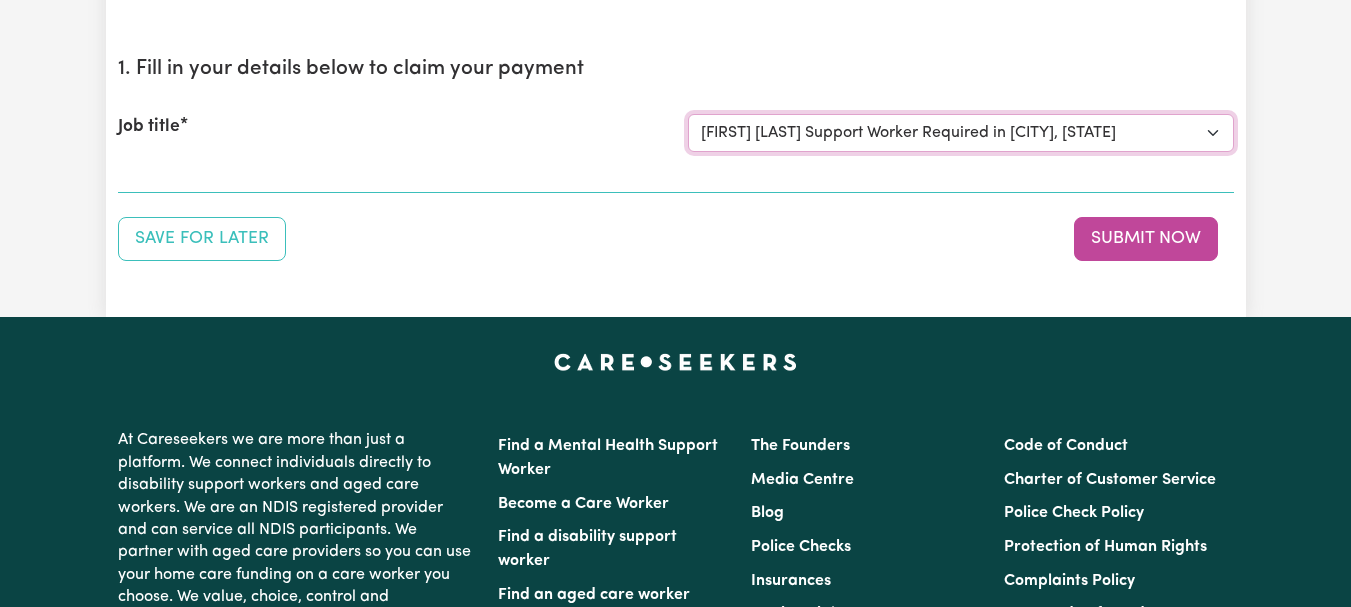 click on "Select the job you're submitting hours for... [[FIRST] [LAST]] Female Support Worker Needed ONE OFF On [DATE] and [DATE] Wednesday In [CITY], [STATE] [[FIRST] [LAST]] Female Support Worker Needed Every Fortnight Thursday - [CITY], [STATE]. [[FIRST] [LAST]] Care Worker Required in [CITY], [STATE] [[FIRST] [LAST]] Care Worker Required in [CITY], [STATE] [[FIRST] [LAST]] Support Worker Required in [CITY], [STATE] [[FIRST] [LAST]] Support Worker Required in [CITY], [STATE] [[FIRST] [LAST]] Support Worker Required in [CITY], [STATE]" at bounding box center (961, 133) 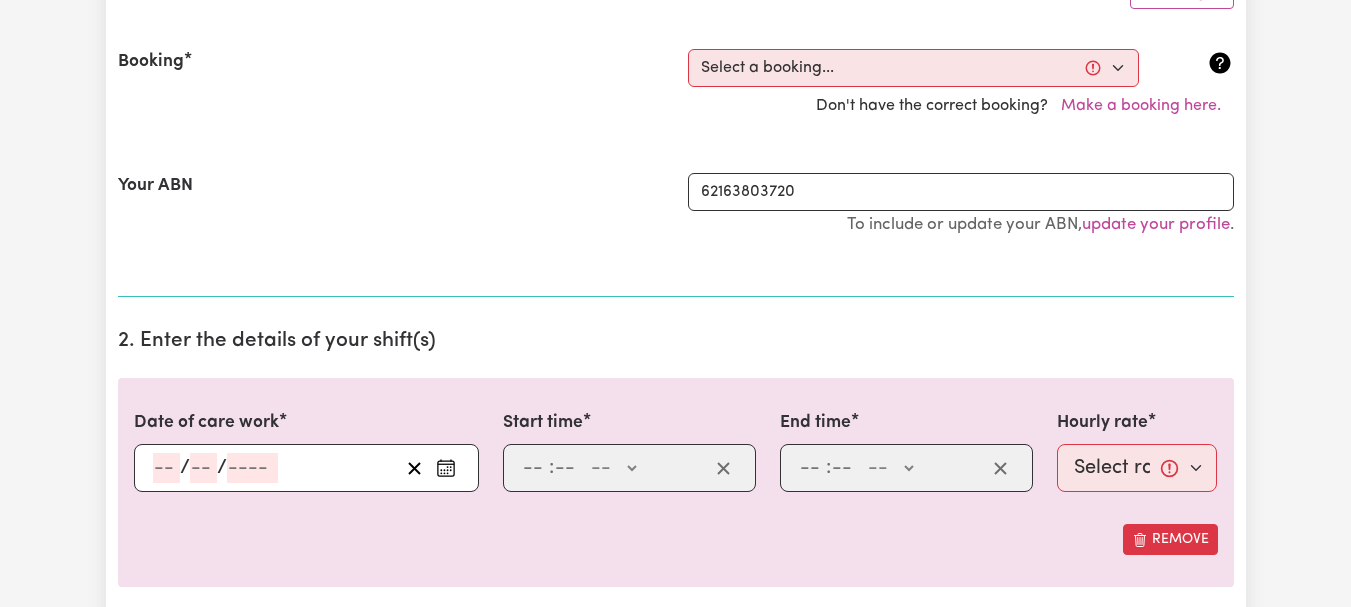 scroll, scrollTop: 429, scrollLeft: 0, axis: vertical 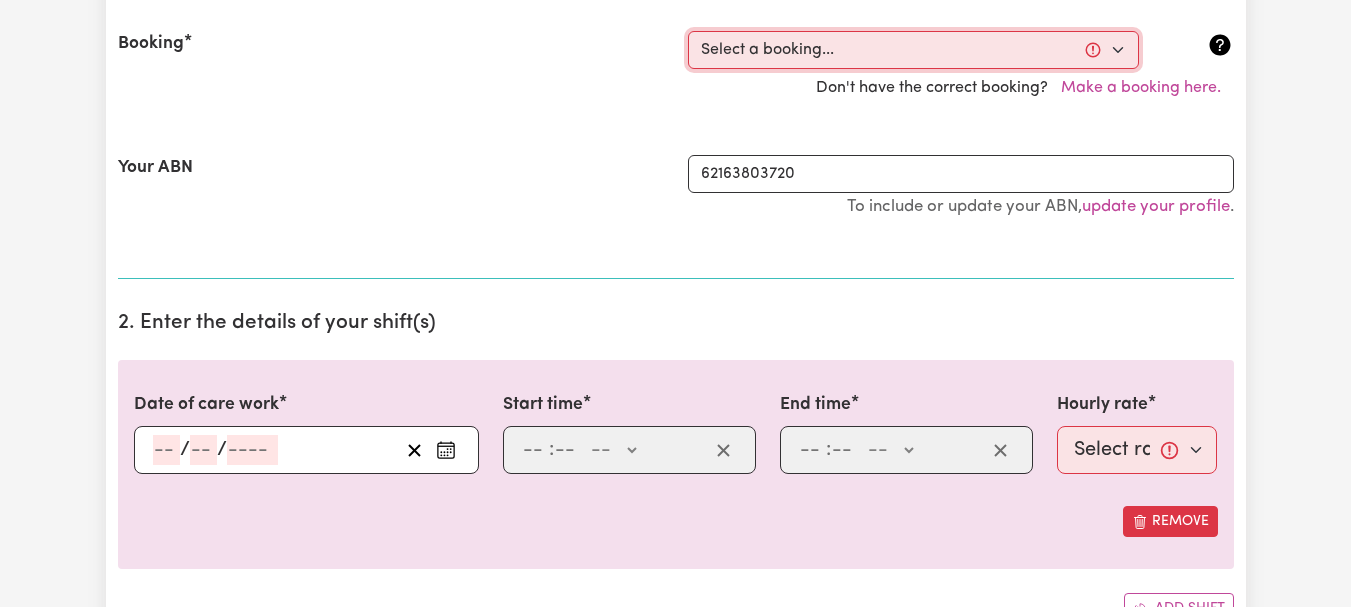 click on "Select a booking... Tue, [MONTH] 8, [YEAR] - 08:00am to 09:00am (ONE-OFF) Tue, [MONTH] 22, [YEAR] - 08:00am to 09:00am (ONE-OFF) Fri, [MONTH] 11, [YEAR] - 08:00am to 10:00am (ONE-OFF) Fri, [MONTH] 18, [YEAR] - 08:00am to 10:00am (ONE-OFF) Fri, [MONTH] 25, [YEAR] - 08:00am to 10:00am (ONE-OFF) Fri, [MONTH] 1, [YEAR] - 08:00am to 10:00am (ONE-OFF) Wed, [MONTH] 9, [YEAR] - 08:00am to 11:00am (ONE-OFF) Wed, [MONTH] 16, [YEAR] - 08:00am to 11:00am (ONE-OFF) Wed, [MONTH] 23, [YEAR] - 08:00am to 11:00am (ONE-OFF) Wed, [MONTH] 30, [YEAR] - 08:00am to 11:00am (ONE-OFF) Tue, [MONTH] 15, [YEAR] - 08:00am to 12:30pm (ONE-OFF) Tue, [MONTH] 29, [YEAR] - 08:00am to 12:30pm (ONE-OFF) Thu, [MONTH] 10, [YEAR] - 08:00am to 10:00am (ONE-OFF) Thu, [MONTH] 17, [YEAR] - 08:00am to 10:00am (ONE-OFF) Thu, [MONTH] 24, [YEAR] - 08:00am to 10:00am (ONE-OFF) Thu, [MONTH] 31, [YEAR] - 08:00am to 10:00am (ONE-OFF) Mon, [MONTH] 7, [YEAR] - 08:00am to 09:00am (ONE-OFF) Mon, [MONTH] 14, [YEAR] - 08:00am to 09:00am (ONE-OFF) Mon, [MONTH] 21, [YEAR] - 08:00am to 09:00am (ONE-OFF) Mon, [MONTH] 28, [YEAR] - 08:00am to 09:00am (ONE-OFF)" at bounding box center (913, 50) 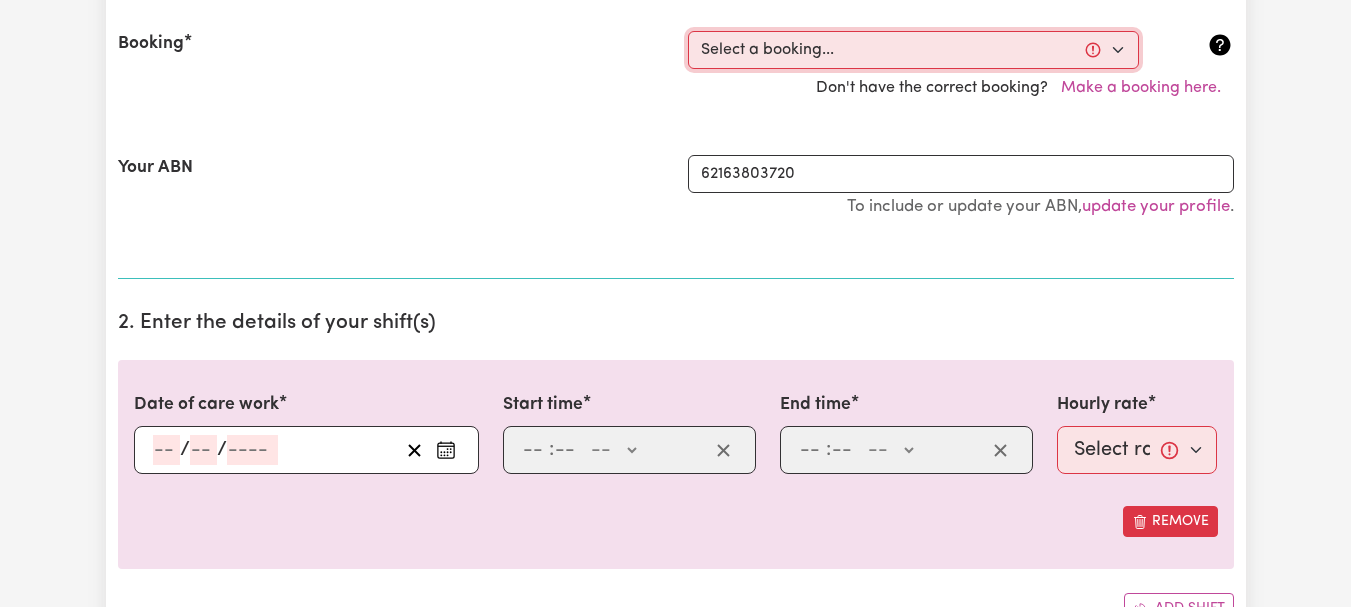 select on "346364" 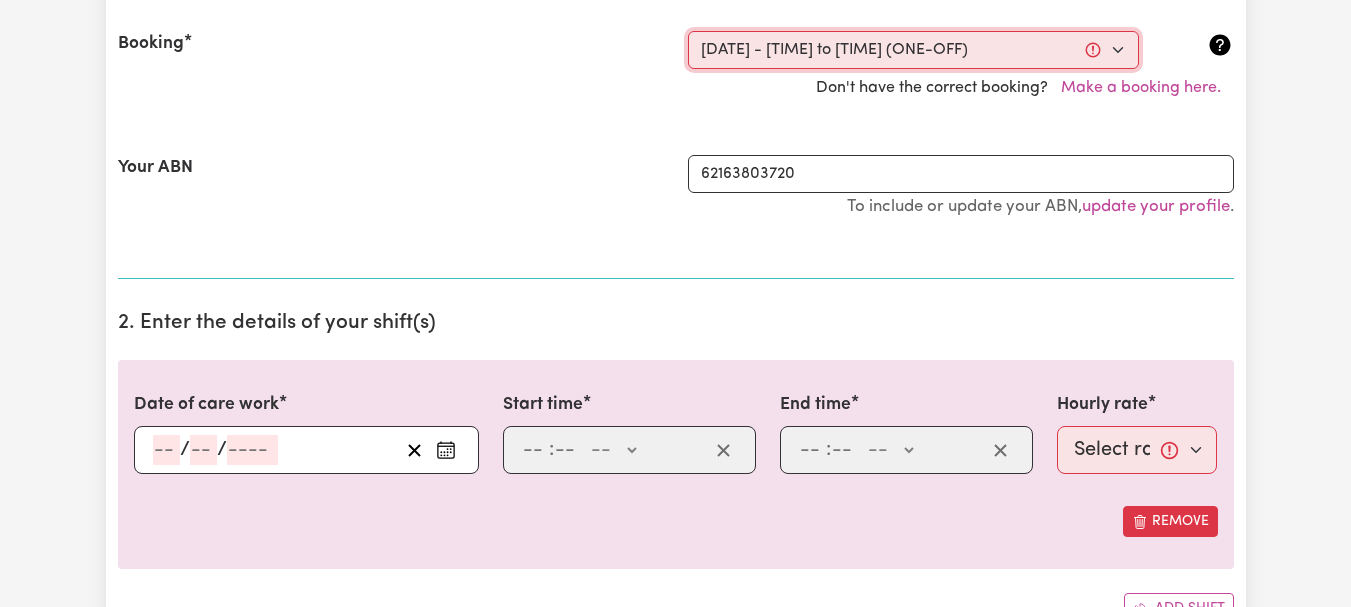 click on "Select a booking... Tue, [MONTH] 8, [YEAR] - 08:00am to 09:00am (ONE-OFF) Tue, [MONTH] 22, [YEAR] - 08:00am to 09:00am (ONE-OFF) Fri, [MONTH] 11, [YEAR] - 08:00am to 10:00am (ONE-OFF) Fri, [MONTH] 18, [YEAR] - 08:00am to 10:00am (ONE-OFF) Fri, [MONTH] 25, [YEAR] - 08:00am to 10:00am (ONE-OFF) Fri, [MONTH] 1, [YEAR] - 08:00am to 10:00am (ONE-OFF) Wed, [MONTH] 9, [YEAR] - 08:00am to 11:00am (ONE-OFF) Wed, [MONTH] 16, [YEAR] - 08:00am to 11:00am (ONE-OFF) Wed, [MONTH] 23, [YEAR] - 08:00am to 11:00am (ONE-OFF) Wed, [MONTH] 30, [YEAR] - 08:00am to 11:00am (ONE-OFF) Tue, [MONTH] 15, [YEAR] - 08:00am to 12:30pm (ONE-OFF) Tue, [MONTH] 29, [YEAR] - 08:00am to 12:30pm (ONE-OFF) Thu, [MONTH] 10, [YEAR] - 08:00am to 10:00am (ONE-OFF) Thu, [MONTH] 17, [YEAR] - 08:00am to 10:00am (ONE-OFF) Thu, [MONTH] 24, [YEAR] - 08:00am to 10:00am (ONE-OFF) Thu, [MONTH] 31, [YEAR] - 08:00am to 10:00am (ONE-OFF) Mon, [MONTH] 7, [YEAR] - 08:00am to 09:00am (ONE-OFF) Mon, [MONTH] 14, [YEAR] - 08:00am to 09:00am (ONE-OFF) Mon, [MONTH] 21, [YEAR] - 08:00am to 09:00am (ONE-OFF) Mon, [MONTH] 28, [YEAR] - 08:00am to 09:00am (ONE-OFF)" at bounding box center [913, 50] 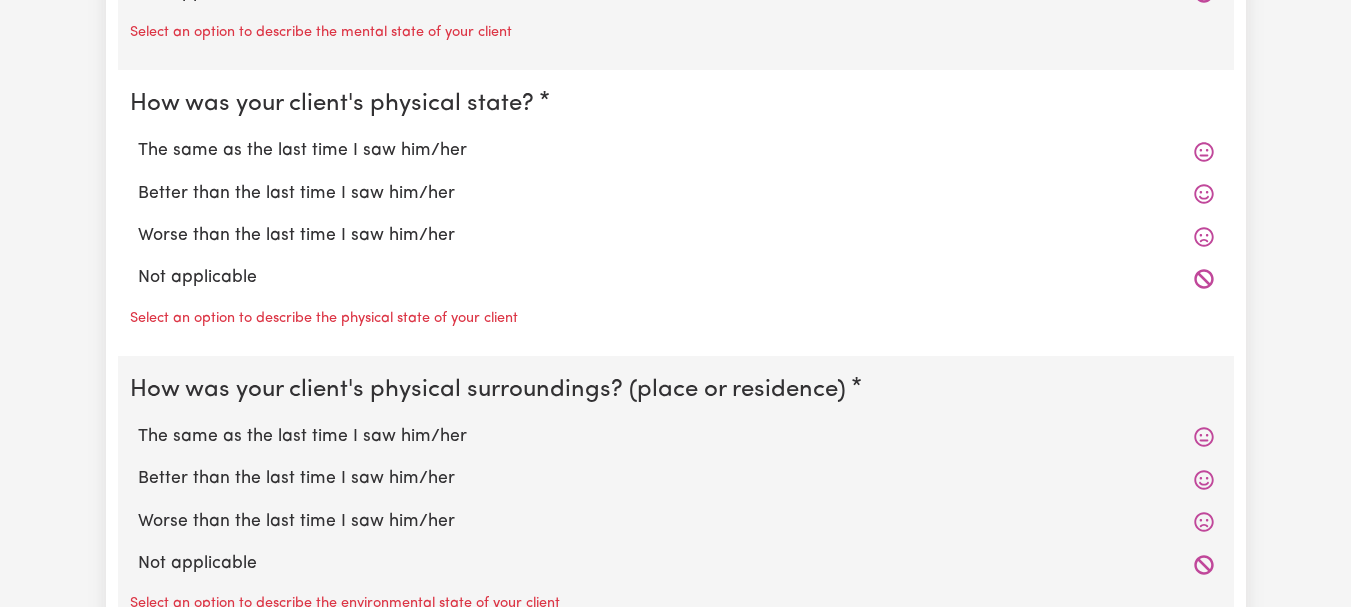 scroll, scrollTop: 1930, scrollLeft: 0, axis: vertical 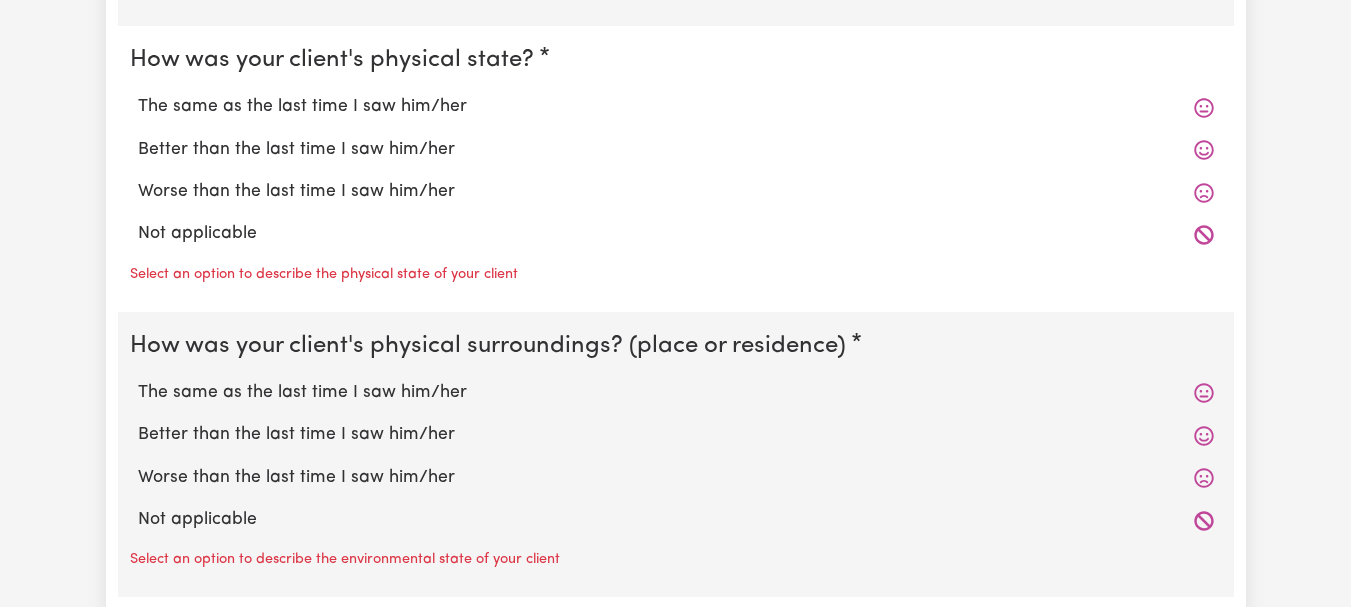 click on "The same as the last time I saw him/her" at bounding box center (676, -178) 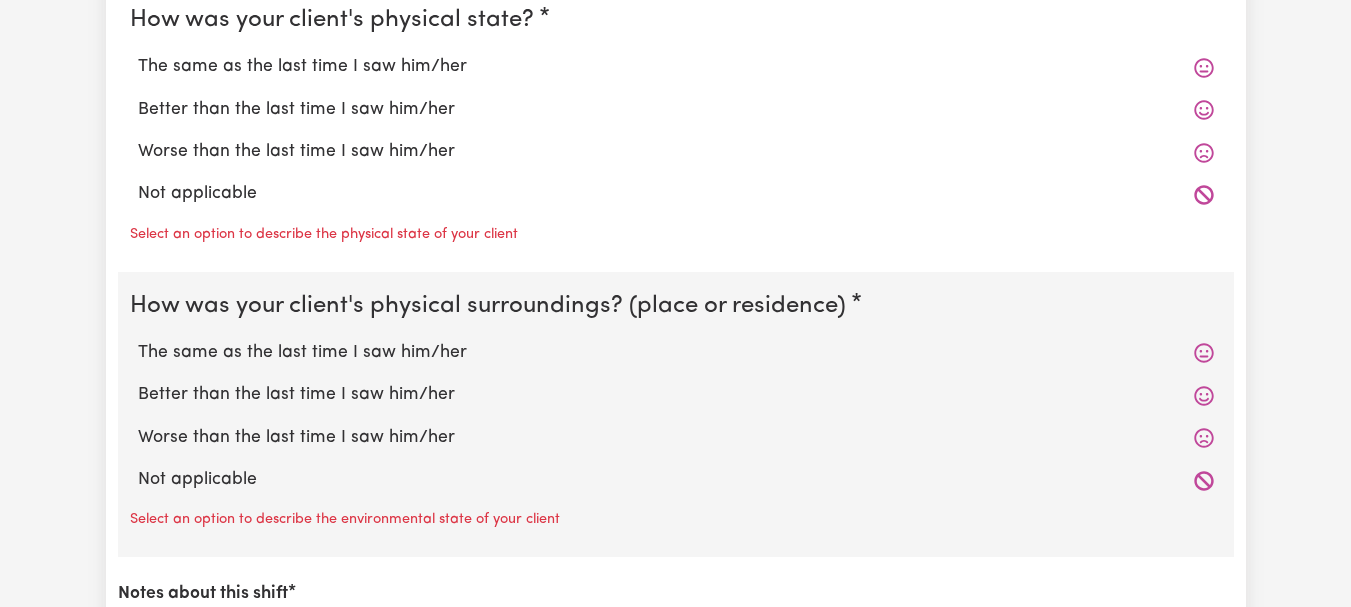 click on "The same as the last time I saw him/her" at bounding box center (676, 67) 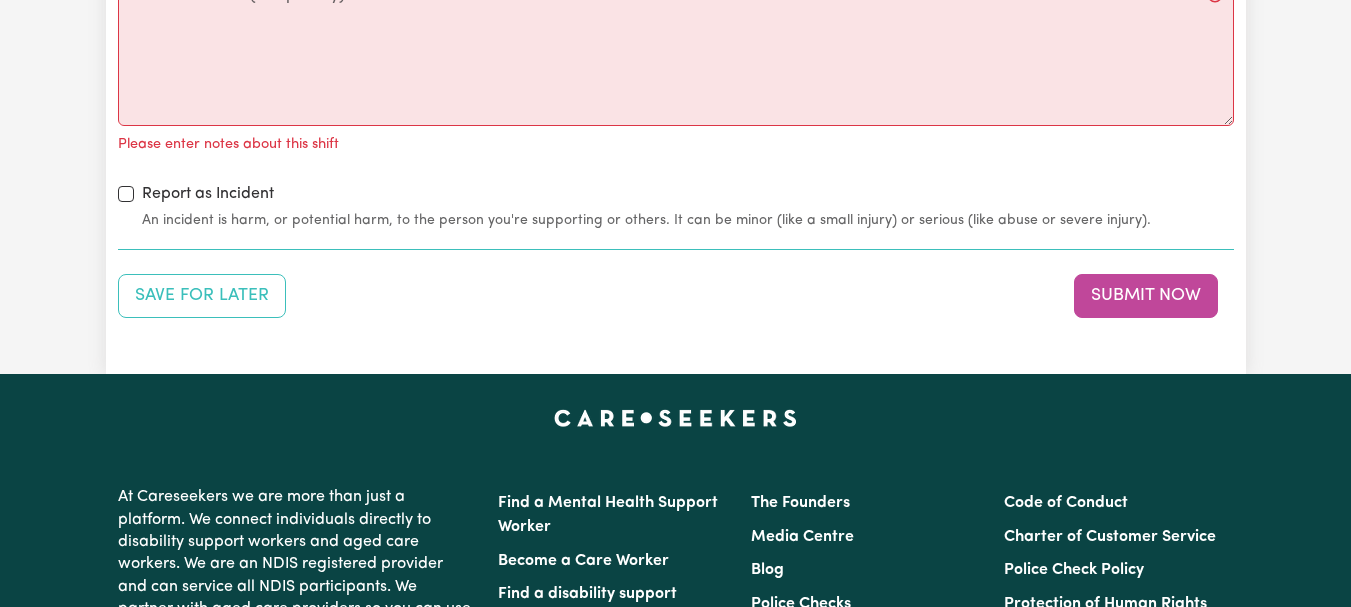 scroll, scrollTop: 2547, scrollLeft: 0, axis: vertical 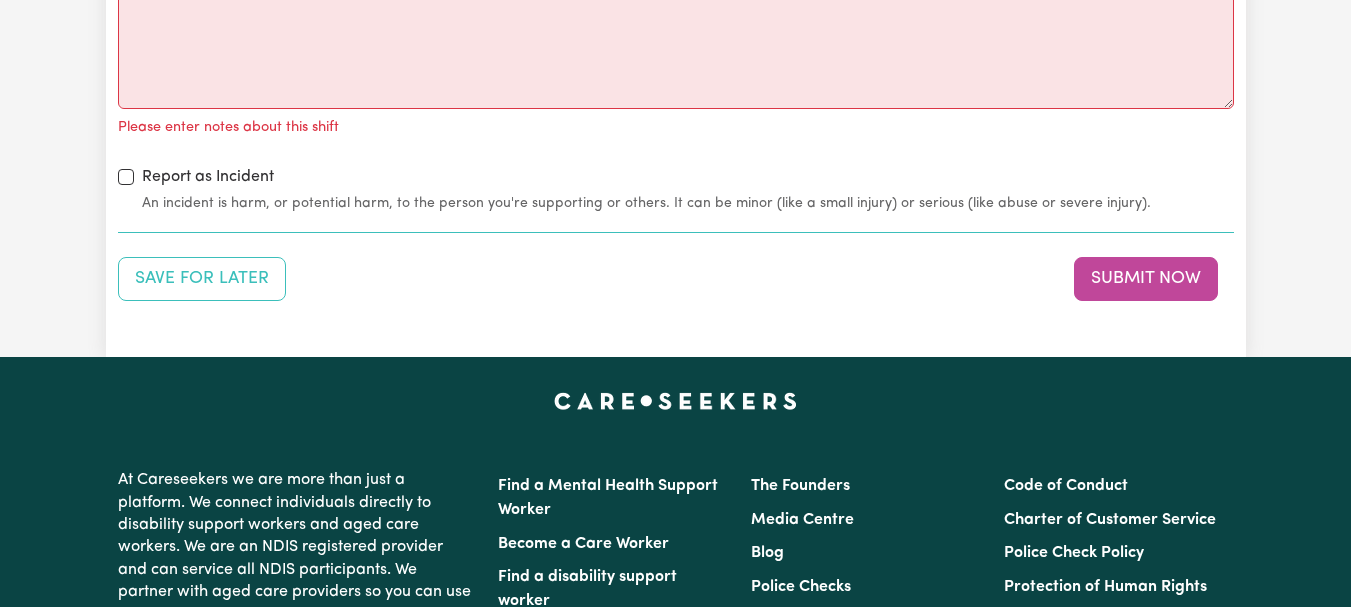click on "The same as the last time I saw him/her" at bounding box center (676, -304) 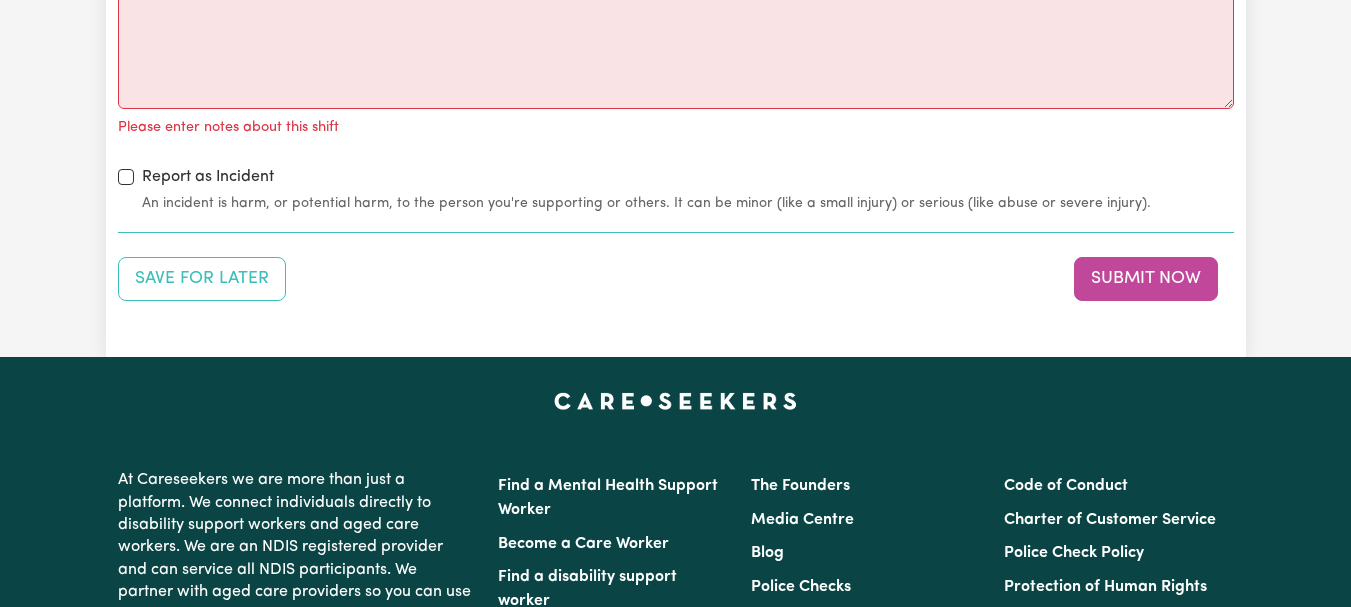 click on "The same as the last time I saw him/her" at bounding box center (137, -318) 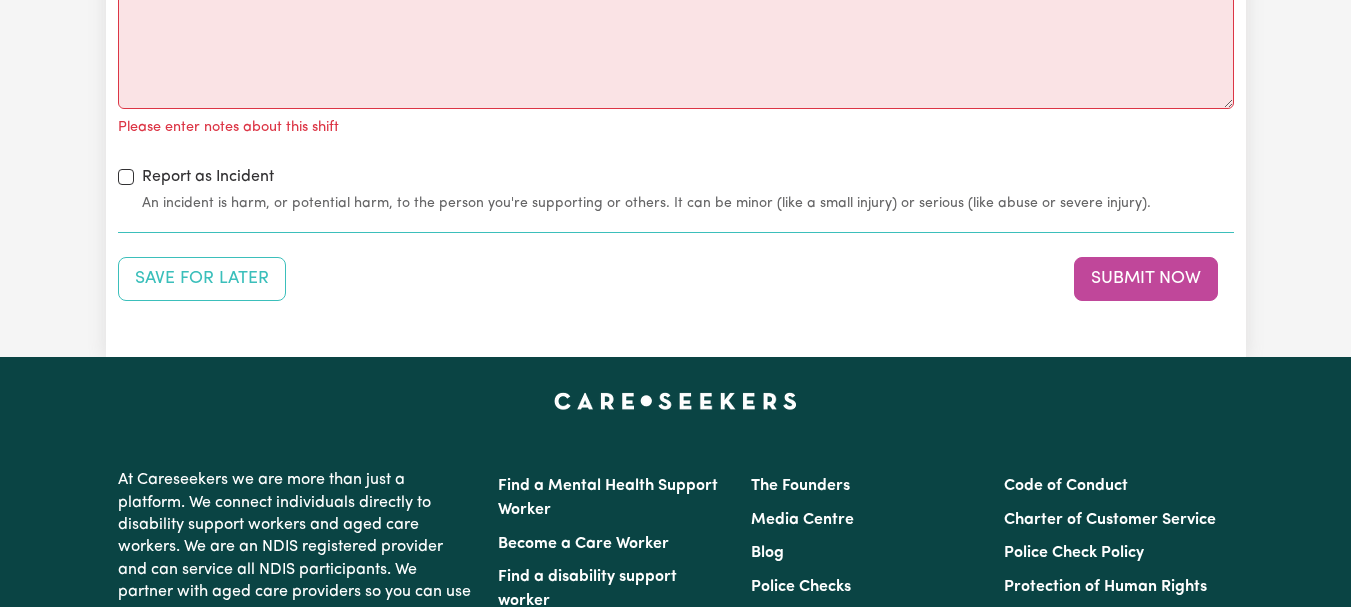 radio on "true" 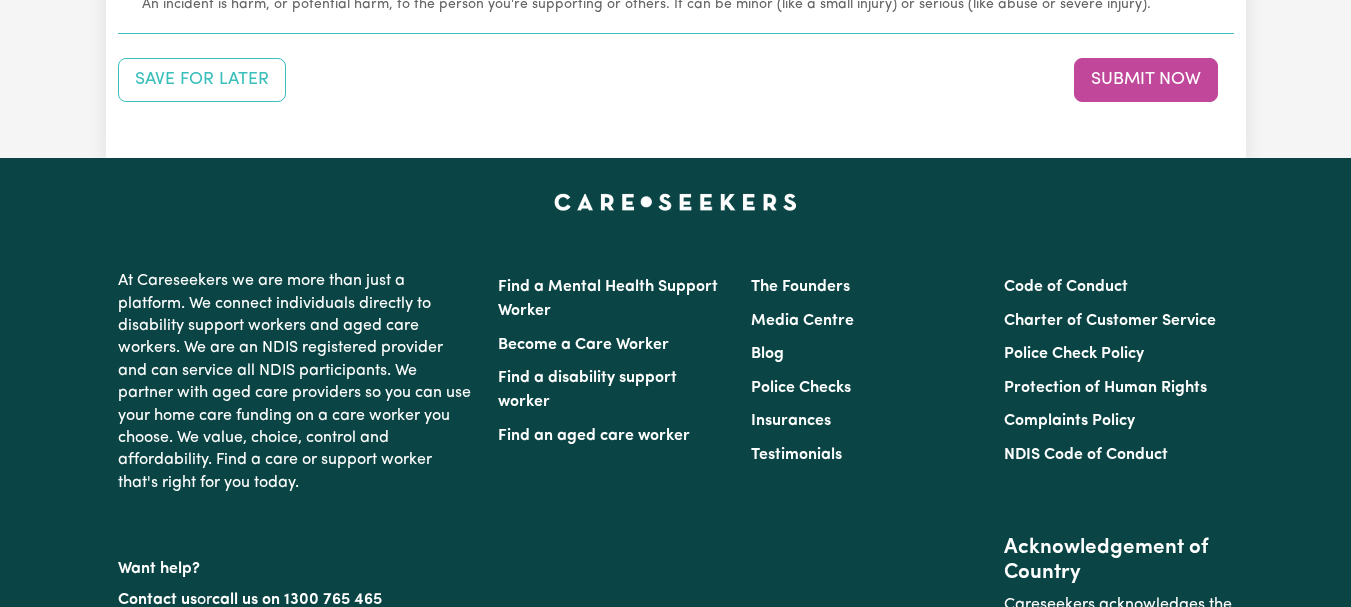 scroll, scrollTop: 2807, scrollLeft: 0, axis: vertical 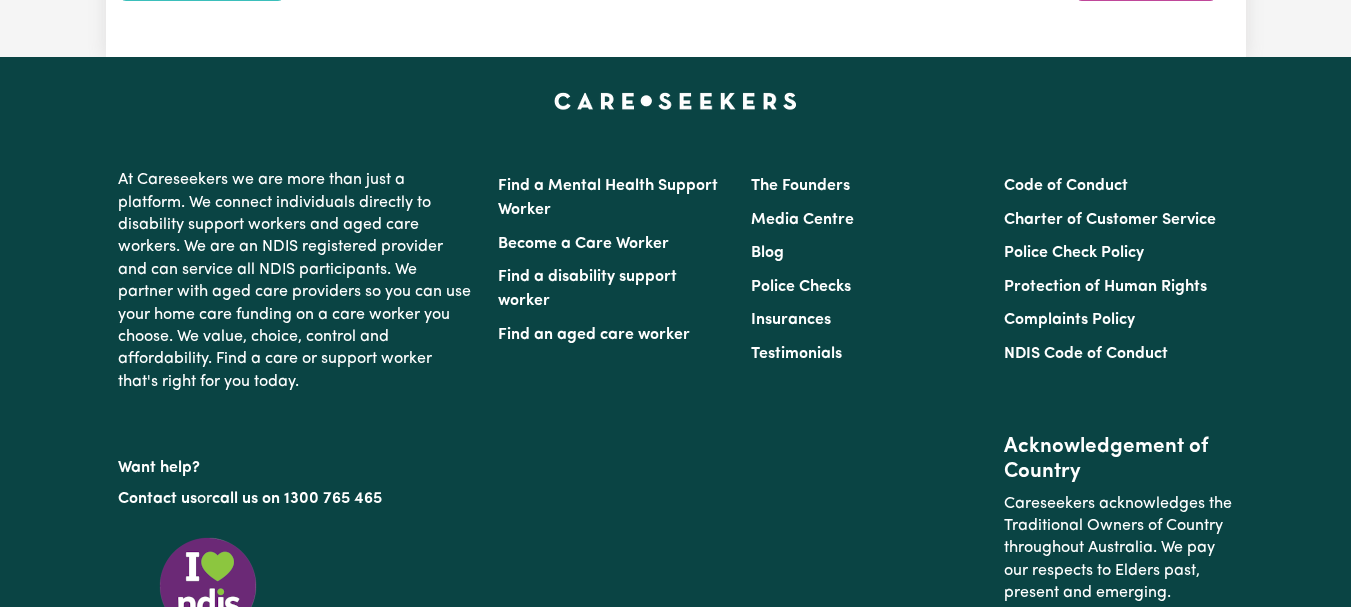click on "Notes about this shift" at bounding box center (676, -266) 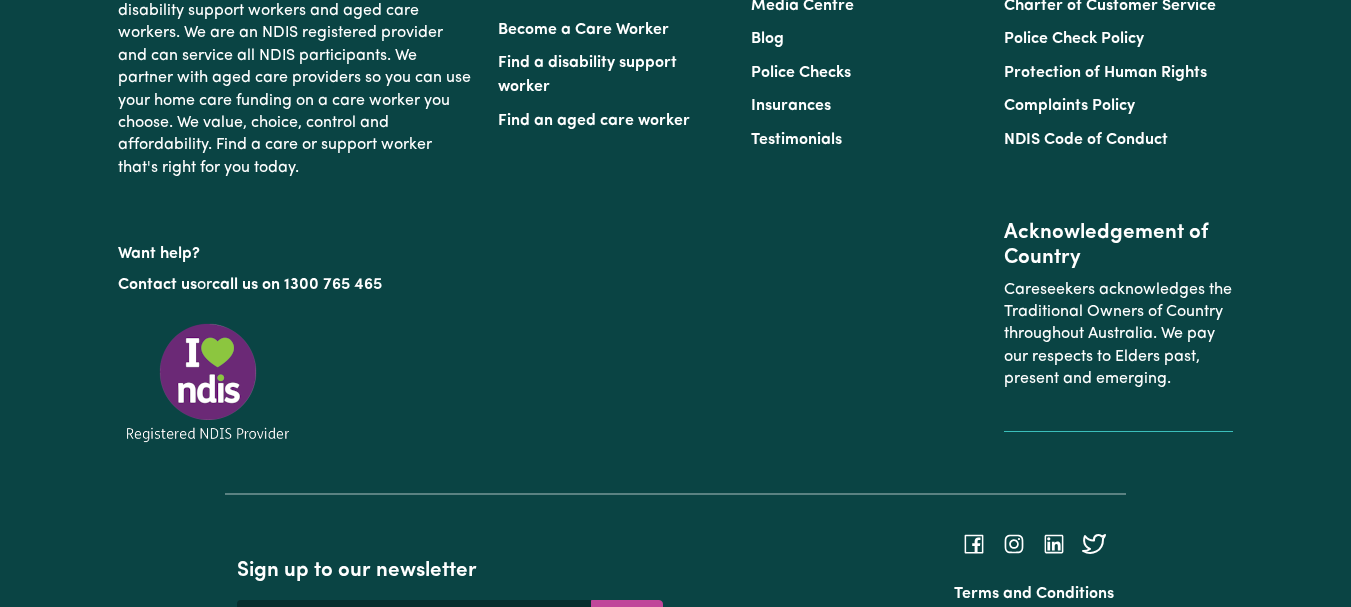 scroll, scrollTop: 3014, scrollLeft: 0, axis: vertical 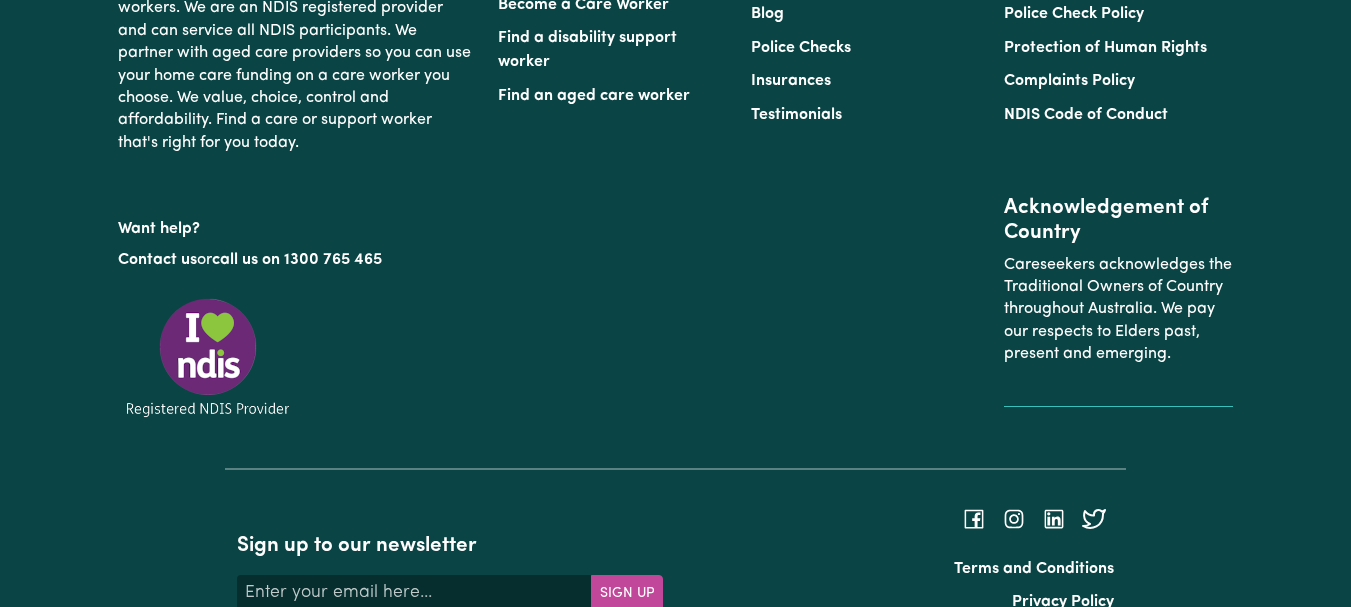 type on "Refer to KNC shift notes." 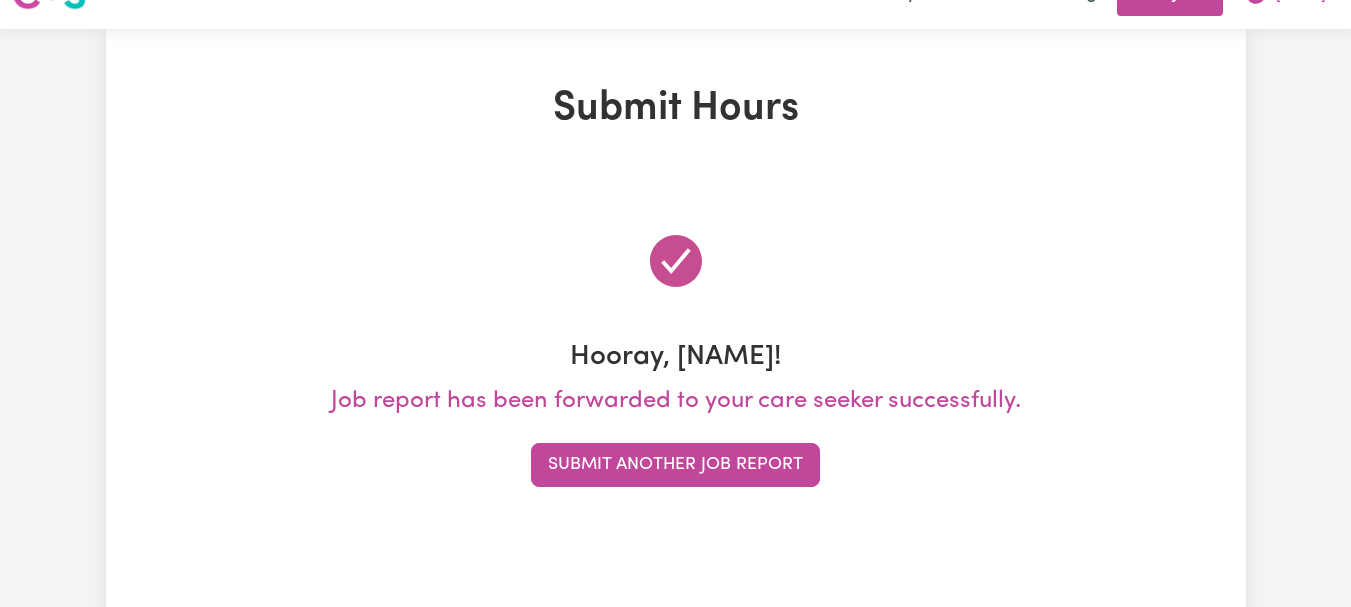 scroll, scrollTop: 0, scrollLeft: 0, axis: both 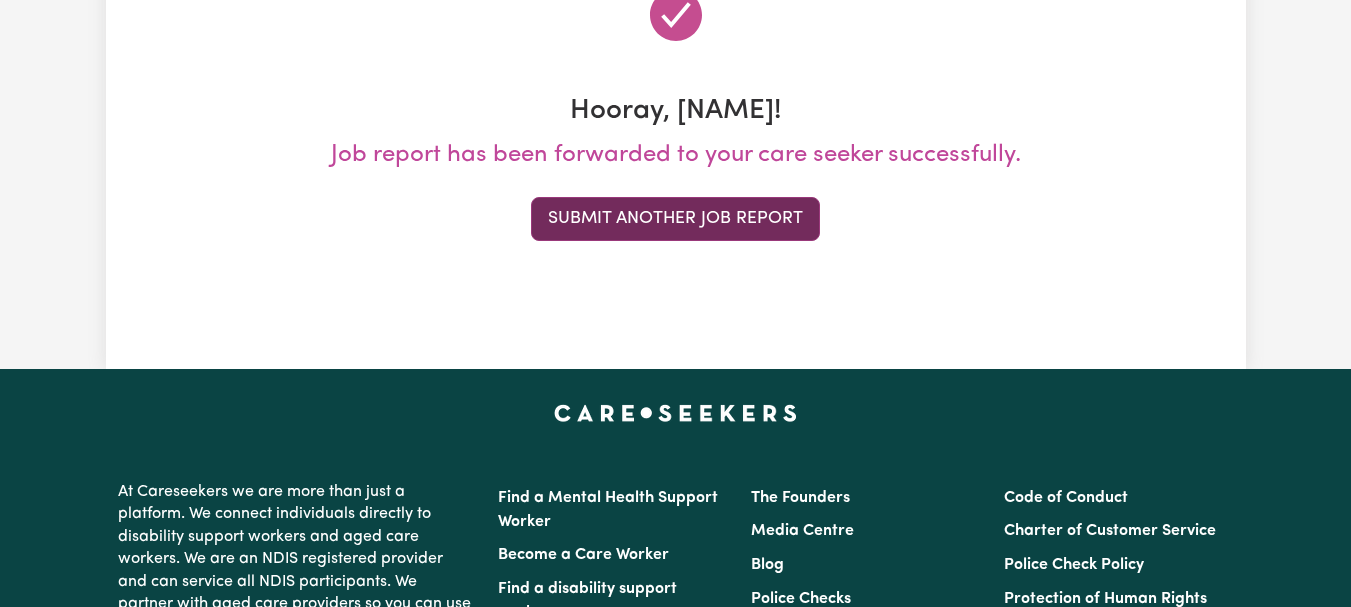 click on "Submit Another Job Report" at bounding box center [675, 219] 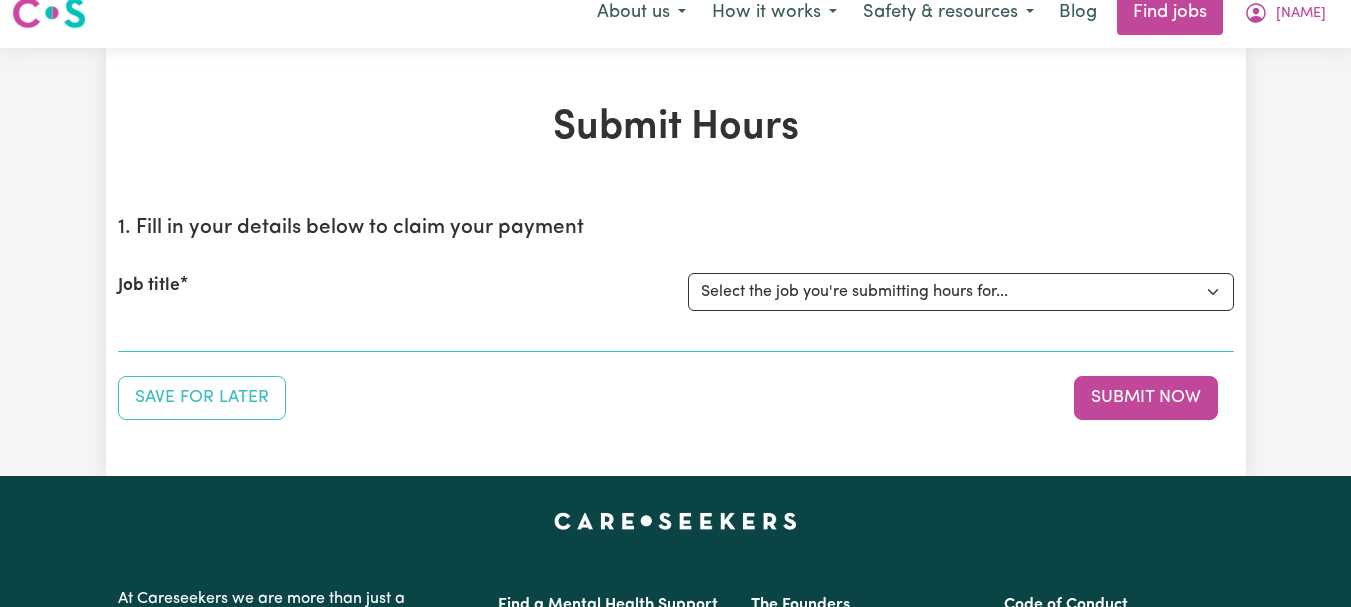 scroll, scrollTop: 0, scrollLeft: 0, axis: both 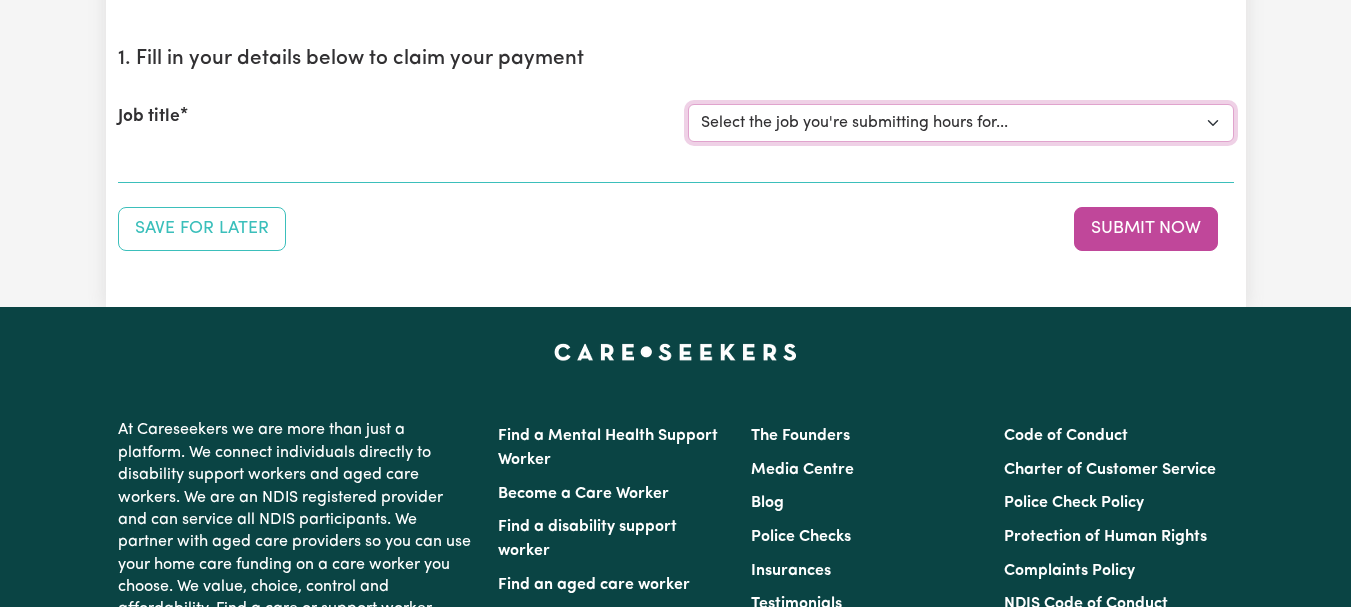 click on "Select the job you're submitting hours for... [[FIRST] [LAST]] Female Support Worker Needed ONE OFF On [DATE] and [DATE] Wednesday In [CITY], [STATE] [[FIRST] [LAST]] Female Support Worker Needed Every Fortnight Thursday - [CITY], [STATE]. [[FIRST] [LAST]] Care Worker Required in [CITY], [STATE] [[FIRST] [LAST]] Care Worker Required in [CITY], [STATE] [[FIRST] [LAST]] Support Worker Required in [CITY], [STATE] [[FIRST] [LAST]] Support Worker Required in [CITY], [STATE] [[FIRST] [LAST]] Support Worker Required in [CITY], [STATE]" at bounding box center (961, 123) 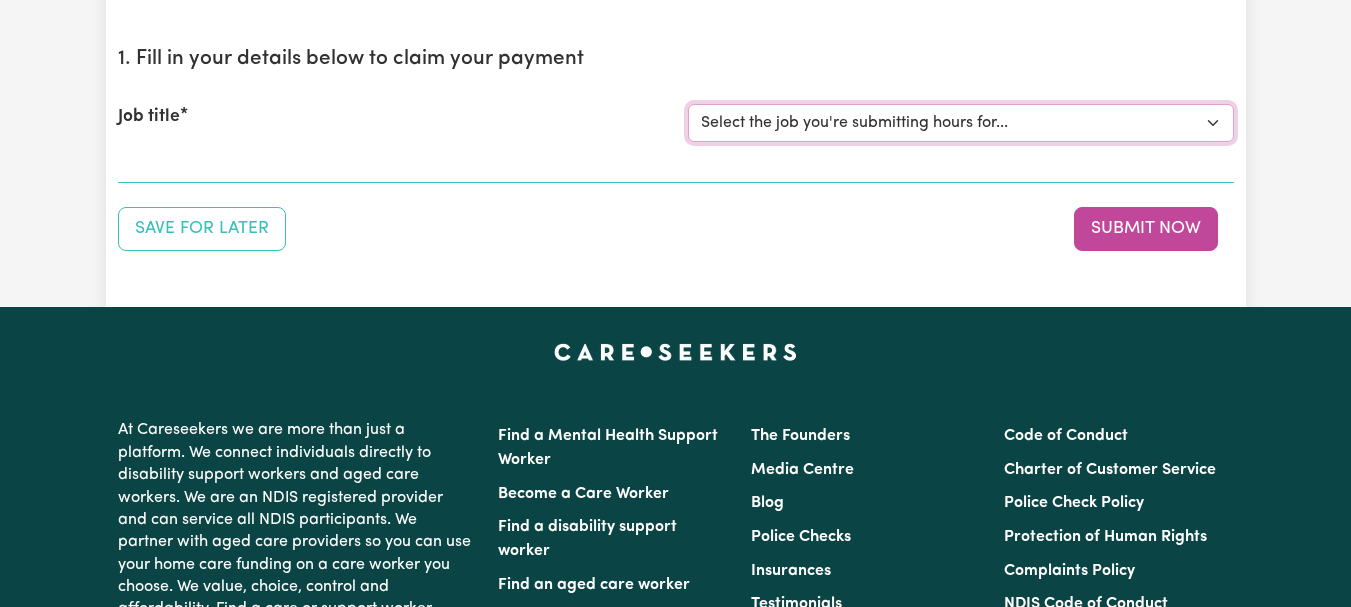 select on "6539" 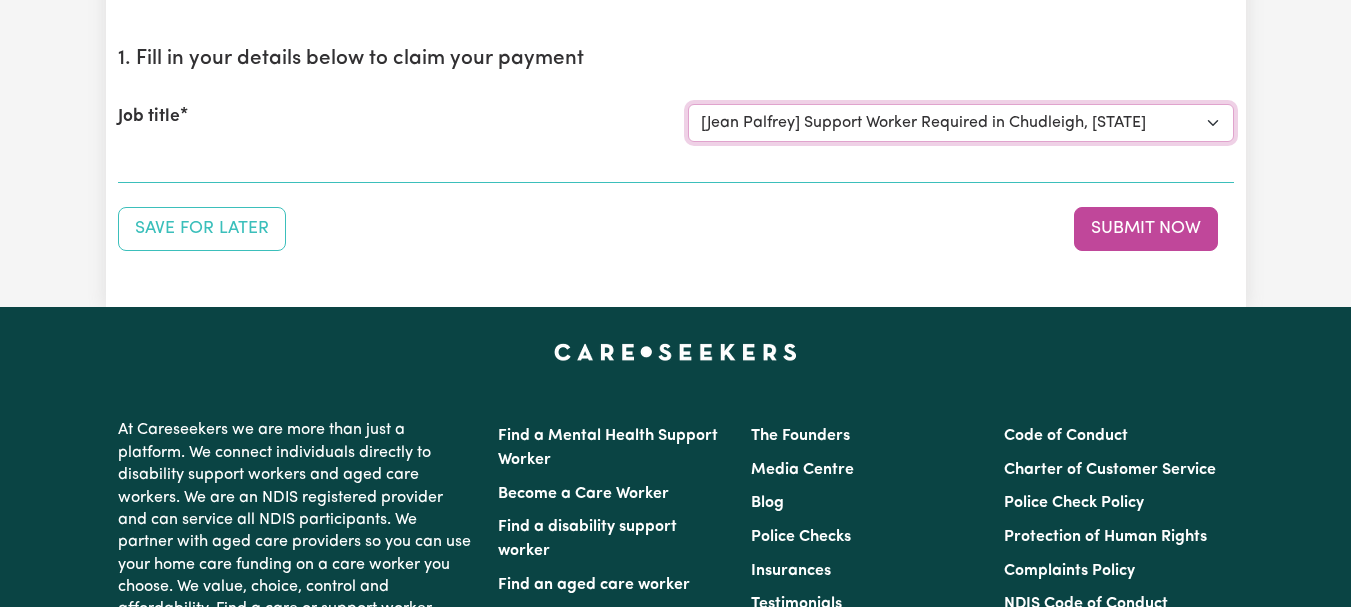 click on "Select the job you're submitting hours for... [[FIRST] [LAST]] Female Support Worker Needed ONE OFF On [DATE] and [DATE] Wednesday In [CITY], [STATE] [[FIRST] [LAST]] Female Support Worker Needed Every Fortnight Thursday - [CITY], [STATE]. [[FIRST] [LAST]] Care Worker Required in [CITY], [STATE] [[FIRST] [LAST]] Care Worker Required in [CITY], [STATE] [[FIRST] [LAST]] Support Worker Required in [CITY], [STATE] [[FIRST] [LAST]] Support Worker Required in [CITY], [STATE] [[FIRST] [LAST]] Support Worker Required in [CITY], [STATE]" at bounding box center [961, 123] 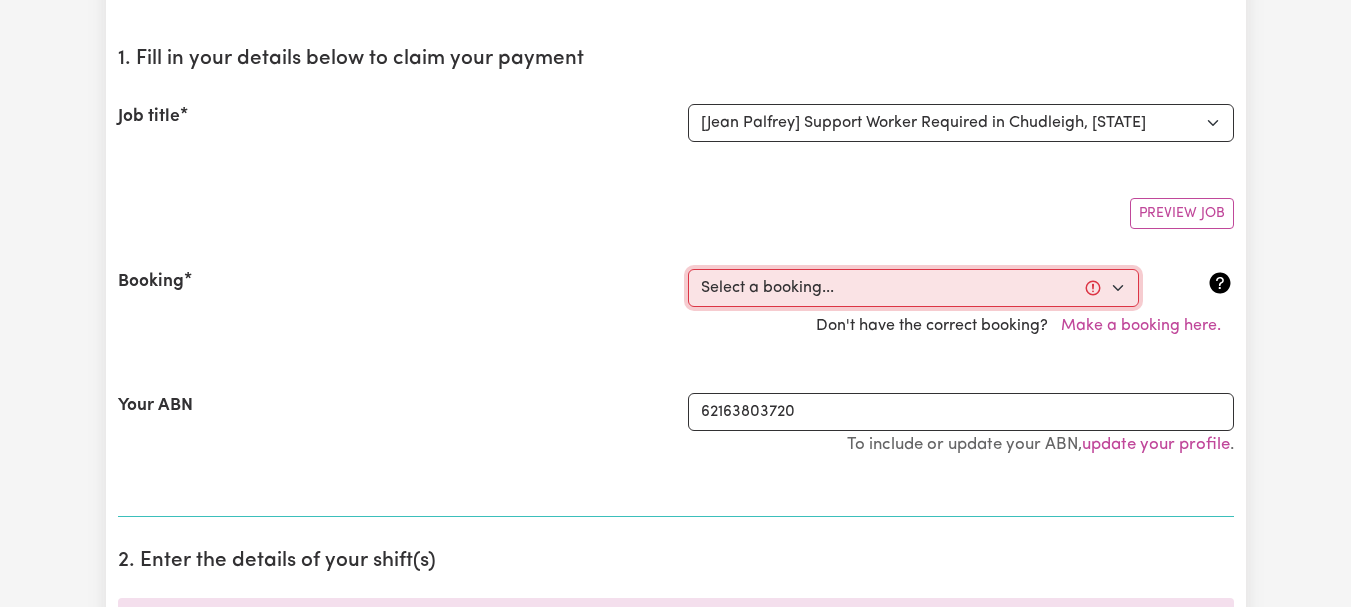 click on "Select a booking... [DATE] - [TIME] to [TIME] (RECURRING) [DATE] - [TIME] to [TIME] (RECURRING) [DATE] - [TIME] to [TIME] (RECURRING) [DATE] - [TIME] to [TIME] (RECURRING)" at bounding box center [913, 288] 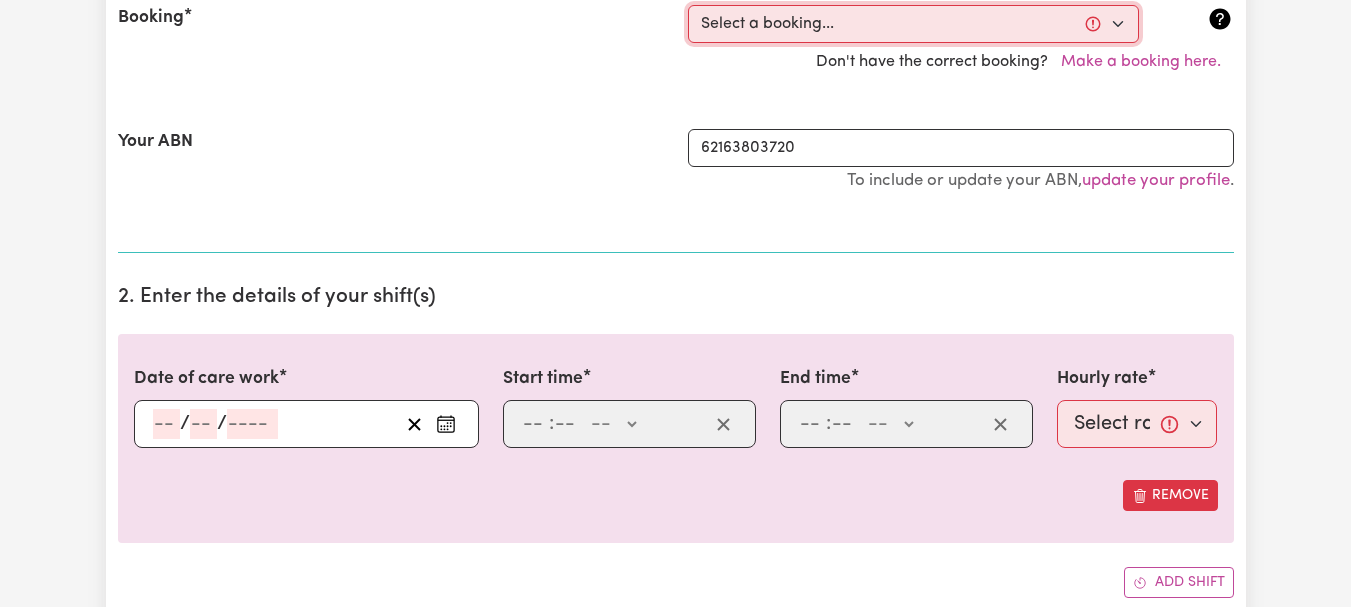 scroll, scrollTop: 464, scrollLeft: 0, axis: vertical 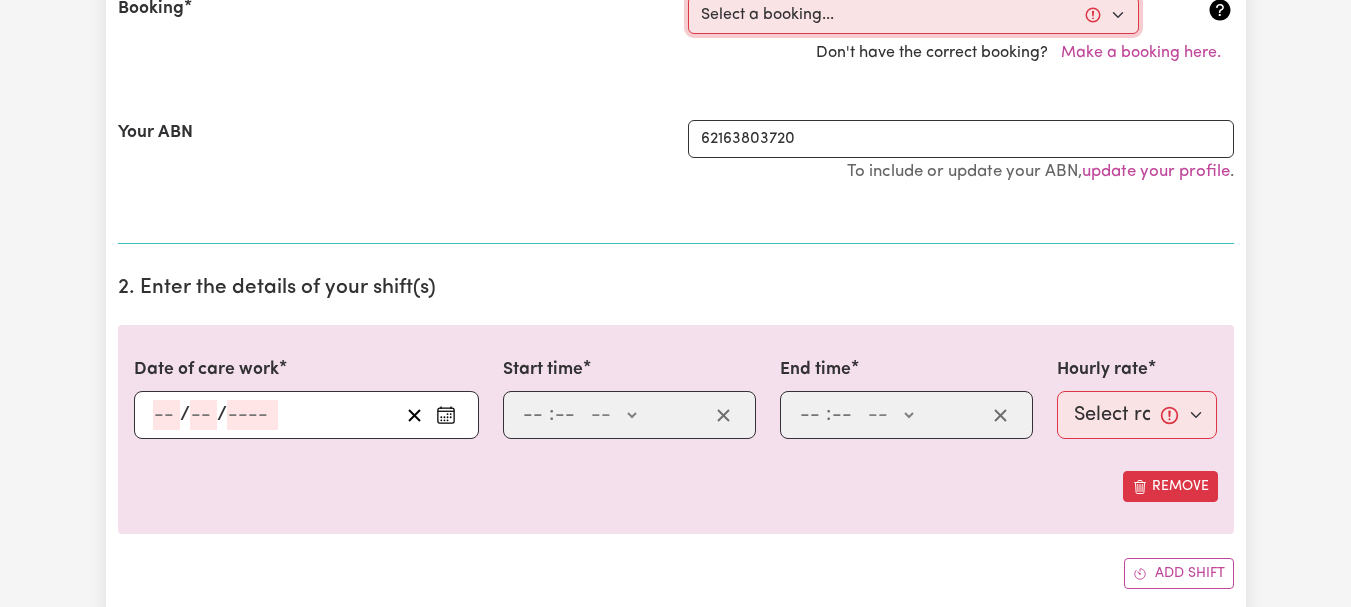 click on "Select a booking... [DATE] - [TIME] to [TIME] (RECURRING) [DATE] - [TIME] to [TIME] (RECURRING) [DATE] - [TIME] to [TIME] (RECURRING) [DATE] - [TIME] to [TIME] (RECURRING)" at bounding box center (913, 15) 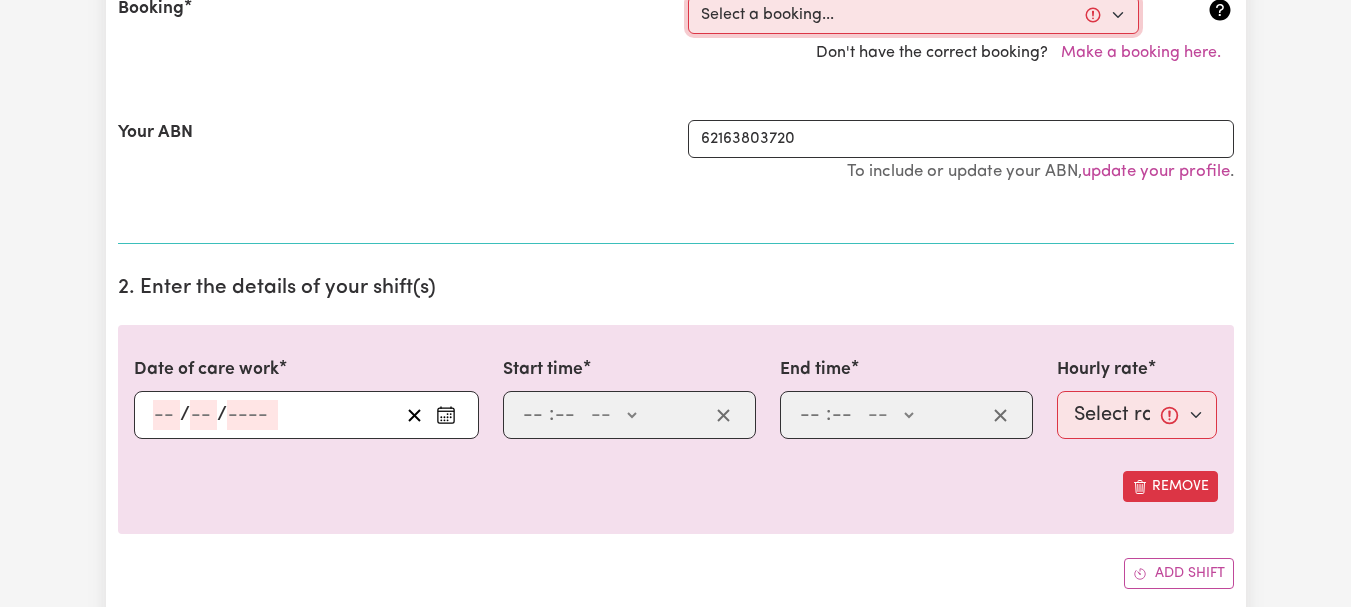 select on "346347" 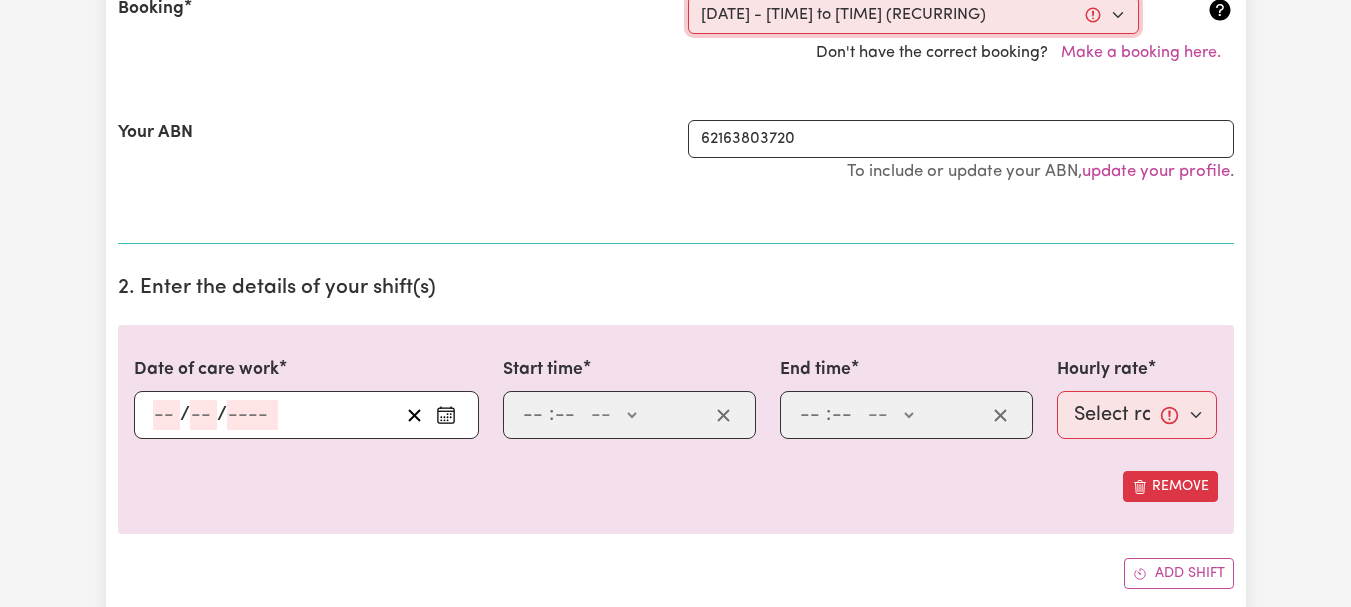 click on "Select a booking... [DATE] - [TIME] to [TIME] (RECURRING) [DATE] - [TIME] to [TIME] (RECURRING) [DATE] - [TIME] to [TIME] (RECURRING) [DATE] - [TIME] to [TIME] (RECURRING)" at bounding box center (913, 15) 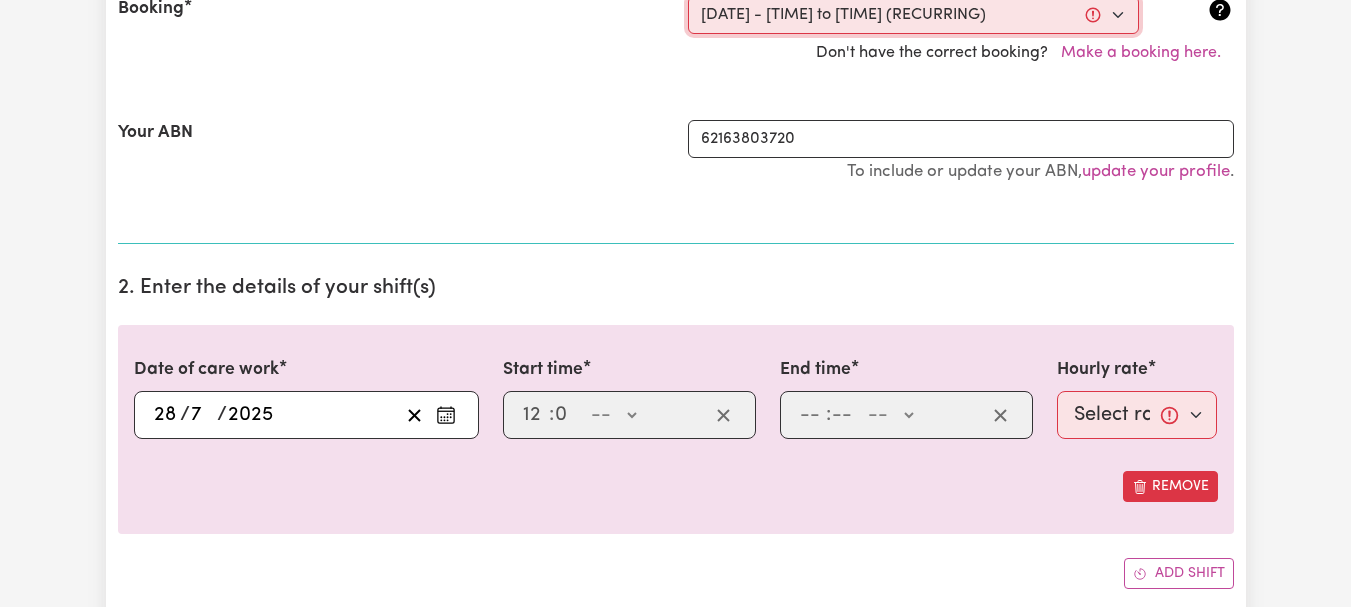 select on "pm" 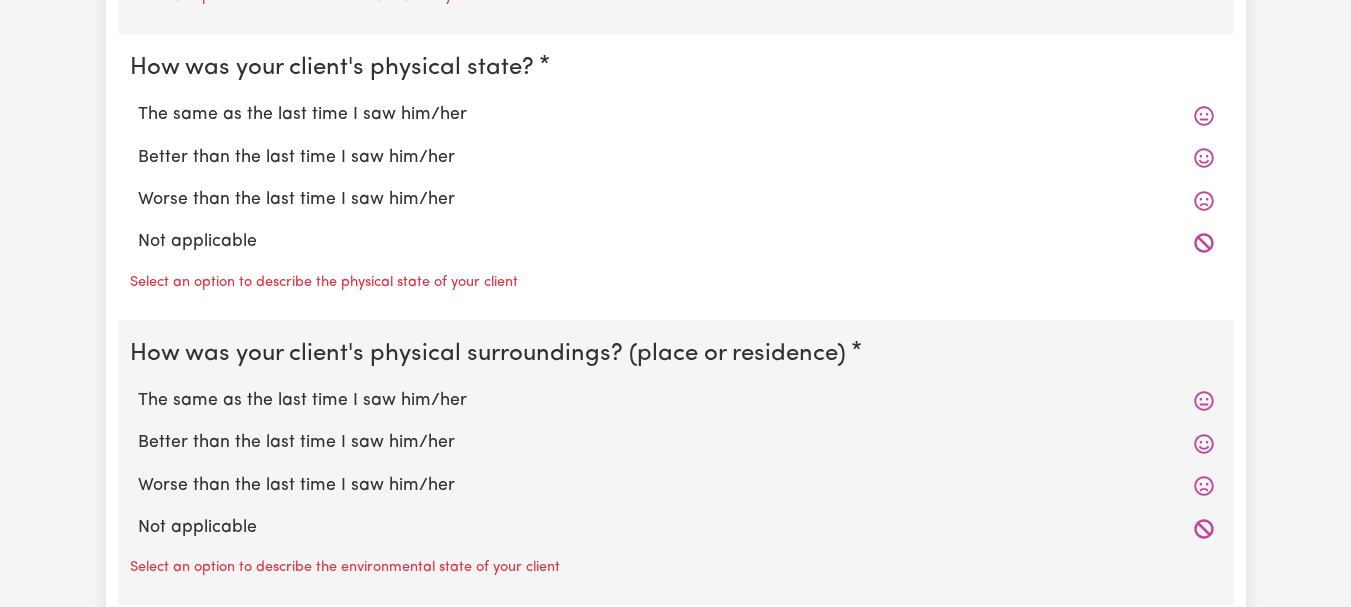 scroll, scrollTop: 1930, scrollLeft: 0, axis: vertical 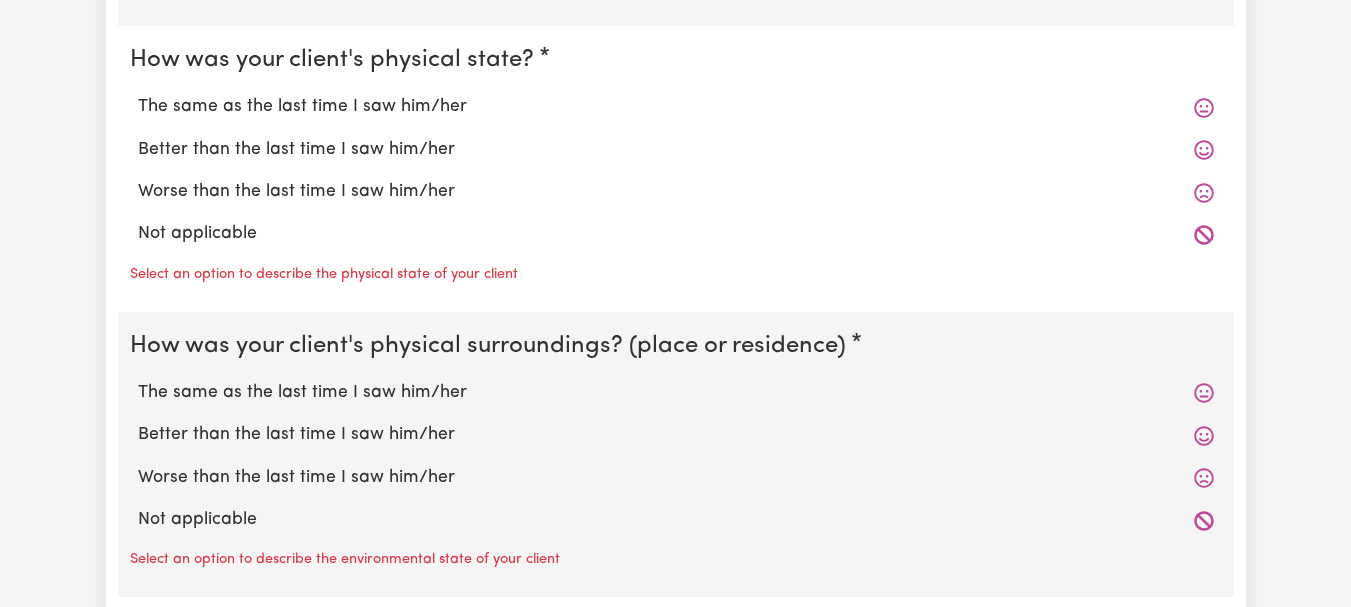 click on "The same as the last time I saw him/her" at bounding box center (676, -178) 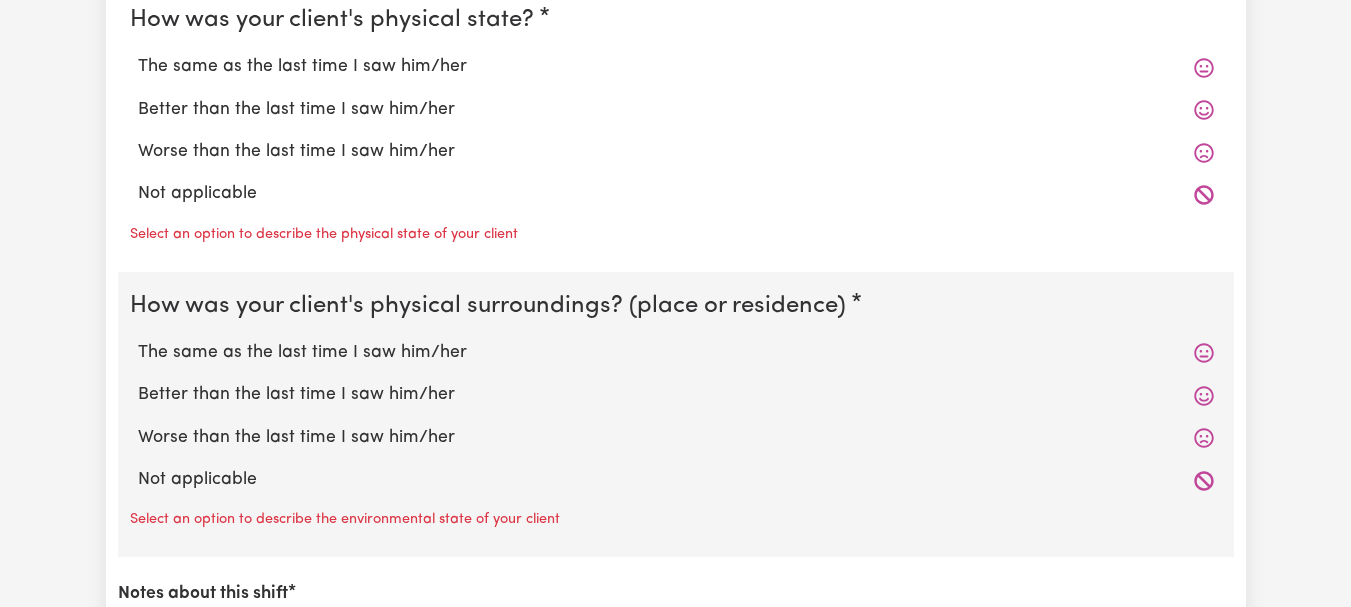 click on "The same as the last time I saw him/her" at bounding box center [676, 67] 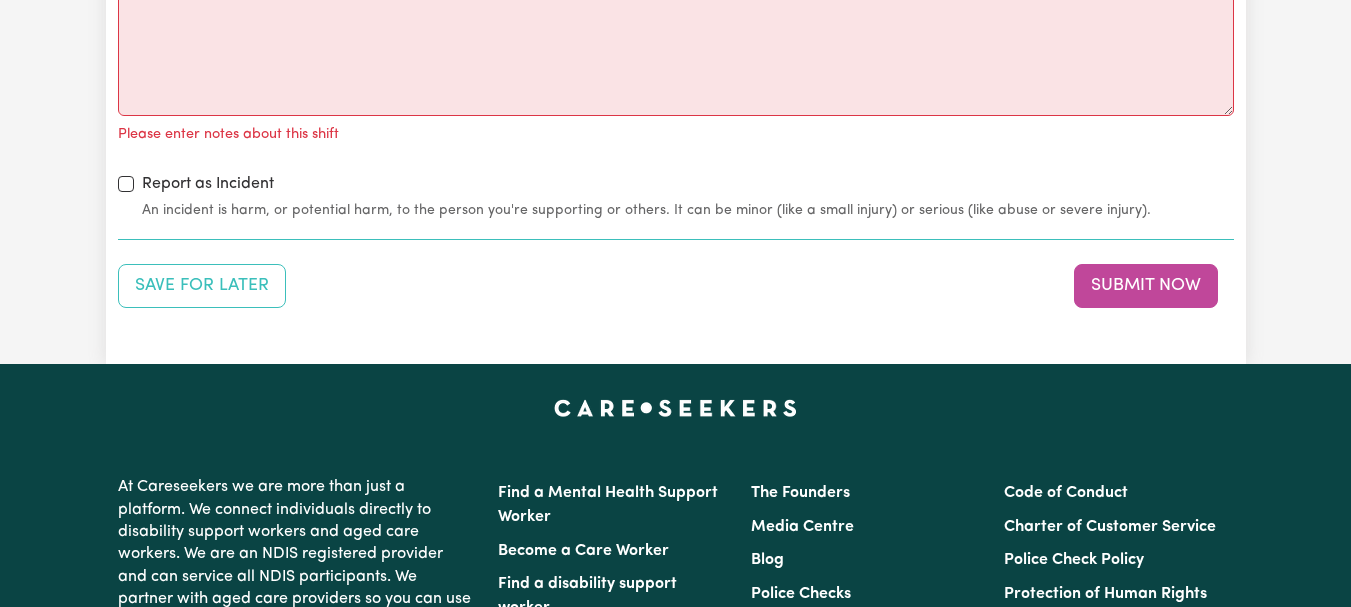 scroll, scrollTop: 2548, scrollLeft: 0, axis: vertical 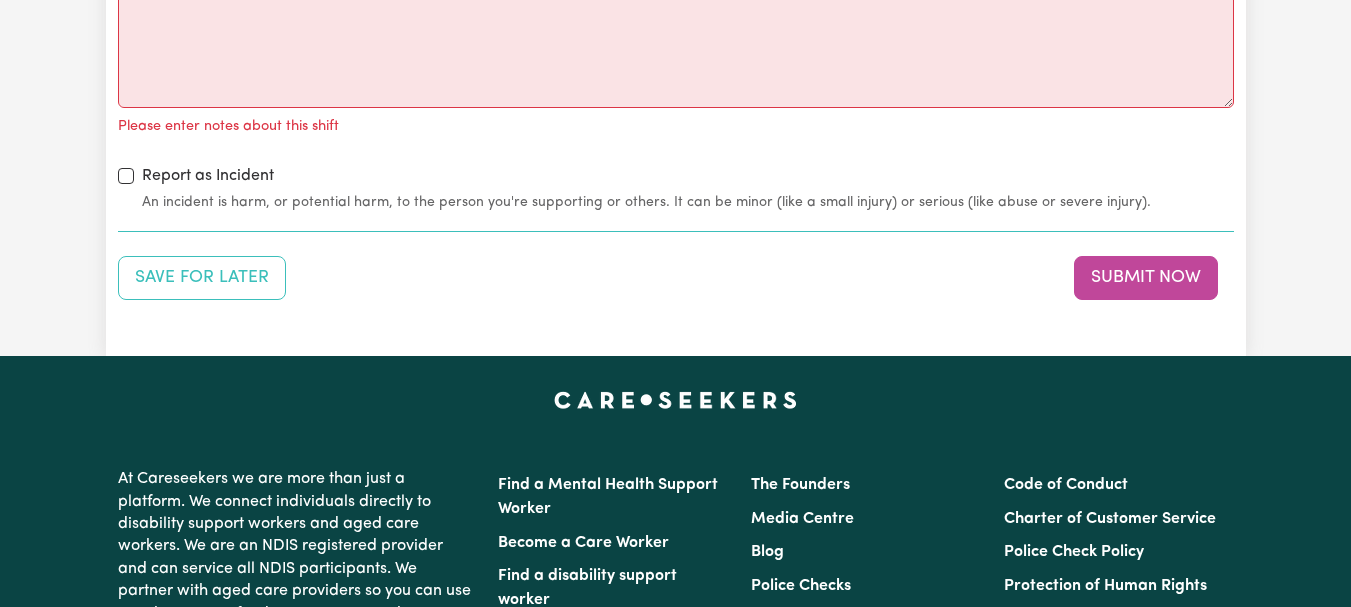click on "The same as the last time I saw him/her" at bounding box center (676, -305) 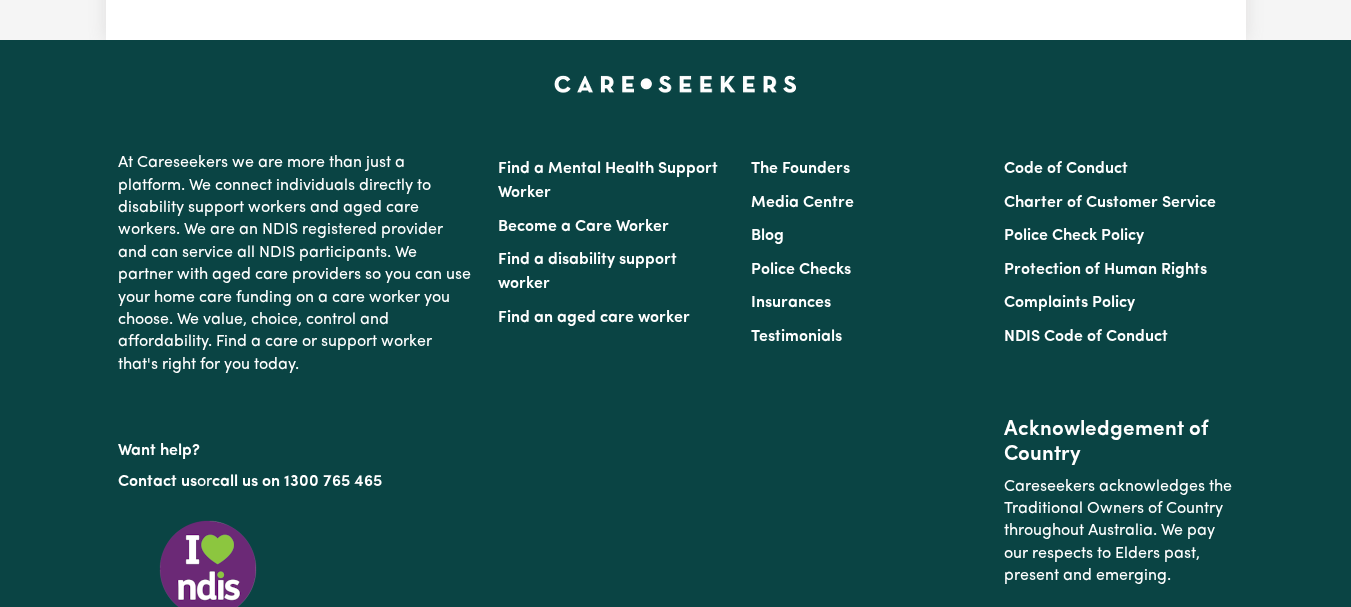 scroll, scrollTop: 2833, scrollLeft: 0, axis: vertical 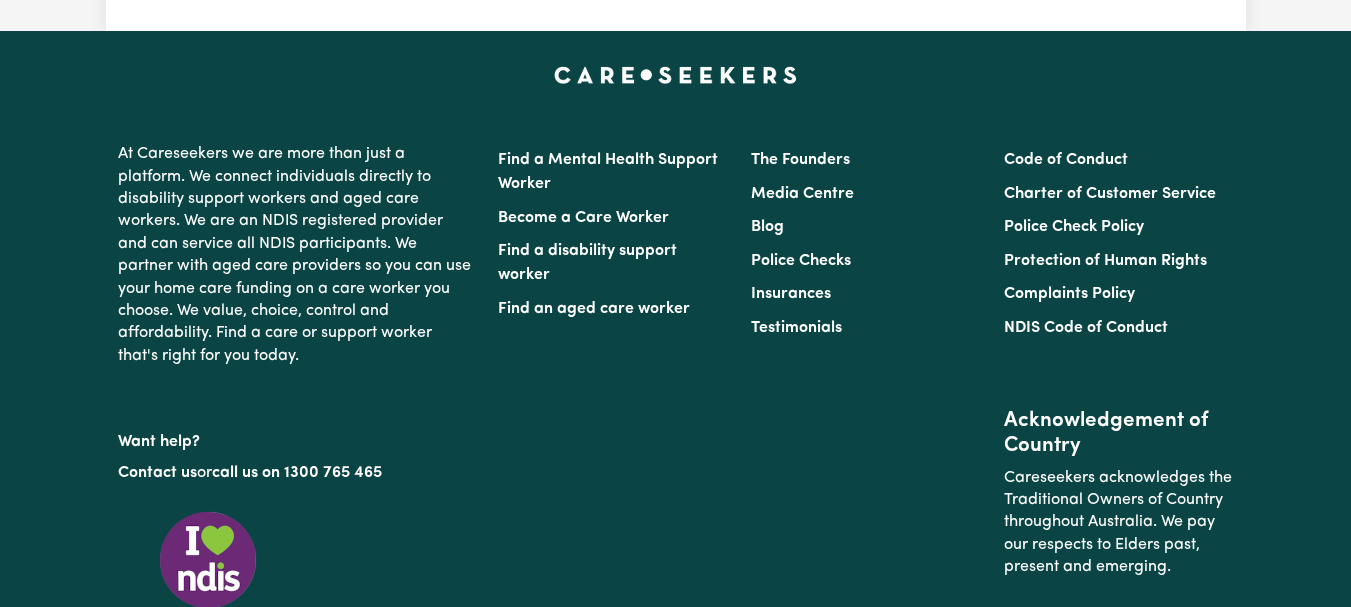 click on "Notes about this shift" at bounding box center (676, -292) 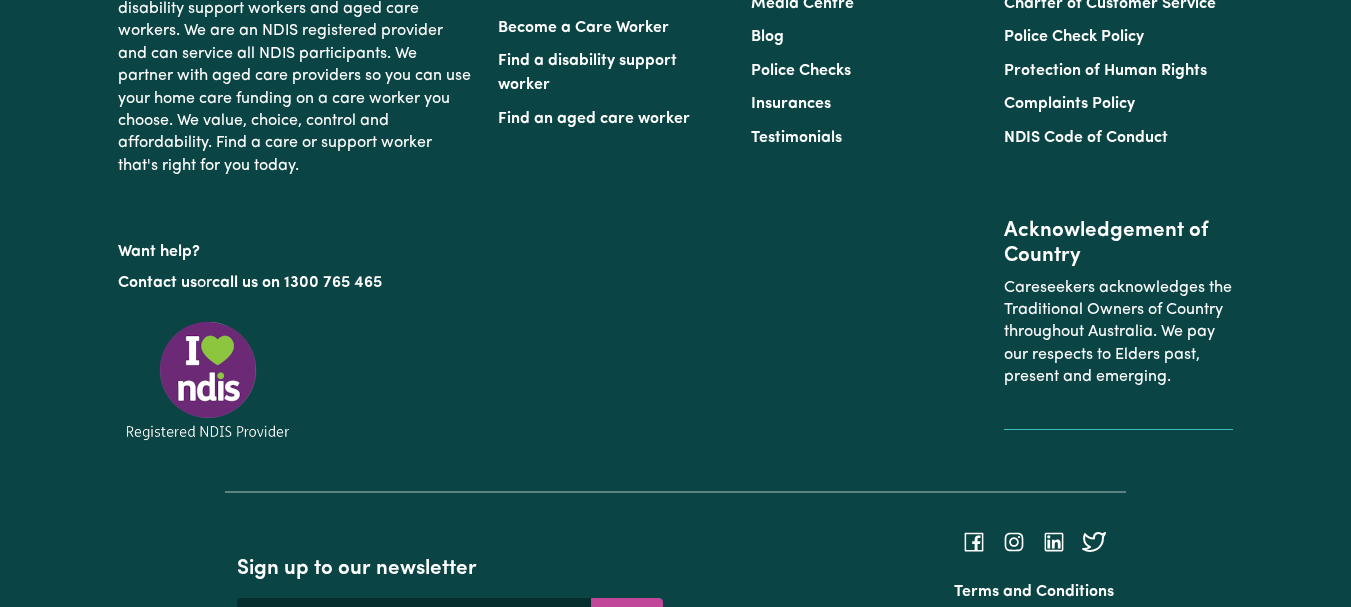 scroll, scrollTop: 2999, scrollLeft: 0, axis: vertical 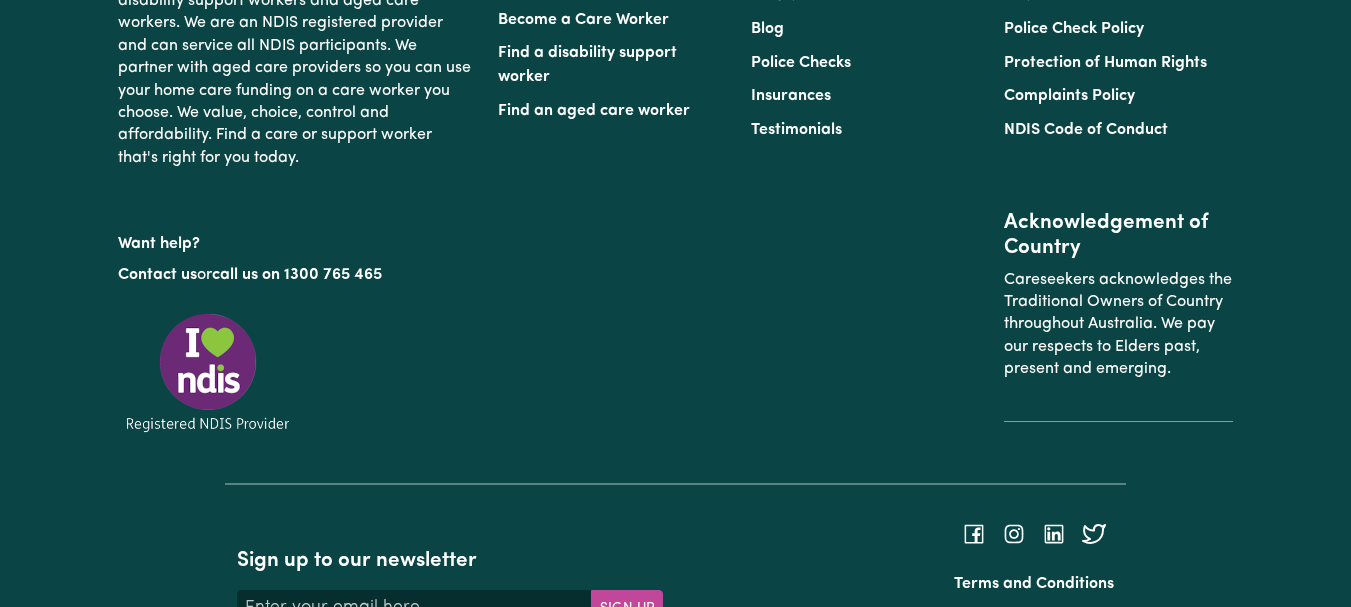 type on "Refer to KNC shift notes." 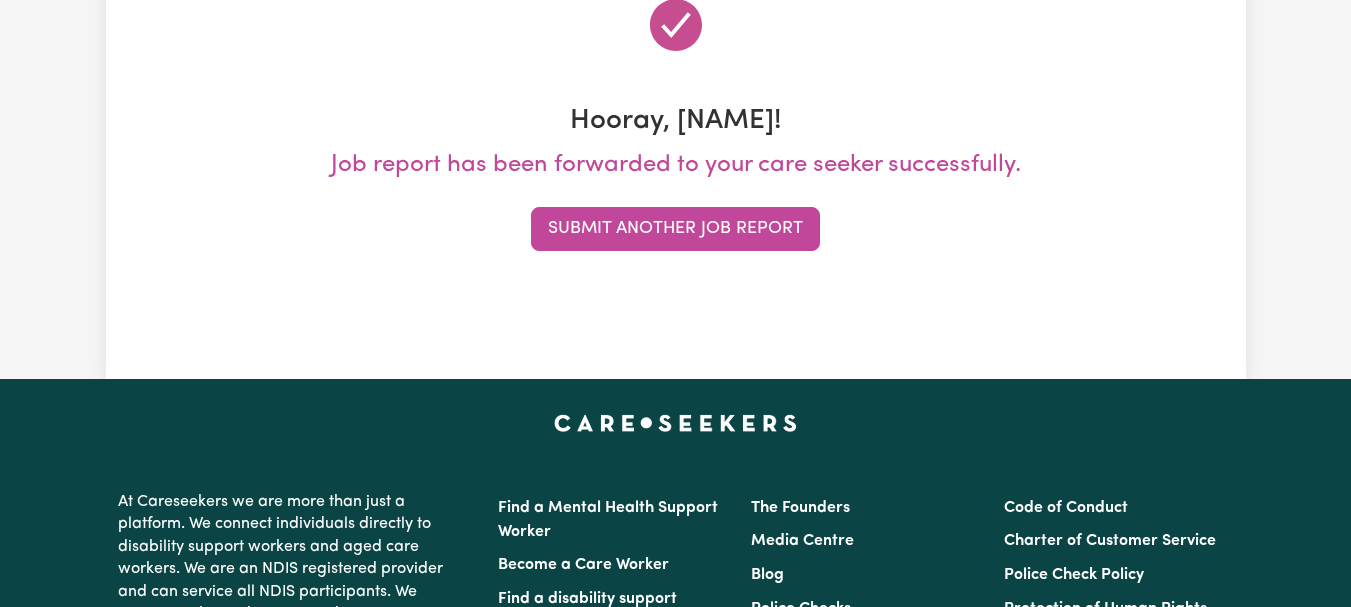 scroll, scrollTop: 0, scrollLeft: 0, axis: both 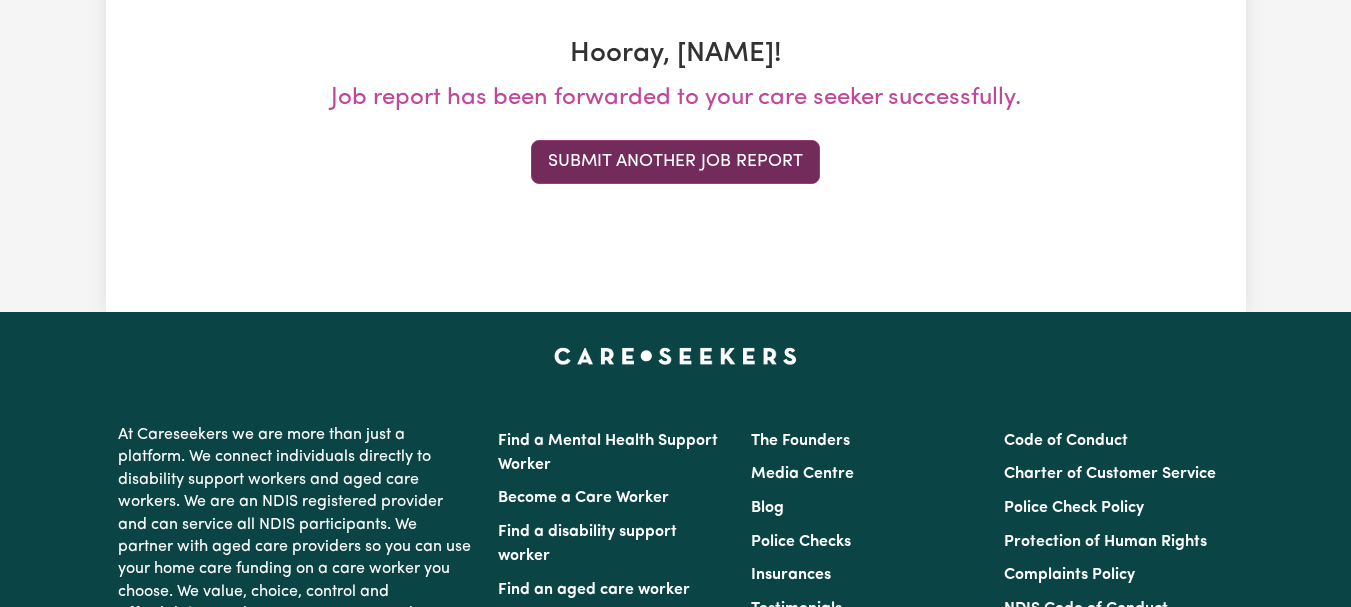 click on "Submit Another Job Report" at bounding box center (675, 162) 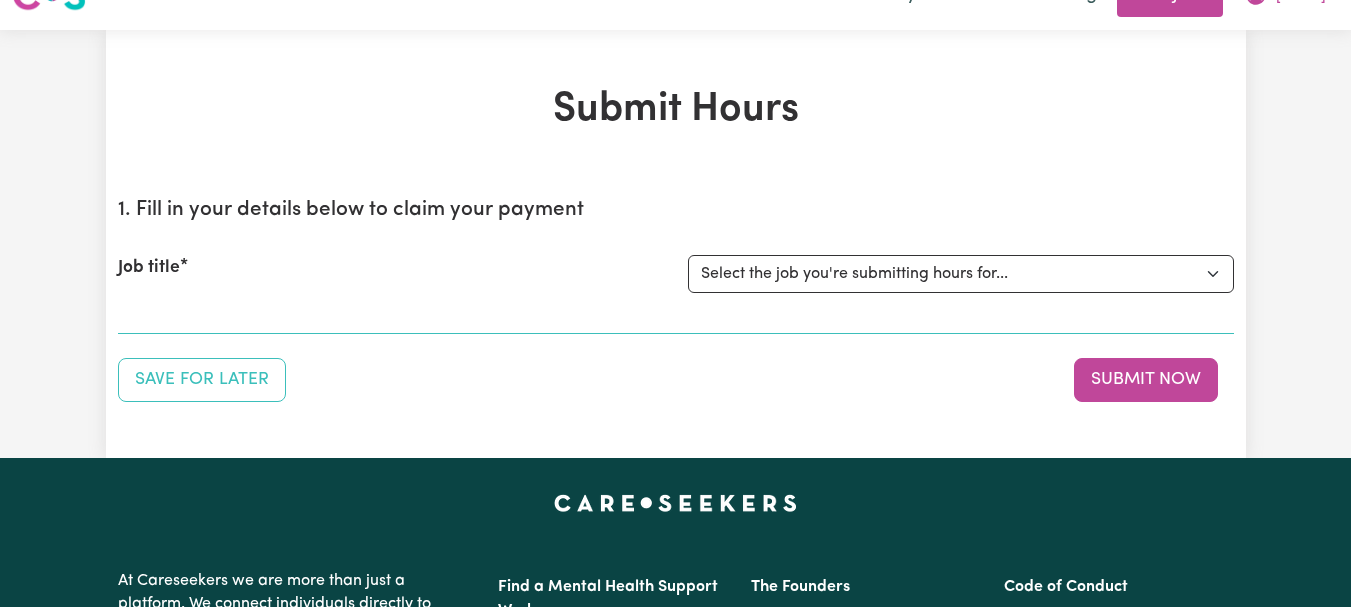 scroll, scrollTop: 0, scrollLeft: 0, axis: both 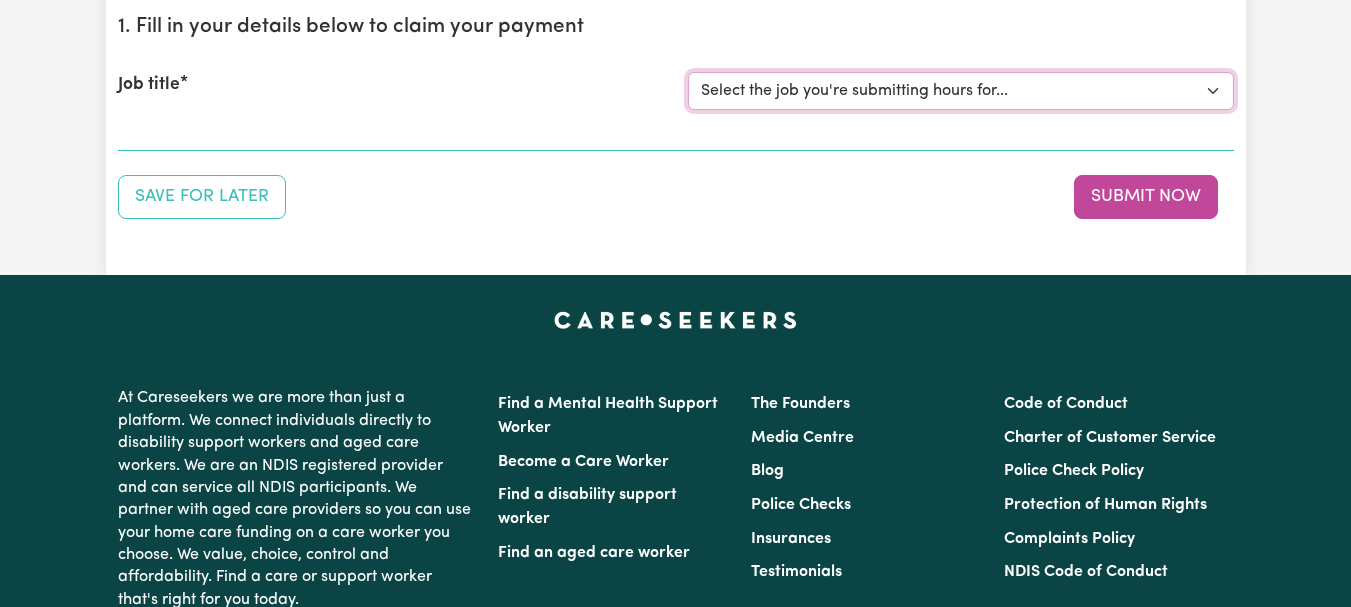 click on "Select the job you're submitting hours for... [[FIRST] [LAST]] Female Support Worker Needed ONE OFF On [DATE] and [DATE] Wednesday In [CITY], [STATE] [[FIRST] [LAST]] Female Support Worker Needed Every Fortnight Thursday - [CITY], [STATE]. [[FIRST] [LAST]] Care Worker Required in [CITY], [STATE] [[FIRST] [LAST]] Care Worker Required in [CITY], [STATE] [[FIRST] [LAST]] Support Worker Required in [CITY], [STATE] [[FIRST] [LAST]] Support Worker Required in [CITY], [STATE] [[FIRST] [LAST]] Support Worker Required in [CITY], [STATE]" at bounding box center (961, 91) 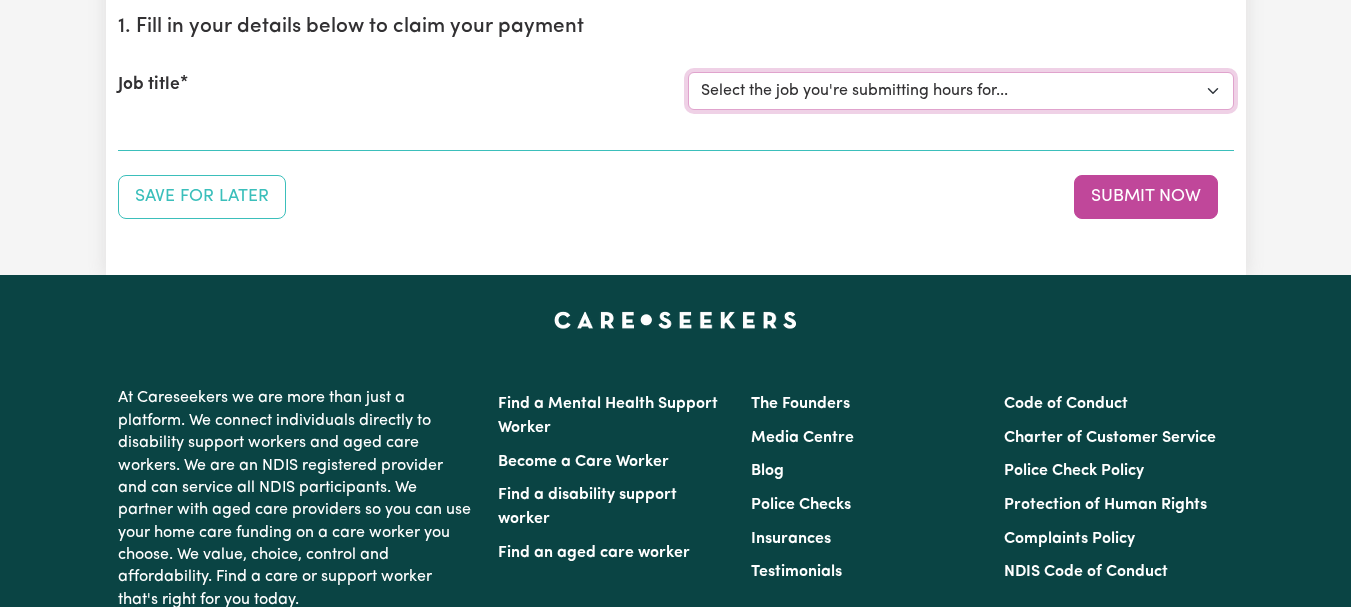 select on "7667" 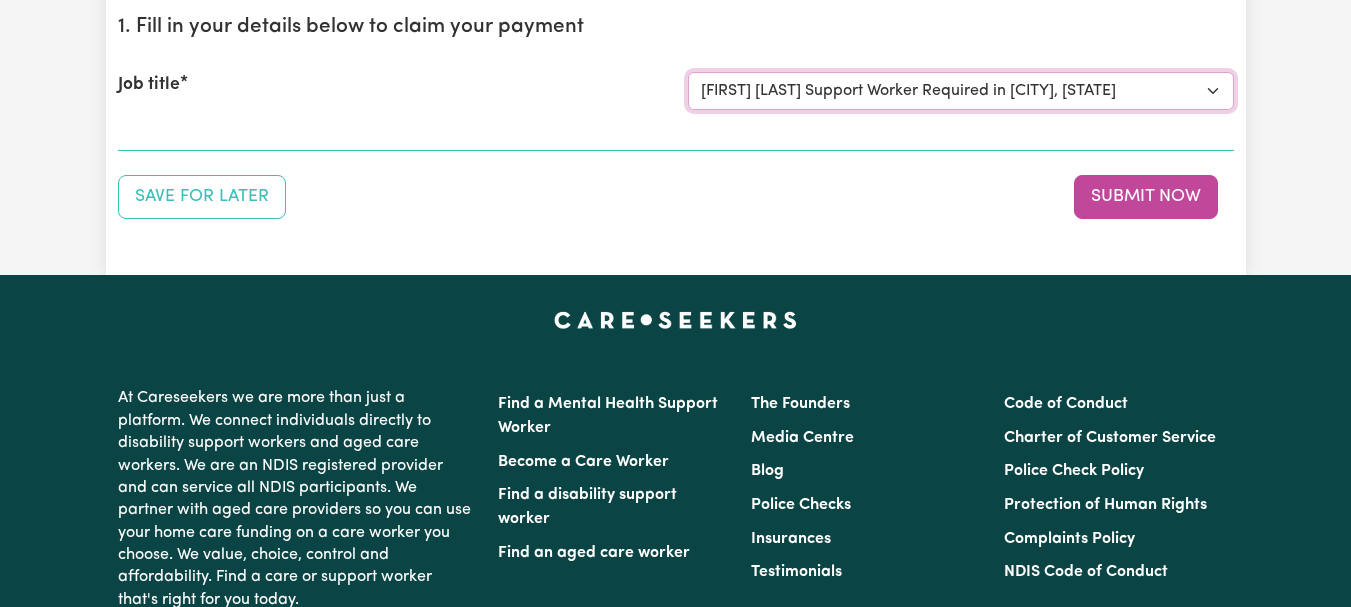 click on "Select the job you're submitting hours for... [[FIRST] [LAST]] Female Support Worker Needed ONE OFF On [DATE] and [DATE] Wednesday In [CITY], [STATE] [[FIRST] [LAST]] Female Support Worker Needed Every Fortnight Thursday - [CITY], [STATE]. [[FIRST] [LAST]] Care Worker Required in [CITY], [STATE] [[FIRST] [LAST]] Care Worker Required in [CITY], [STATE] [[FIRST] [LAST]] Support Worker Required in [CITY], [STATE] [[FIRST] [LAST]] Support Worker Required in [CITY], [STATE] [[FIRST] [LAST]] Support Worker Required in [CITY], [STATE]" at bounding box center (961, 91) 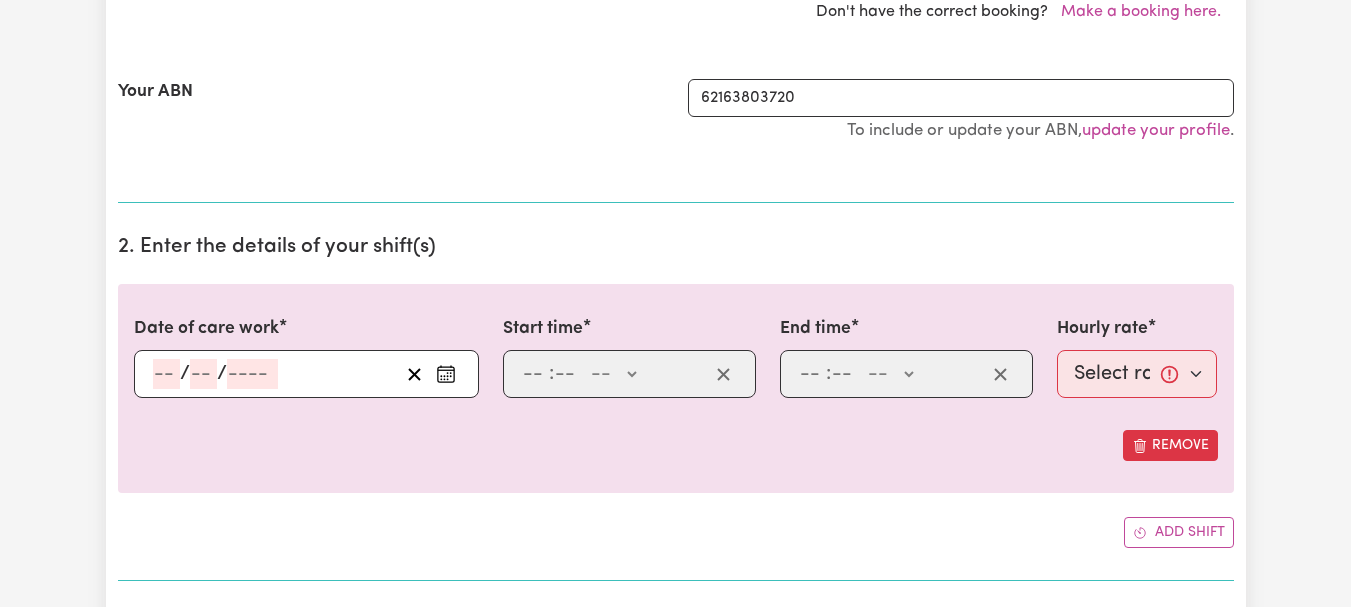 scroll, scrollTop: 530, scrollLeft: 0, axis: vertical 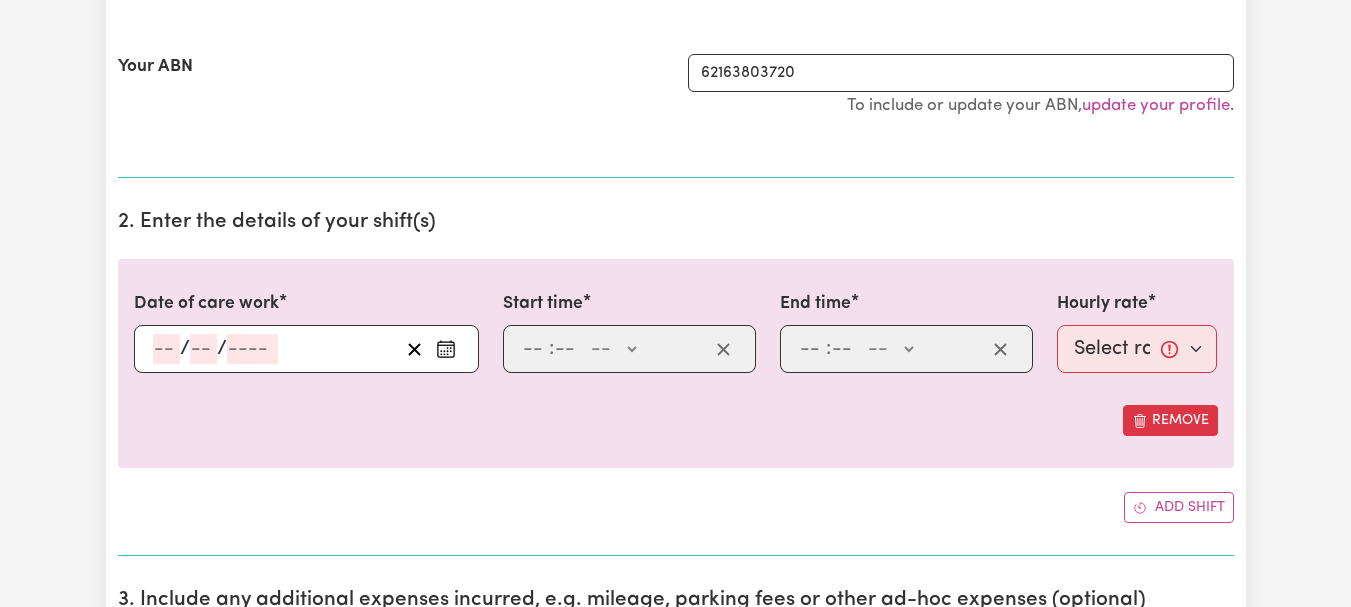 click on "Select a booking... Tue, [MONTH] 8, [YEAR] - 08:00am to 09:00am (ONE-OFF) Tue, [MONTH] 22, [YEAR] - 08:00am to 09:00am (ONE-OFF) Fri, [MONTH] 11, [YEAR] - 08:00am to 10:00am (ONE-OFF) Fri, [MONTH] 18, [YEAR] - 08:00am to 10:00am (ONE-OFF) Fri, [MONTH] 25, [YEAR] - 08:00am to 10:00am (ONE-OFF) Fri, [MONTH] 1, [YEAR] - 08:00am to 10:00am (ONE-OFF) Wed, [MONTH] 9, [YEAR] - 08:00am to 11:00am (ONE-OFF) Wed, [MONTH] 16, [YEAR] - 08:00am to 11:00am (ONE-OFF) Wed, [MONTH] 23, [YEAR] - 08:00am to 11:00am (ONE-OFF) Wed, [MONTH] 30, [YEAR] - 08:00am to 11:00am (ONE-OFF) Tue, [MONTH] 15, [YEAR] - 08:00am to 12:30pm (ONE-OFF) Tue, [MONTH] 29, [YEAR] - 08:00am to 12:30pm (ONE-OFF) Thu, [MONTH] 10, [YEAR] - 08:00am to 10:00am (ONE-OFF) Thu, [MONTH] 17, [YEAR] - 08:00am to 10:00am (ONE-OFF) Thu, [MONTH] 24, [YEAR] - 08:00am to 10:00am (ONE-OFF) Thu, [MONTH] 31, [YEAR] - 08:00am to 10:00am (ONE-OFF) Mon, [MONTH] 7, [YEAR] - 08:00am to 09:00am (ONE-OFF) Mon, [MONTH] 14, [YEAR] - 08:00am to 09:00am (ONE-OFF) Mon, [MONTH] 21, [YEAR] - 08:00am to 09:00am (ONE-OFF) Mon, [MONTH] 28, [YEAR] - 08:00am to 09:00am (ONE-OFF)" at bounding box center (913, -51) 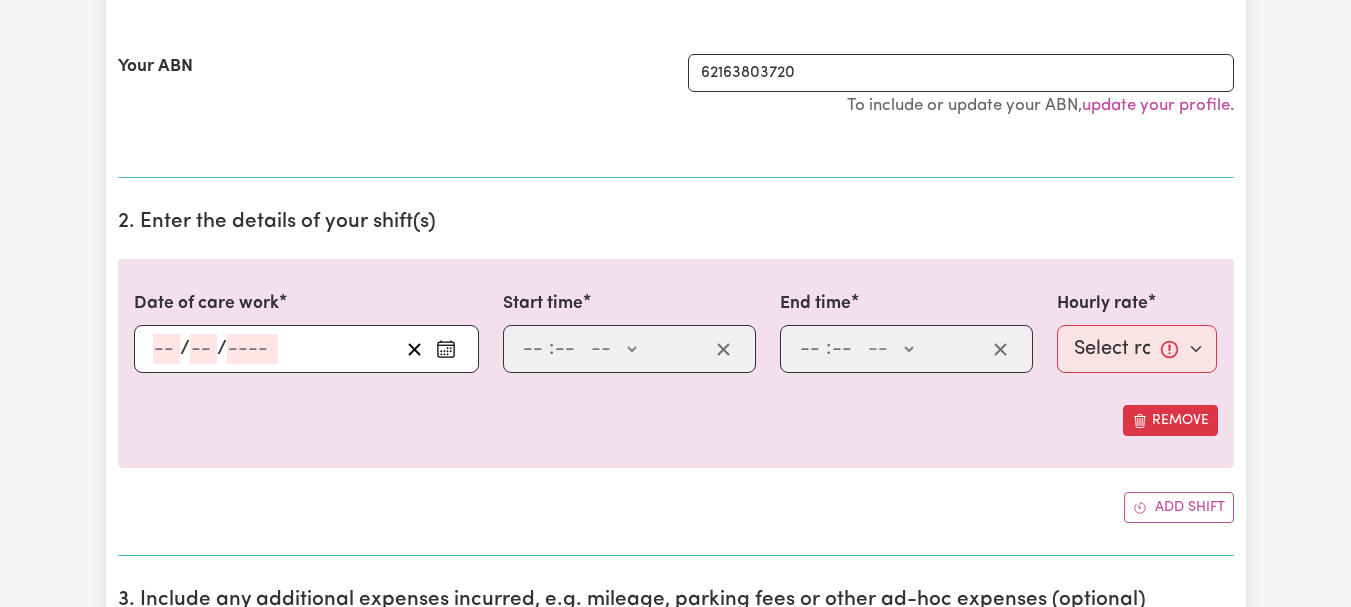 select on "342996" 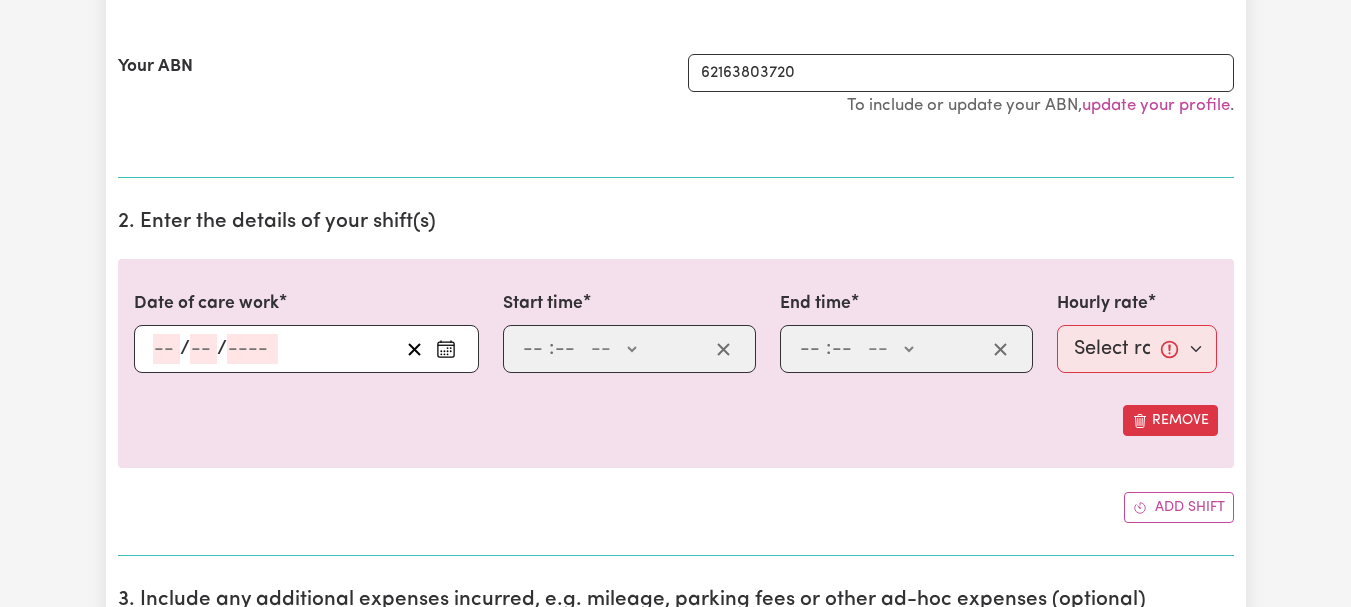 click on "Select a booking... Tue, [MONTH] 8, [YEAR] - 08:00am to 09:00am (ONE-OFF) Tue, [MONTH] 22, [YEAR] - 08:00am to 09:00am (ONE-OFF) Fri, [MONTH] 11, [YEAR] - 08:00am to 10:00am (ONE-OFF) Fri, [MONTH] 18, [YEAR] - 08:00am to 10:00am (ONE-OFF) Fri, [MONTH] 25, [YEAR] - 08:00am to 10:00am (ONE-OFF) Fri, [MONTH] 1, [YEAR] - 08:00am to 10:00am (ONE-OFF) Wed, [MONTH] 9, [YEAR] - 08:00am to 11:00am (ONE-OFF) Wed, [MONTH] 16, [YEAR] - 08:00am to 11:00am (ONE-OFF) Wed, [MONTH] 23, [YEAR] - 08:00am to 11:00am (ONE-OFF) Wed, [MONTH] 30, [YEAR] - 08:00am to 11:00am (ONE-OFF) Tue, [MONTH] 15, [YEAR] - 08:00am to 12:30pm (ONE-OFF) Tue, [MONTH] 29, [YEAR] - 08:00am to 12:30pm (ONE-OFF) Thu, [MONTH] 10, [YEAR] - 08:00am to 10:00am (ONE-OFF) Thu, [MONTH] 17, [YEAR] - 08:00am to 10:00am (ONE-OFF) Thu, [MONTH] 24, [YEAR] - 08:00am to 10:00am (ONE-OFF) Thu, [MONTH] 31, [YEAR] - 08:00am to 10:00am (ONE-OFF) Mon, [MONTH] 7, [YEAR] - 08:00am to 09:00am (ONE-OFF) Mon, [MONTH] 14, [YEAR] - 08:00am to 09:00am (ONE-OFF) Mon, [MONTH] 21, [YEAR] - 08:00am to 09:00am (ONE-OFF) Mon, [MONTH] 28, [YEAR] - 08:00am to 09:00am (ONE-OFF)" at bounding box center (913, -51) 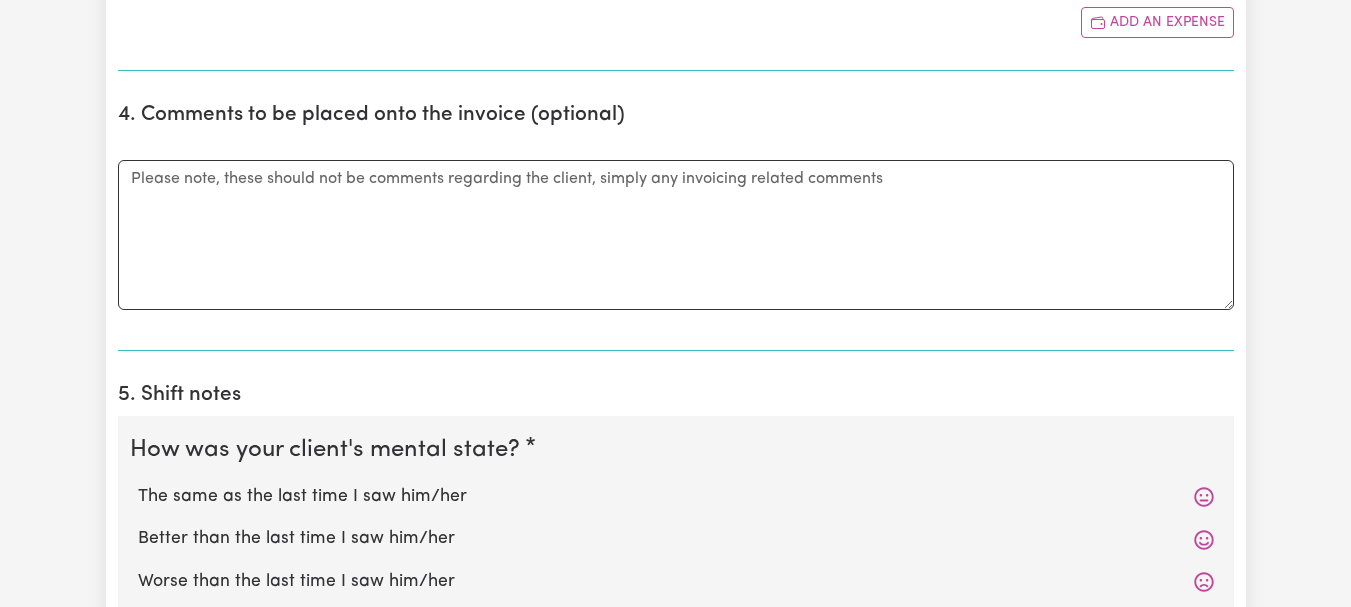scroll, scrollTop: 1272, scrollLeft: 0, axis: vertical 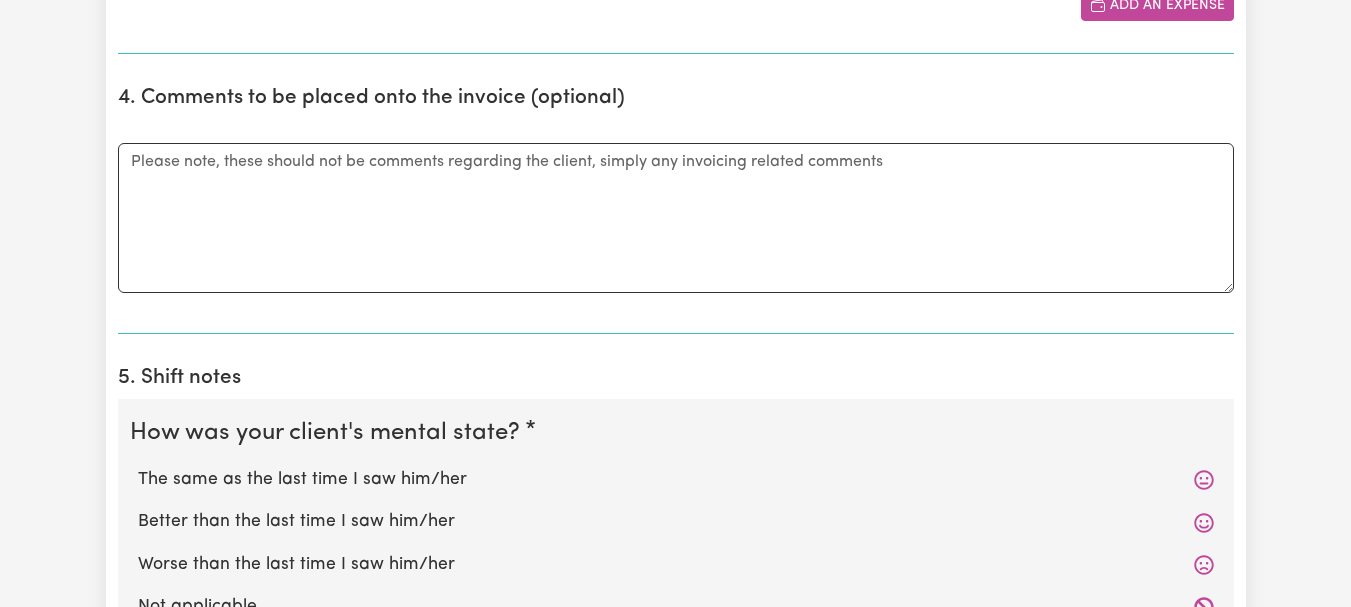 click on "Add an expense" at bounding box center [1157, 5] 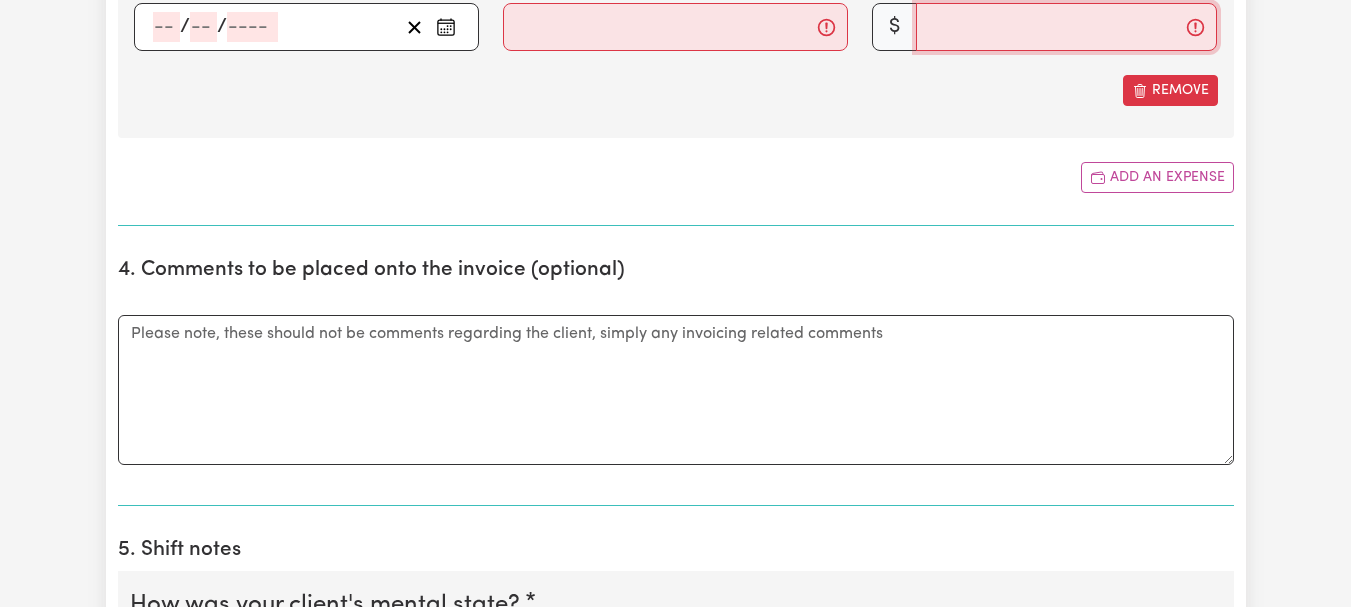 click on "Amount" at bounding box center [1066, 27] 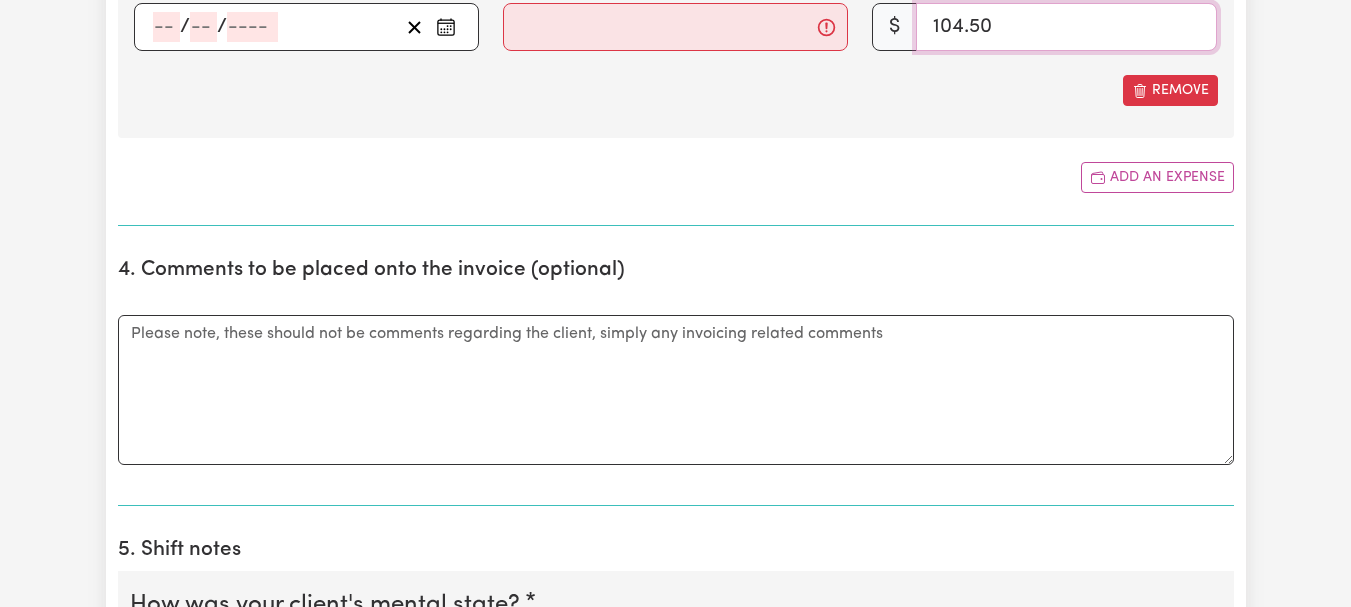 scroll, scrollTop: 1270, scrollLeft: 0, axis: vertical 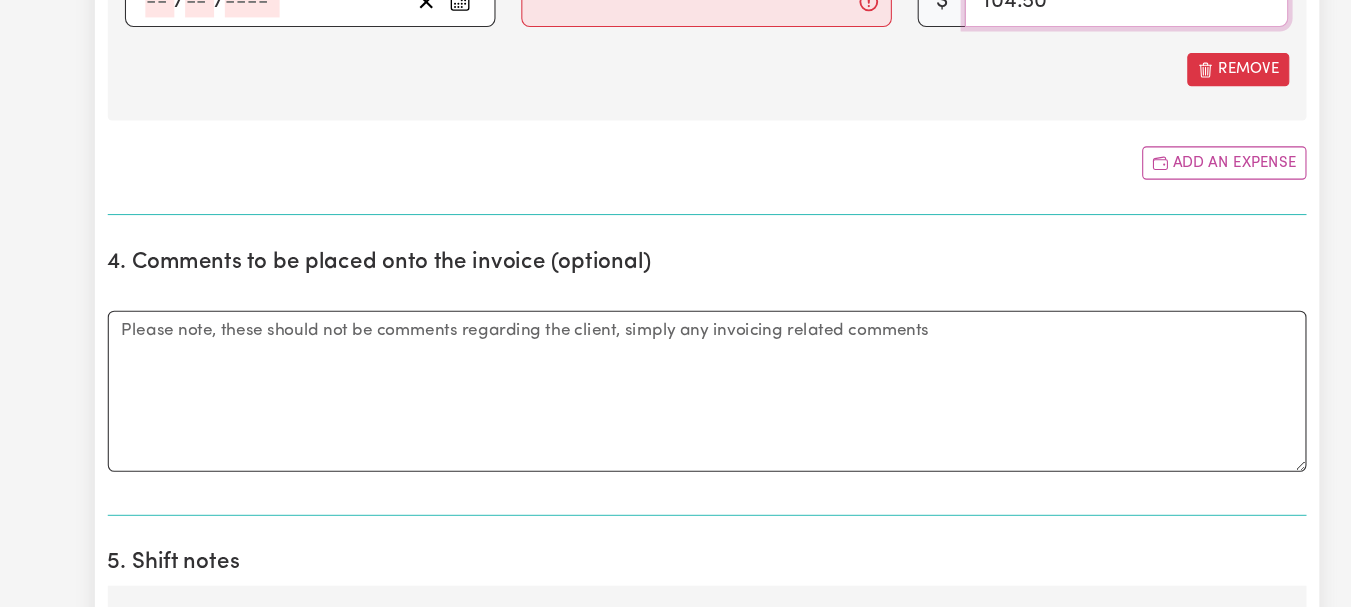 type on "104.50" 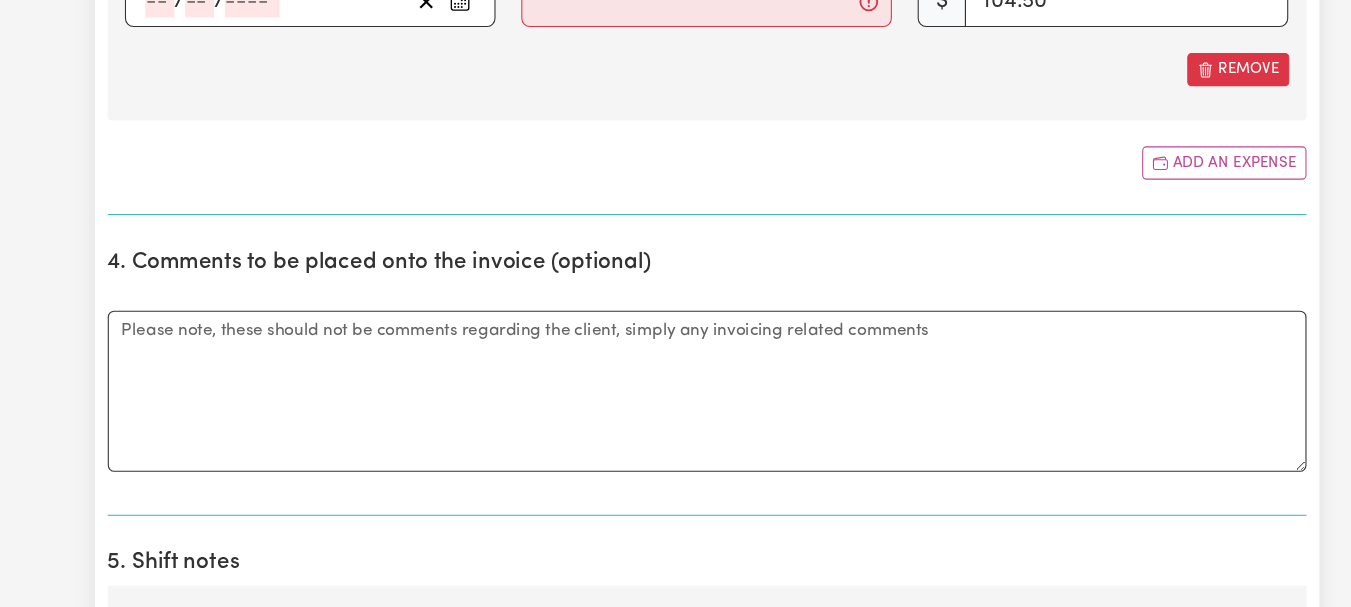 click 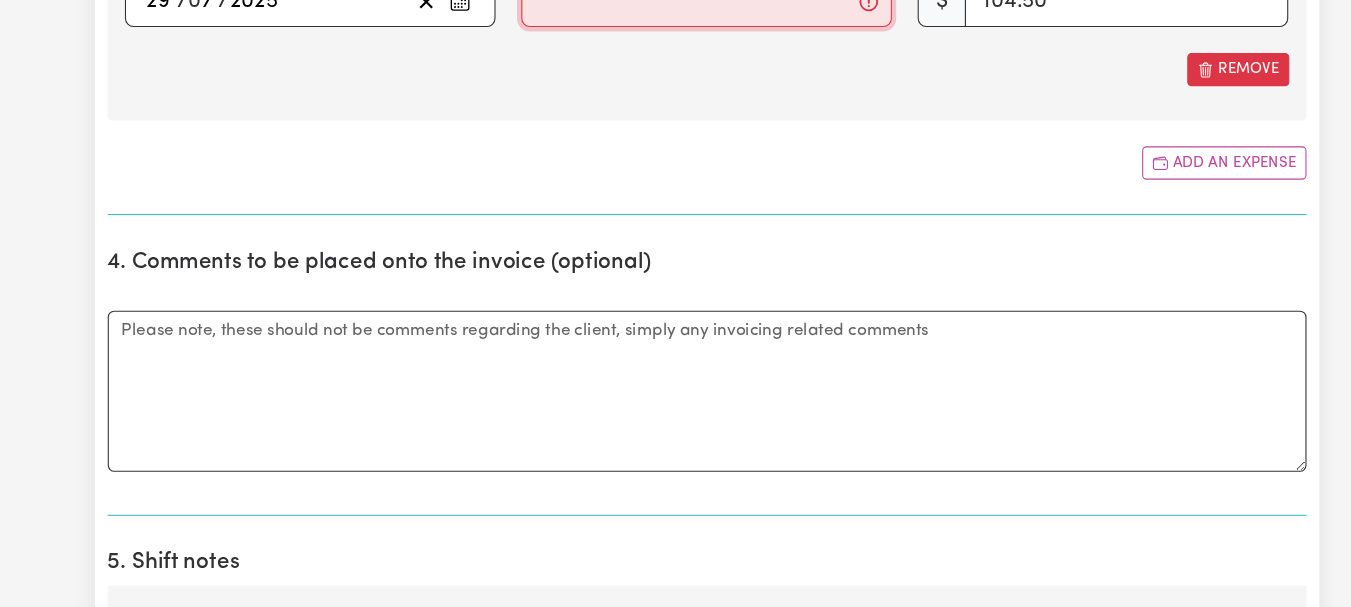 click on "Description" at bounding box center [675, 29] 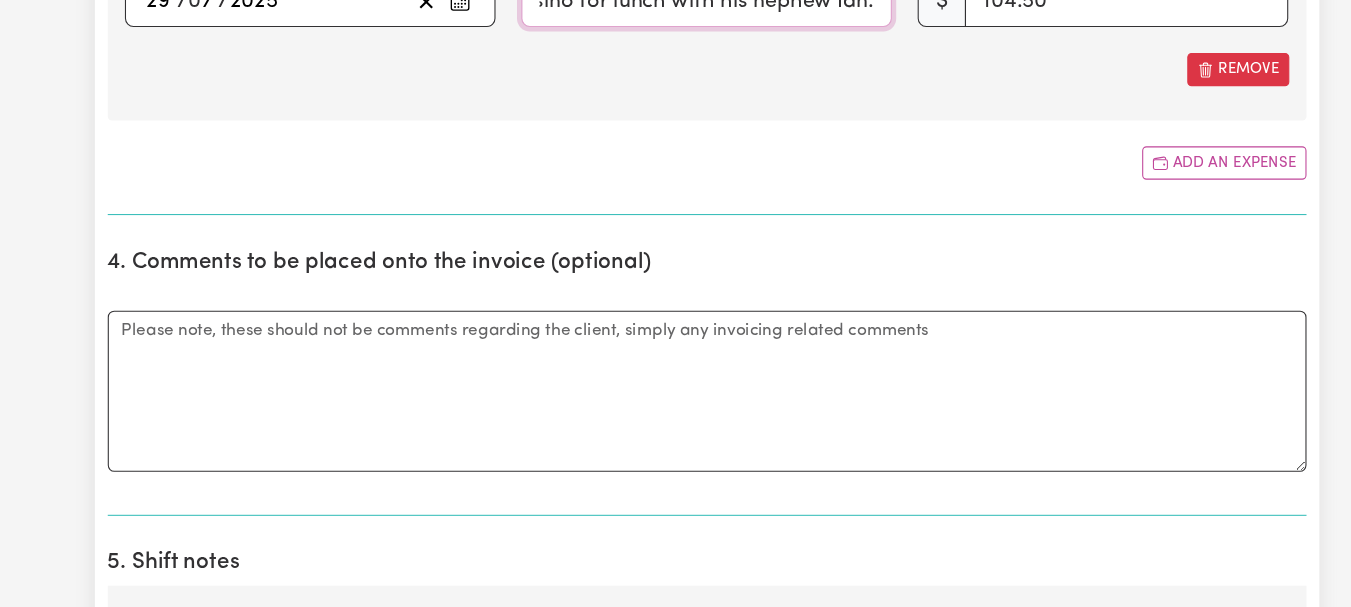 scroll, scrollTop: 0, scrollLeft: 1014, axis: horizontal 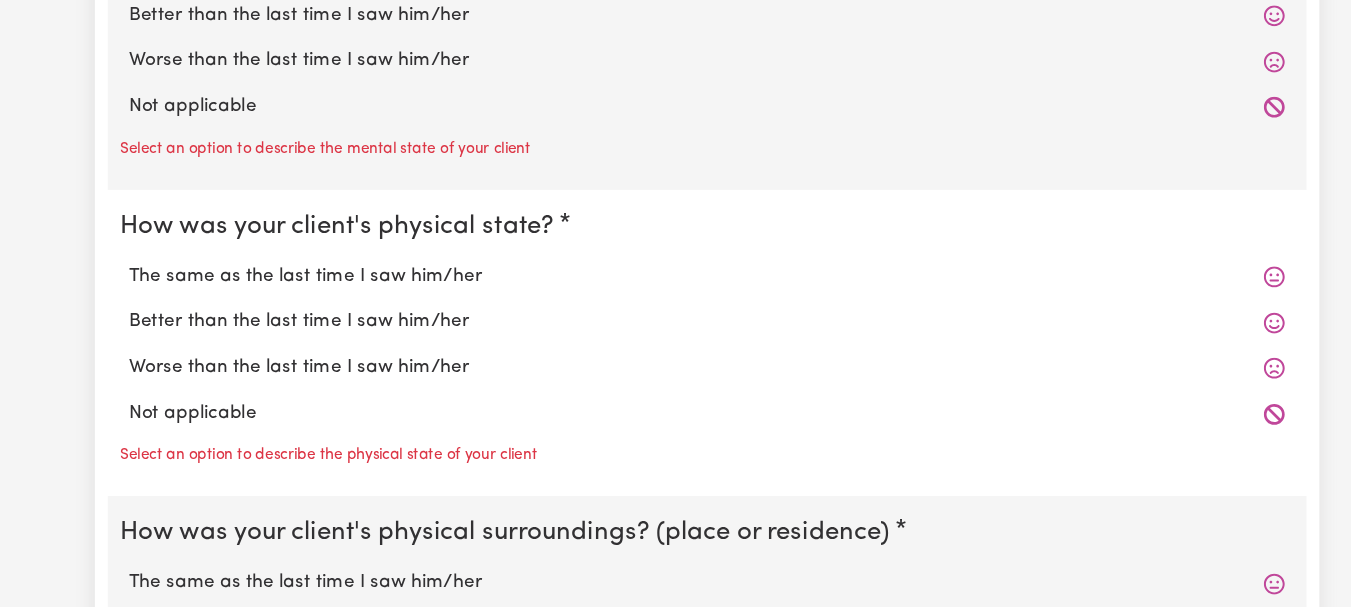 type on "Tool Wil into Launceston for his social support day. Had lunch at Country Club Casino for lunch with his nephew Ian." 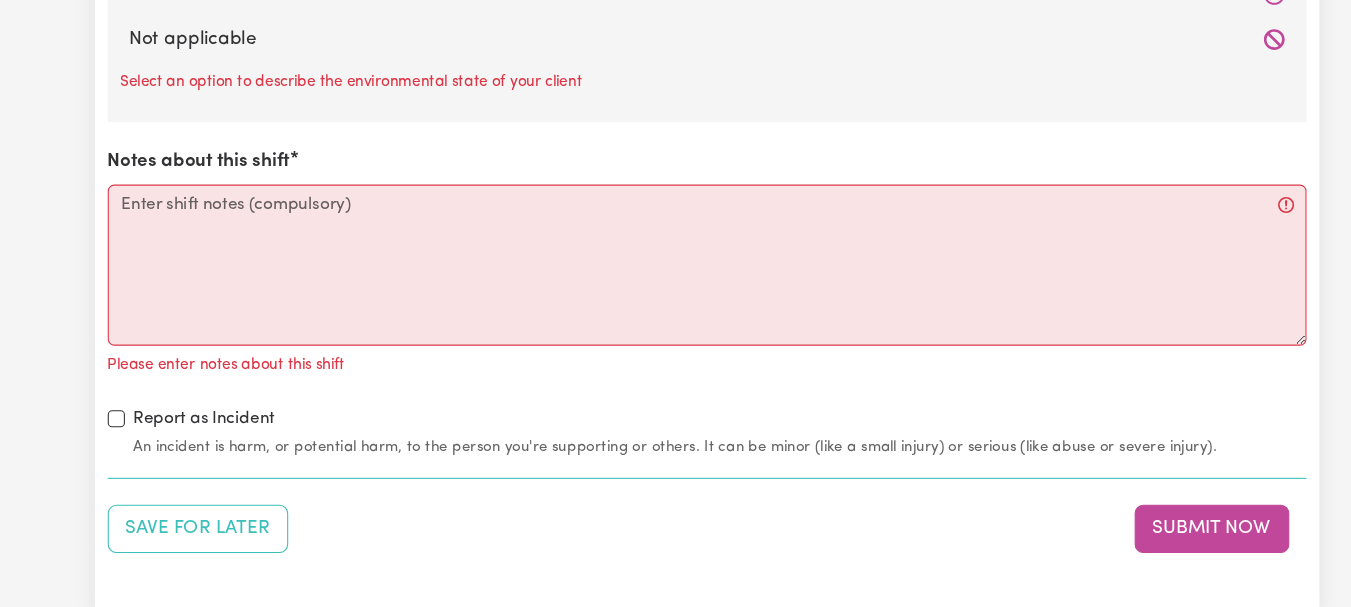 scroll, scrollTop: 2522, scrollLeft: 0, axis: vertical 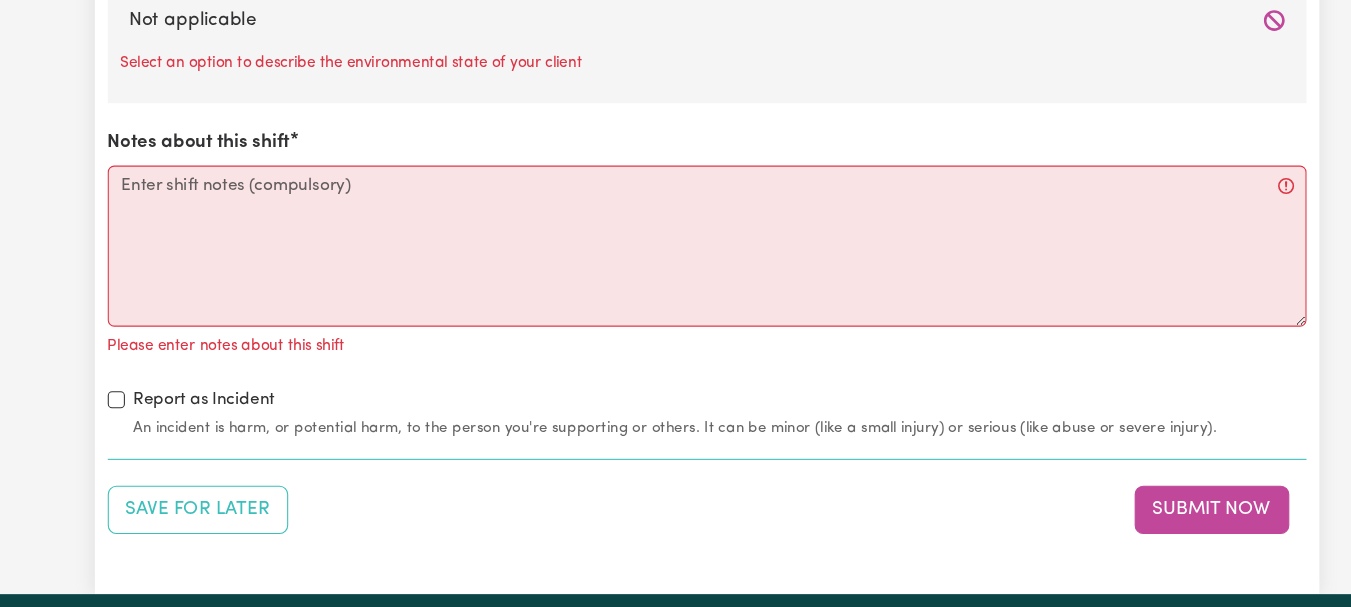 click on "The same as the last time I saw him/her" at bounding box center [676, -352] 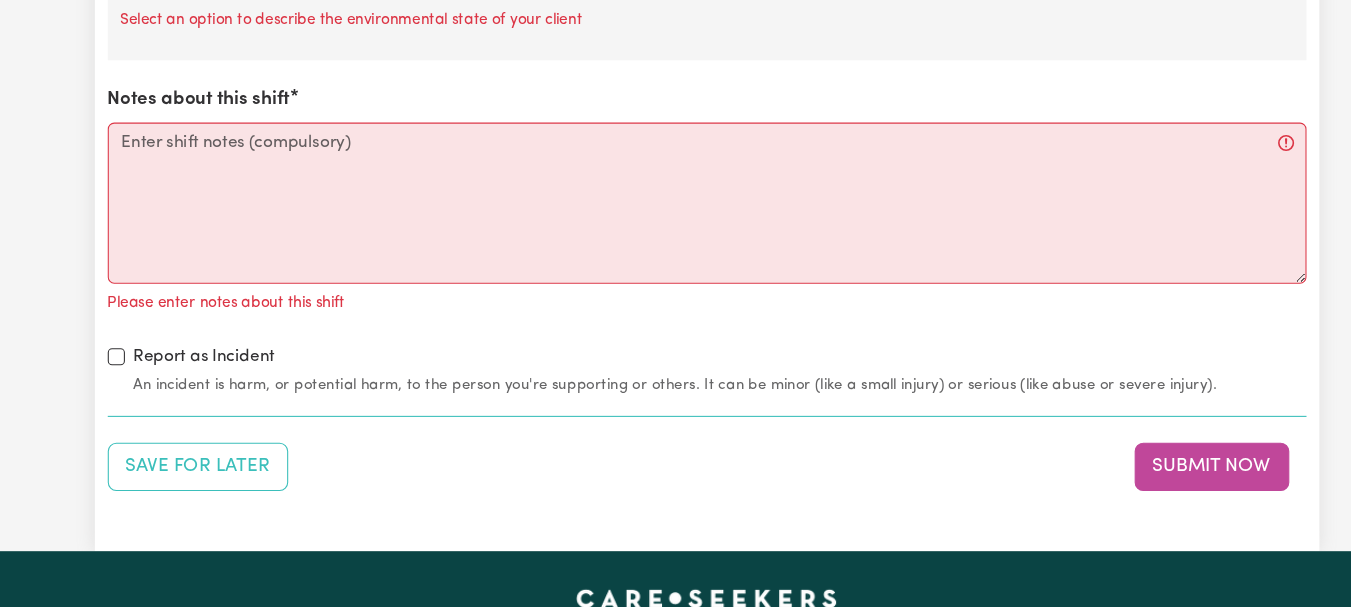 click on "The same as the last time I saw him/her" at bounding box center (676, -107) 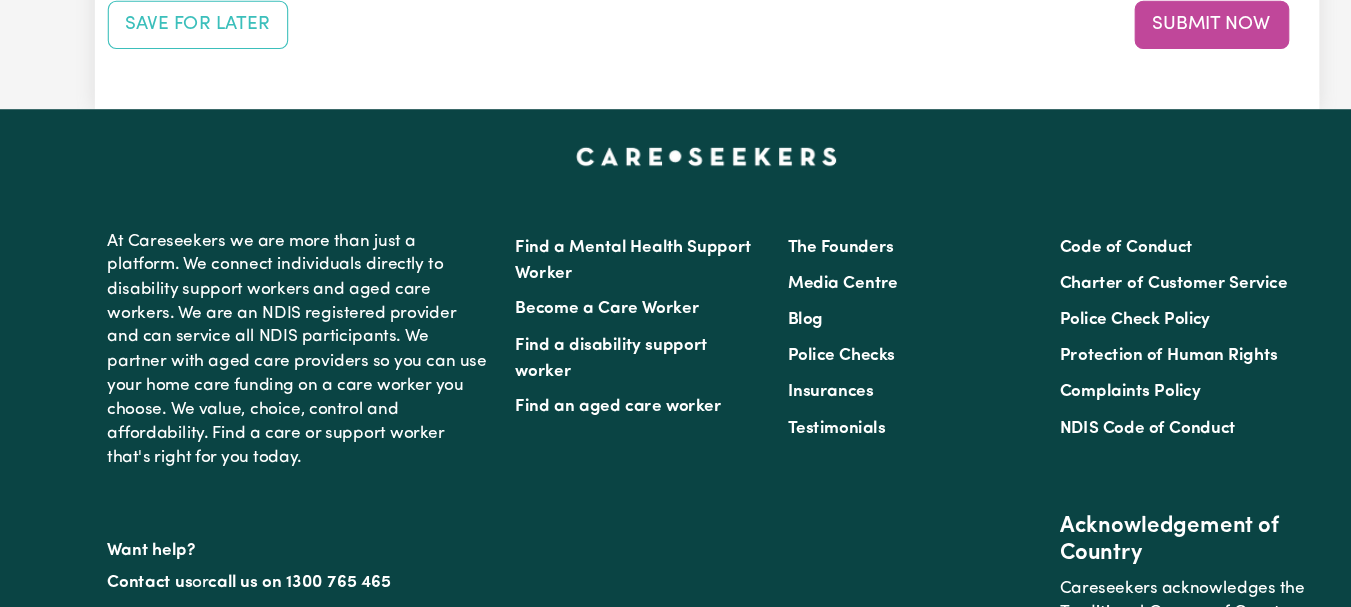 scroll, scrollTop: 2955, scrollLeft: 0, axis: vertical 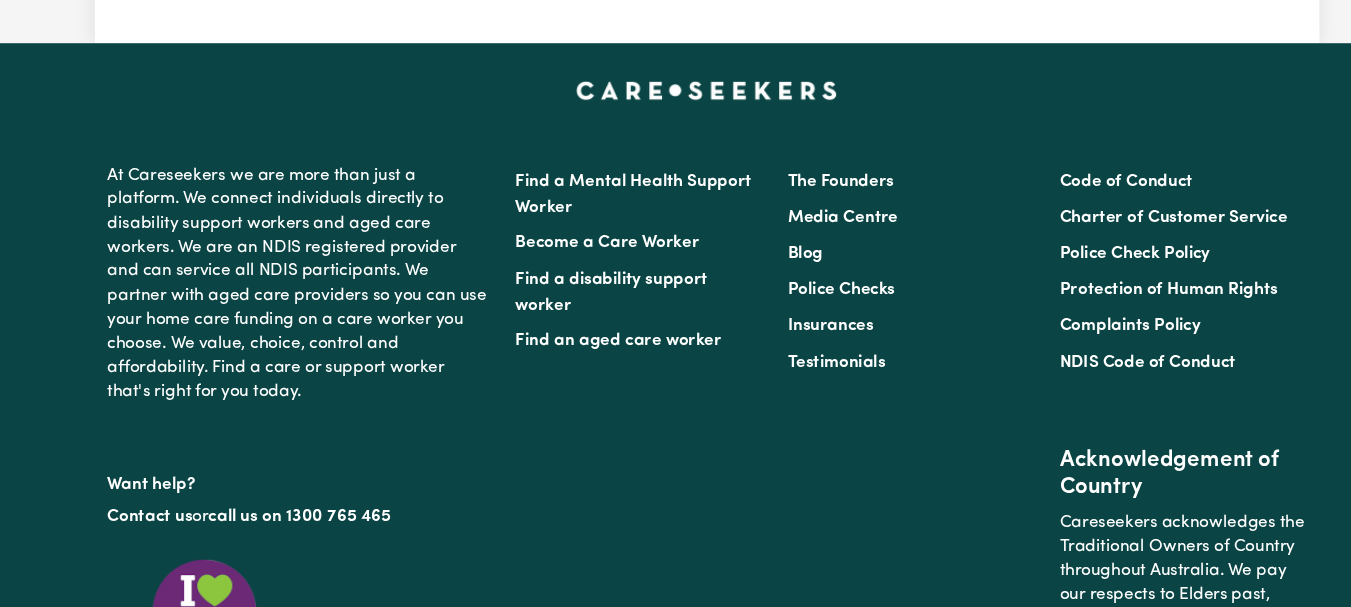 click on "Notes about this shift" at bounding box center [676, -242] 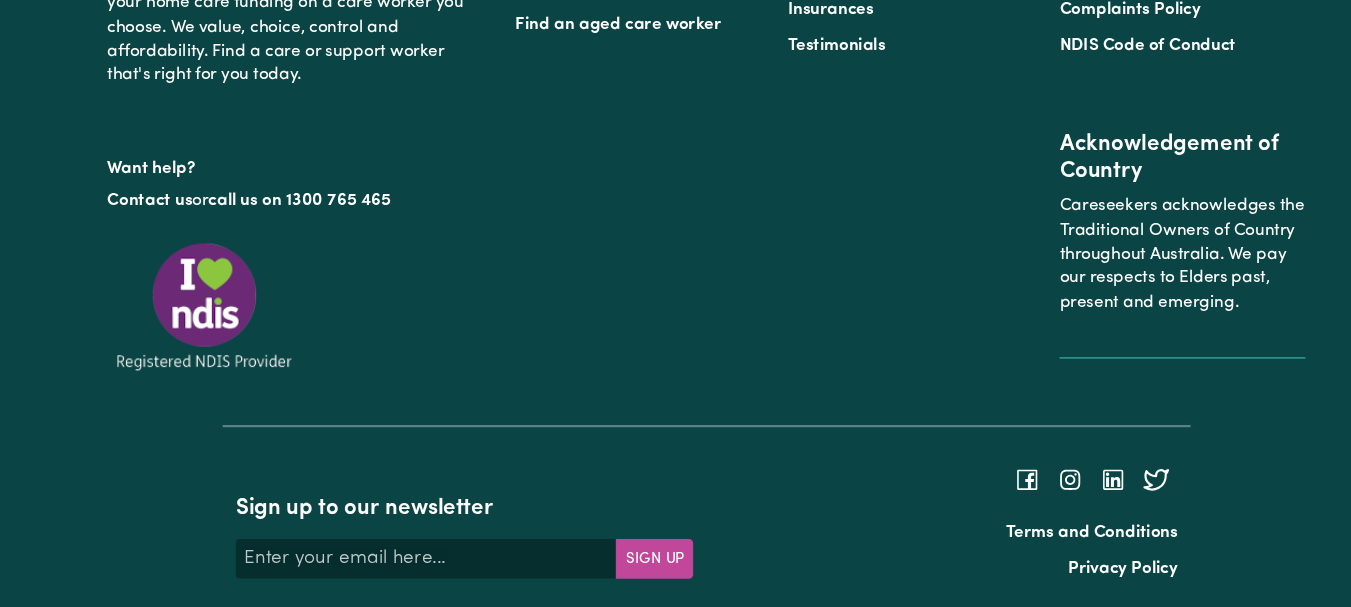 scroll, scrollTop: 3235, scrollLeft: 0, axis: vertical 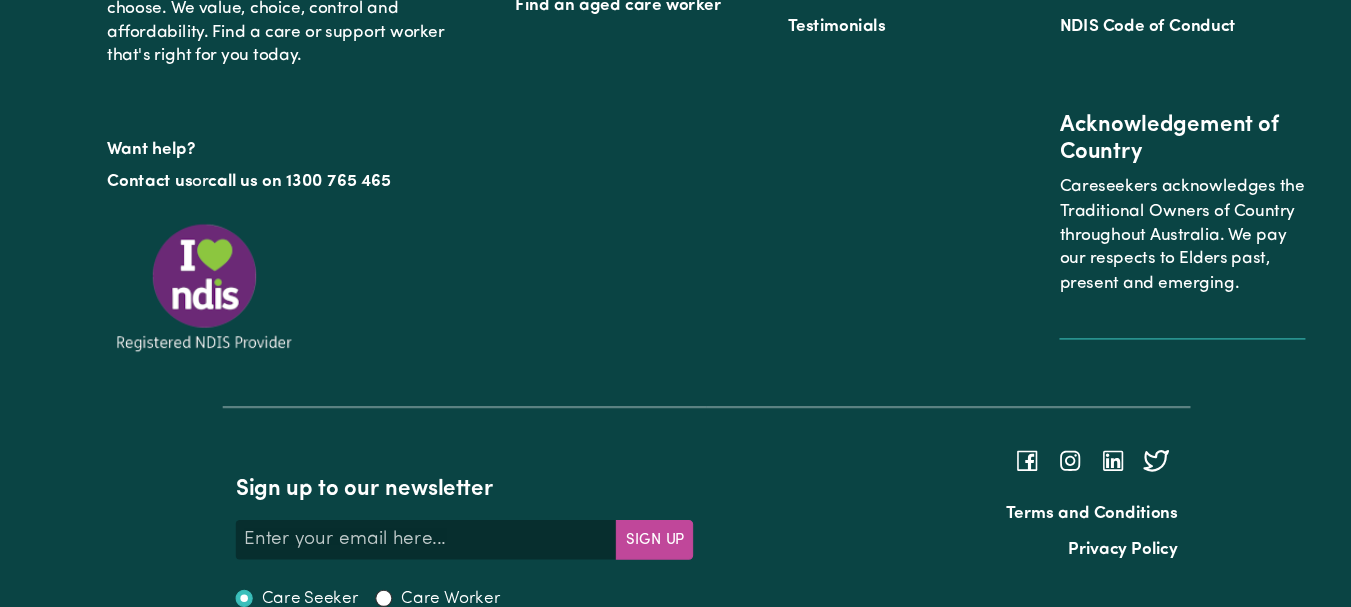 type on "Refer to KNC shift notes." 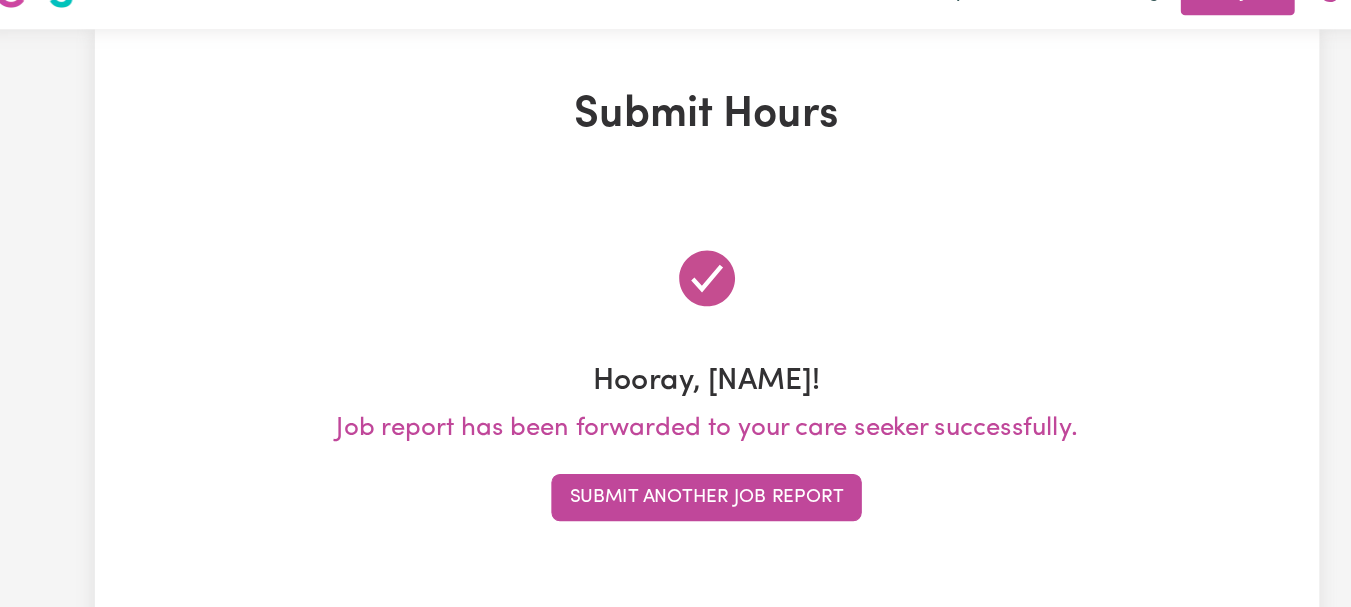 scroll, scrollTop: 0, scrollLeft: 0, axis: both 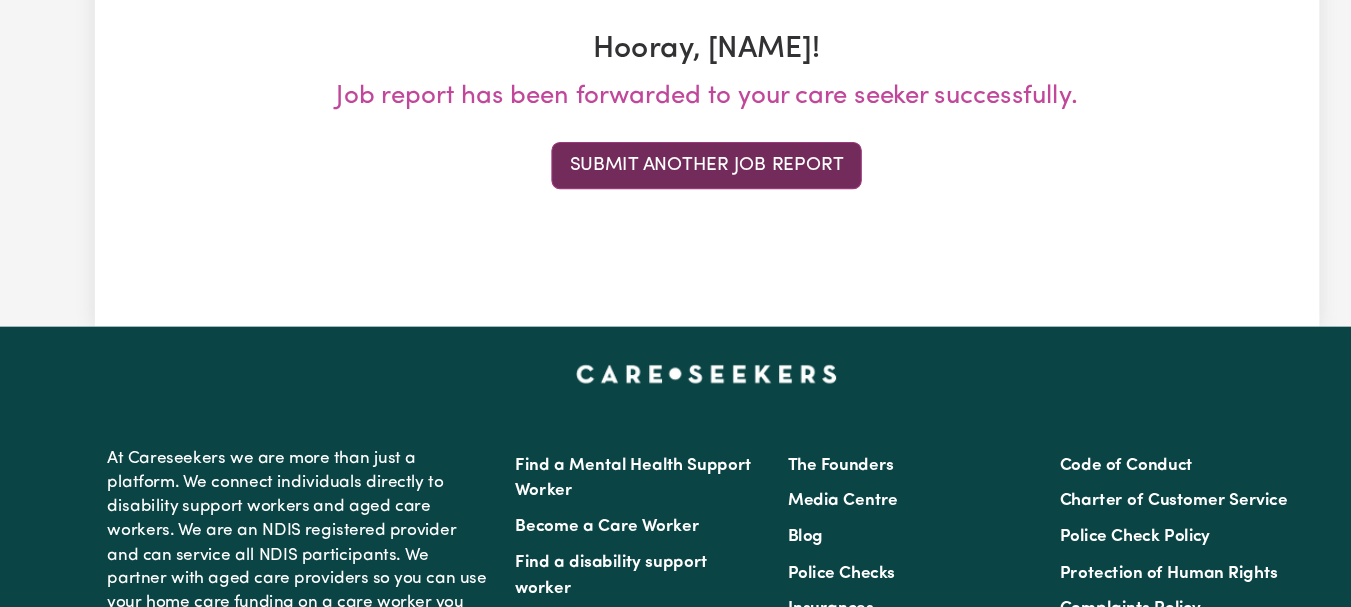 click on "Submit Another Job Report" at bounding box center [675, 196] 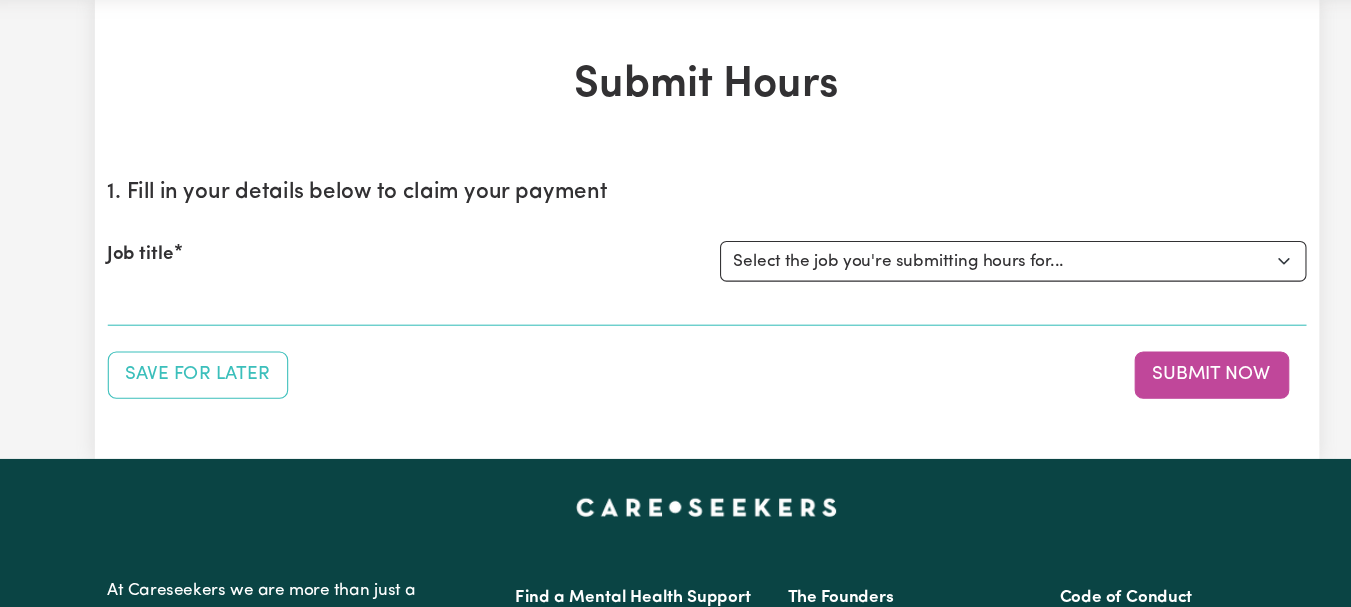 scroll, scrollTop: 0, scrollLeft: 0, axis: both 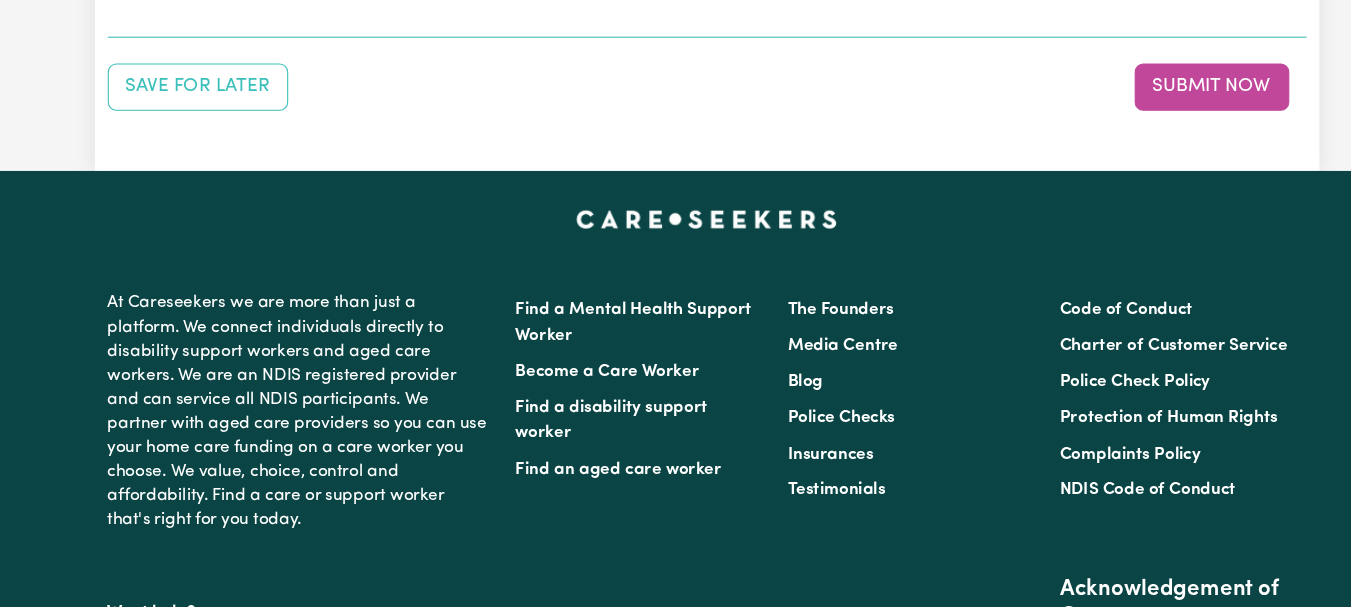 click on "Select the job you're submitting hours for... [[FIRST] [LAST]] Female Support Worker Needed ONE OFF On [DATE] and [DATE] Wednesday In [CITY], [STATE] [[FIRST] [LAST]] Female Support Worker Needed Every Fortnight Thursday - [CITY], [STATE]. [[FIRST] [LAST]] Care Worker Required in [CITY], [STATE] [[FIRST] [LAST]] Care Worker Required in [CITY], [STATE] [[FIRST] [LAST]] Support Worker Required in [CITY], [STATE] [[FIRST] [LAST]] Support Worker Required in [CITY], [STATE] [[FIRST] [LAST]] Support Worker Required in [CITY], [STATE]" at bounding box center (961, 17) 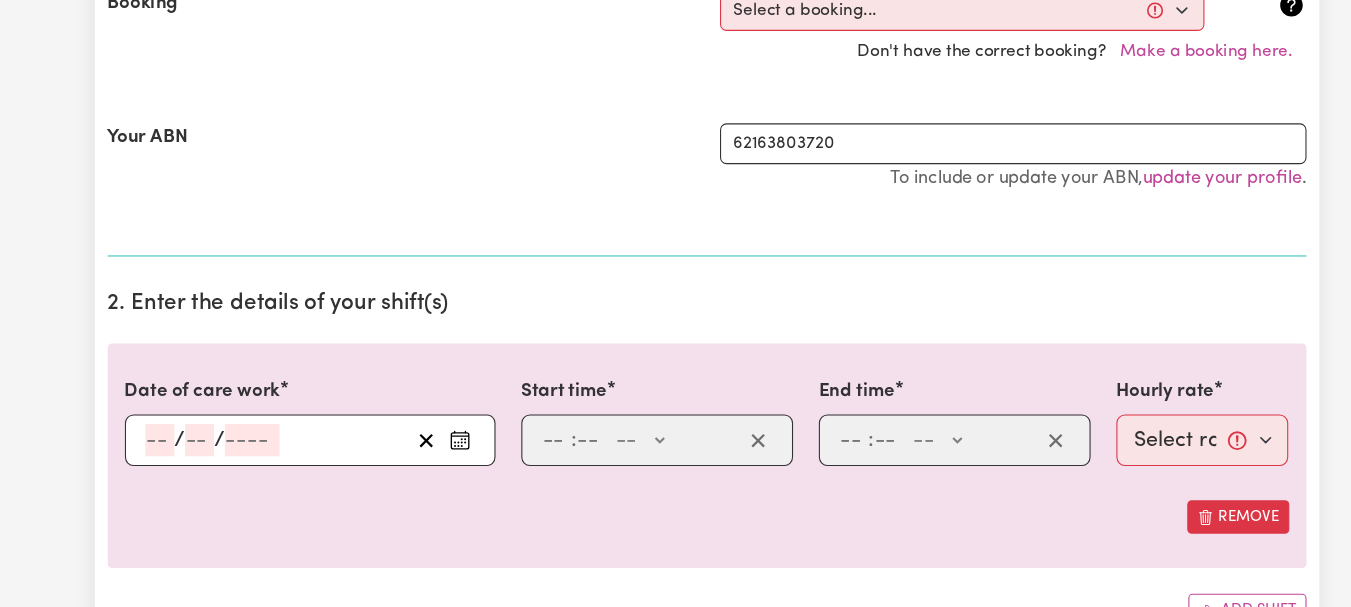 scroll, scrollTop: 478, scrollLeft: 0, axis: vertical 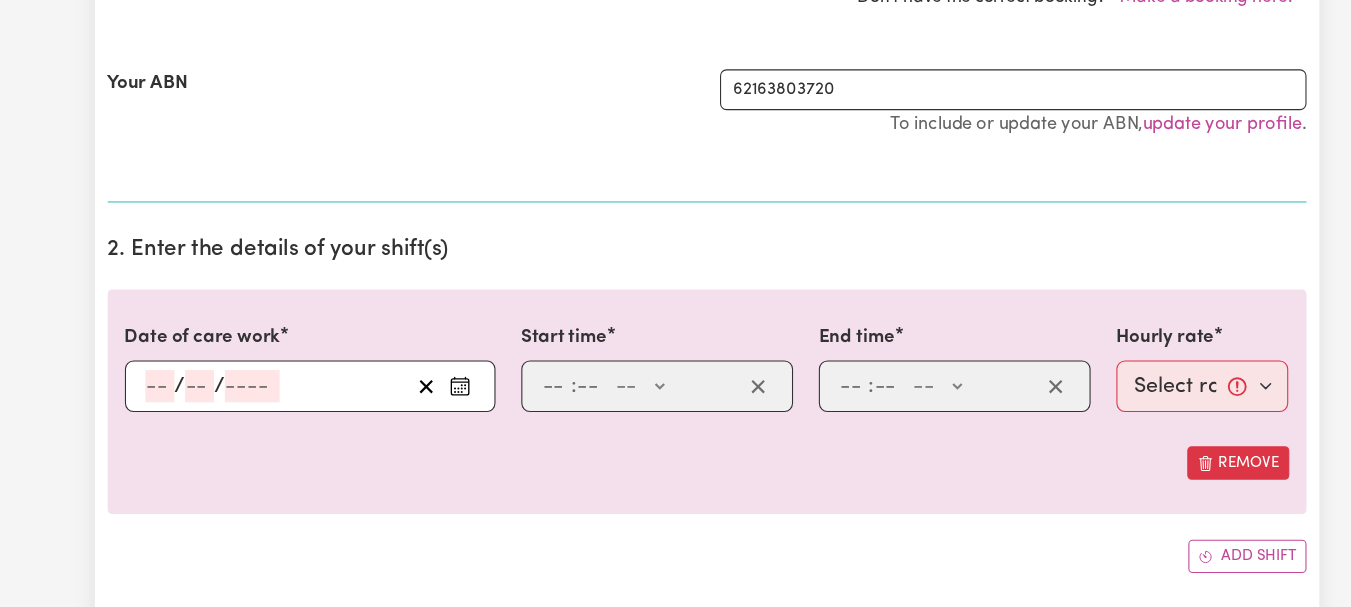 click on "Select a booking... Tue, [MONTH] 8, [YEAR] - 08:00am to 09:00am (ONE-OFF) Tue, [MONTH] 22, [YEAR] - 08:00am to 09:00am (ONE-OFF) Fri, [MONTH] 11, [YEAR] - 08:00am to 10:00am (ONE-OFF) Fri, [MONTH] 18, [YEAR] - 08:00am to 10:00am (ONE-OFF) Fri, [MONTH] 25, [YEAR] - 08:00am to 10:00am (ONE-OFF) Fri, [MONTH] 1, [YEAR] - 08:00am to 10:00am (ONE-OFF) Wed, [MONTH] 9, [YEAR] - 08:00am to 11:00am (ONE-OFF) Wed, [MONTH] 16, [YEAR] - 08:00am to 11:00am (ONE-OFF) Wed, [MONTH] 23, [YEAR] - 08:00am to 11:00am (ONE-OFF) Wed, [MONTH] 30, [YEAR] - 08:00am to 11:00am (ONE-OFF) Tue, [MONTH] 15, [YEAR] - 08:00am to 12:30pm (ONE-OFF) Tue, [MONTH] 29, [YEAR] - 08:00am to 12:30pm (ONE-OFF) Thu, [MONTH] 10, [YEAR] - 08:00am to 10:00am (ONE-OFF) Thu, [MONTH] 17, [YEAR] - 08:00am to 10:00am (ONE-OFF) Thu, [MONTH] 24, [YEAR] - 08:00am to 10:00am (ONE-OFF) Thu, [MONTH] 31, [YEAR] - 08:00am to 10:00am (ONE-OFF) Mon, [MONTH] 7, [YEAR] - 08:00am to 09:00am (ONE-OFF) Mon, [MONTH] 14, [YEAR] - 08:00am to 09:00am (ONE-OFF) Mon, [MONTH] 21, [YEAR] - 08:00am to 09:00am (ONE-OFF) Mon, [MONTH] 28, [YEAR] - 08:00am to 09:00am (ONE-OFF)" at bounding box center [913, 1] 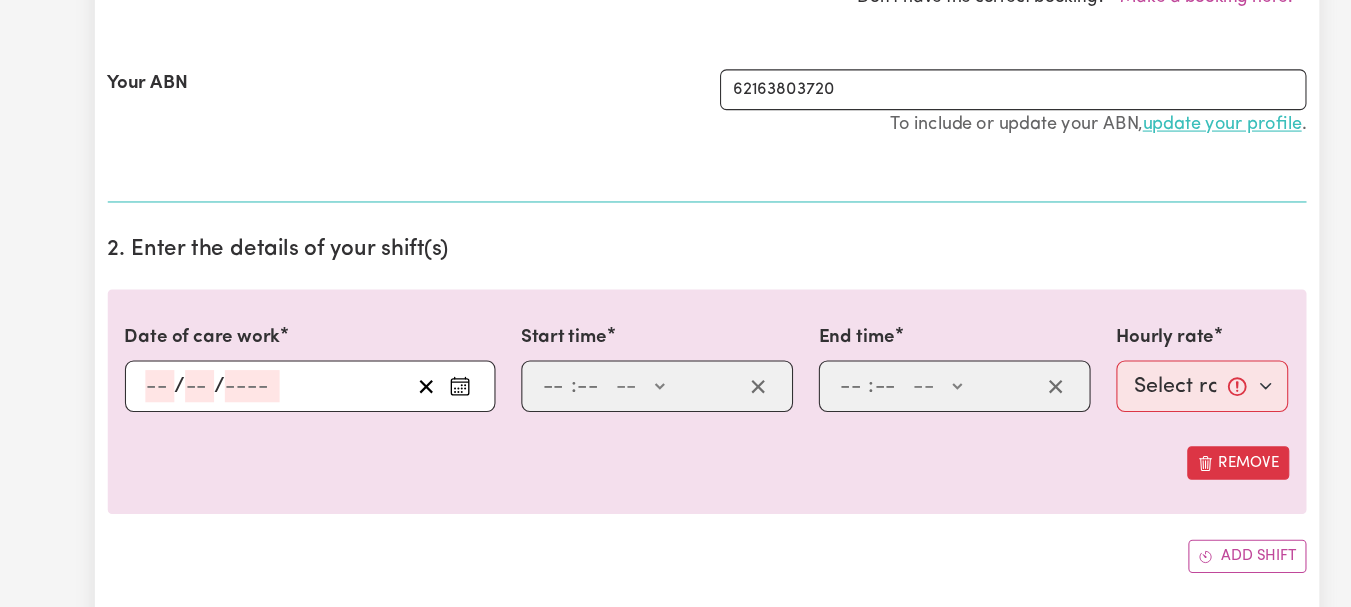 select on "342989" 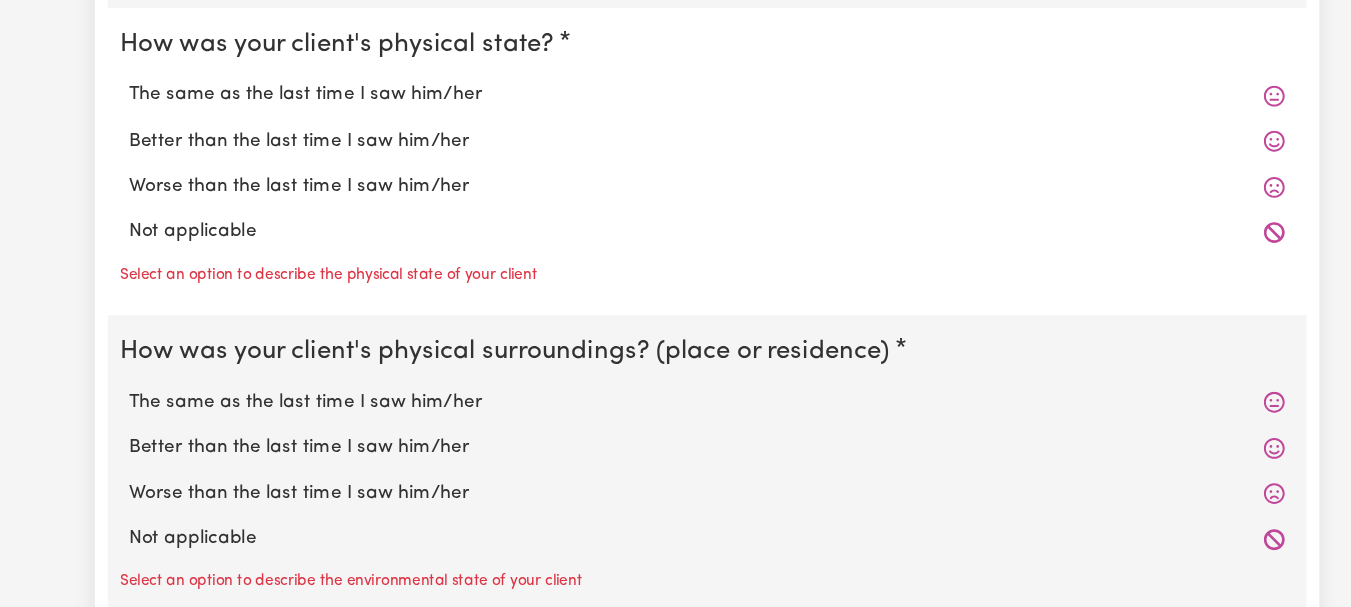 scroll, scrollTop: 1916, scrollLeft: 0, axis: vertical 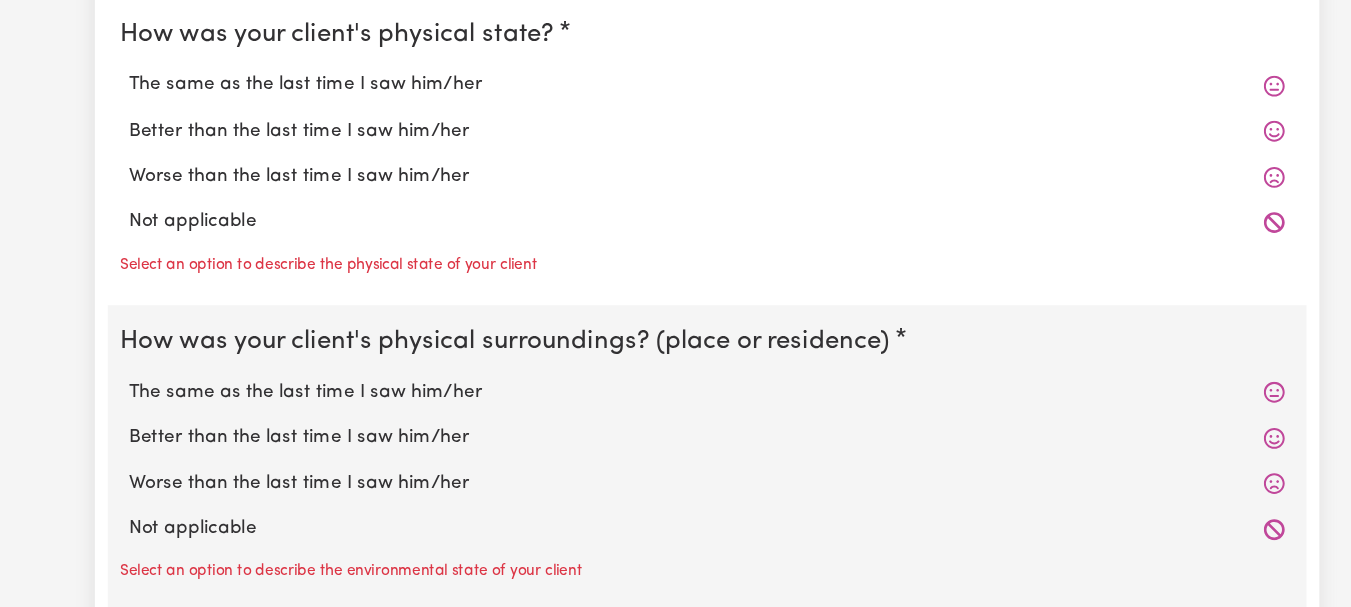 click on "The same as the last time I saw him/her" at bounding box center [676, -164] 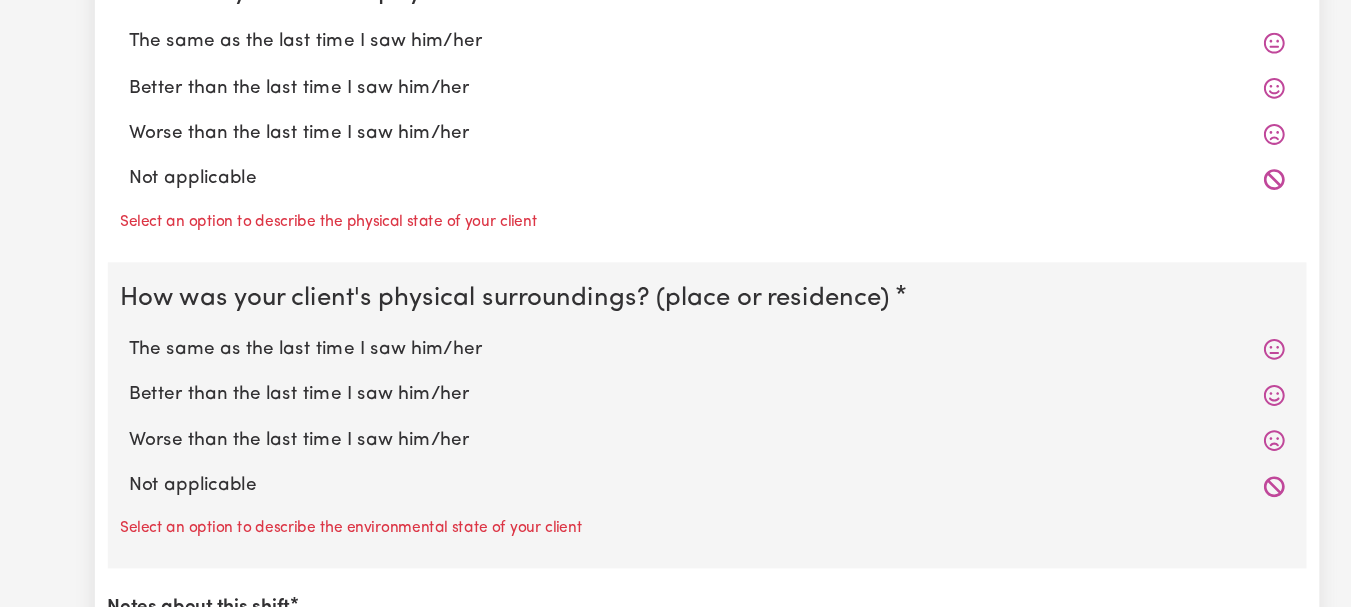 click on "The same as the last time I saw him/her" at bounding box center (676, 81) 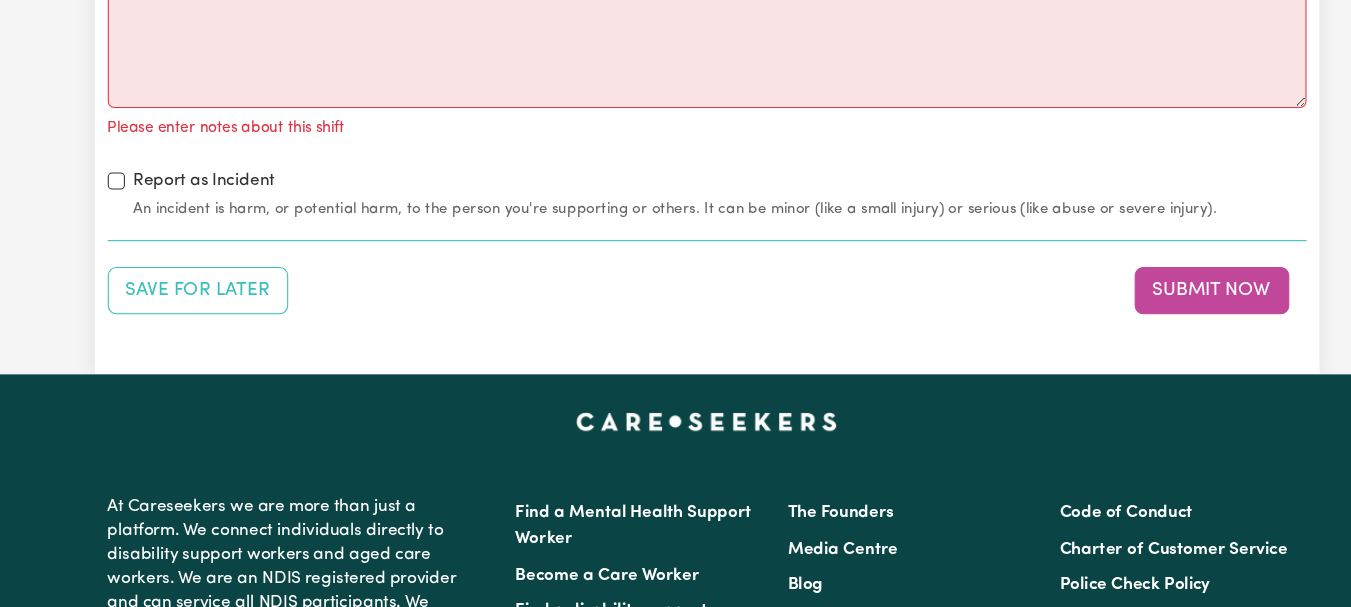 scroll, scrollTop: 2522, scrollLeft: 0, axis: vertical 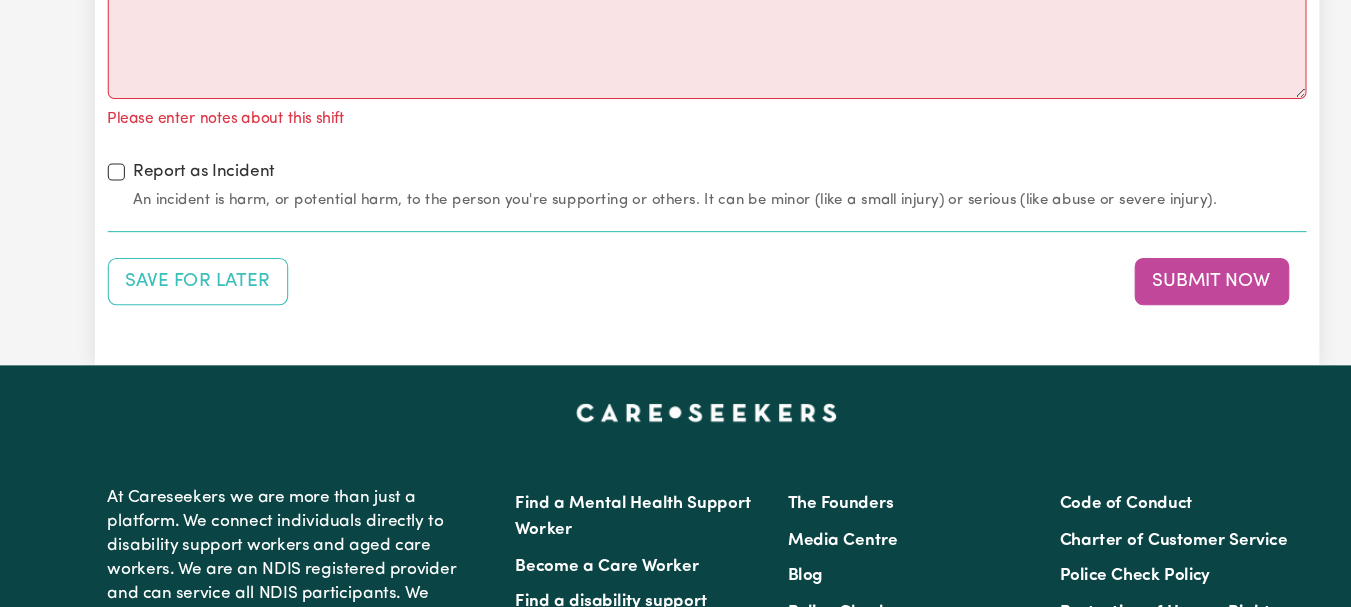 click on "The same as the last time I saw him/her" at bounding box center (676, -279) 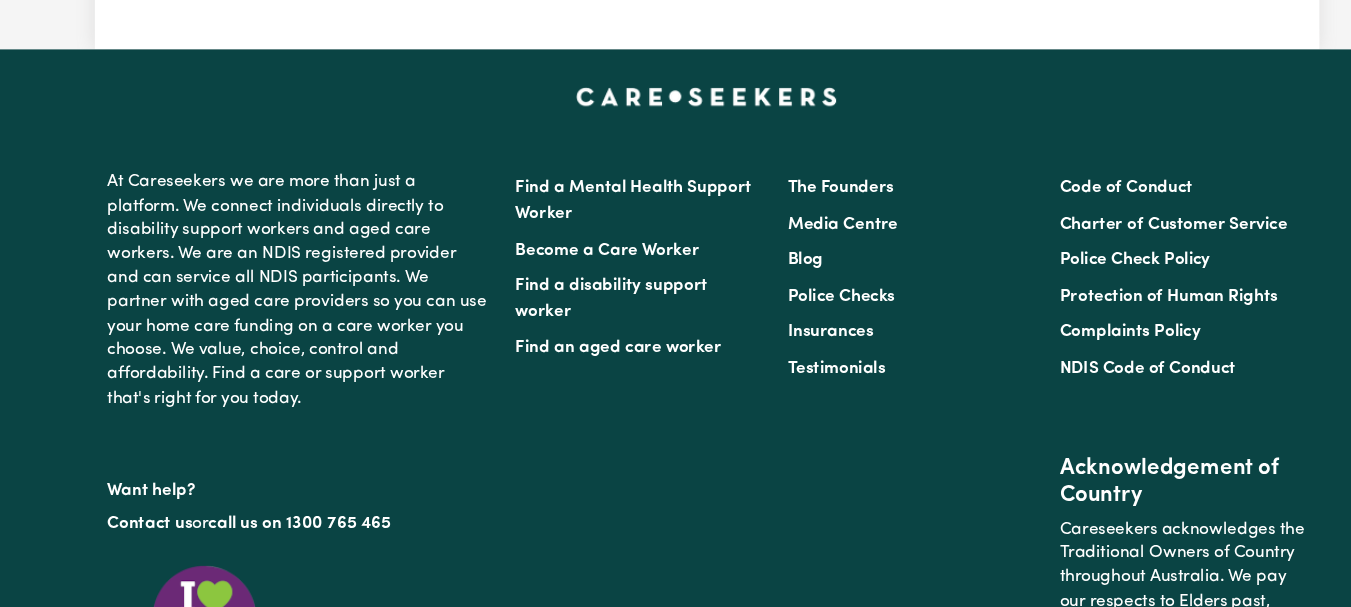 scroll, scrollTop: 2793, scrollLeft: 0, axis: vertical 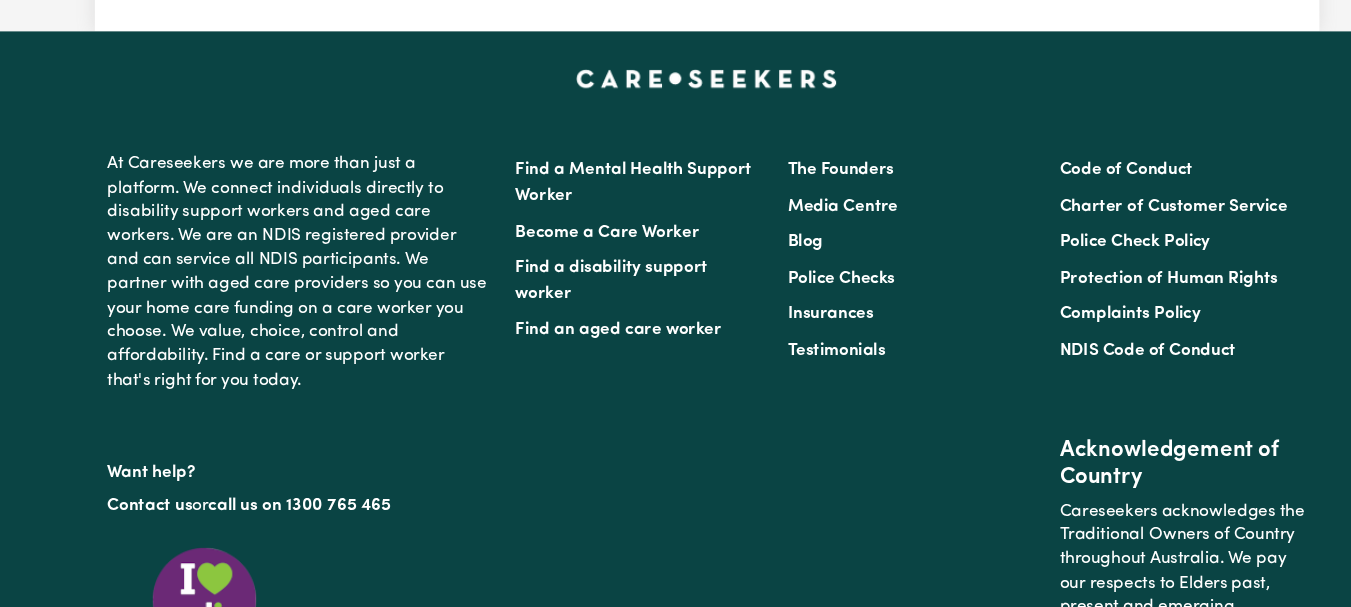 click on "Notes about this shift" at bounding box center [676, -252] 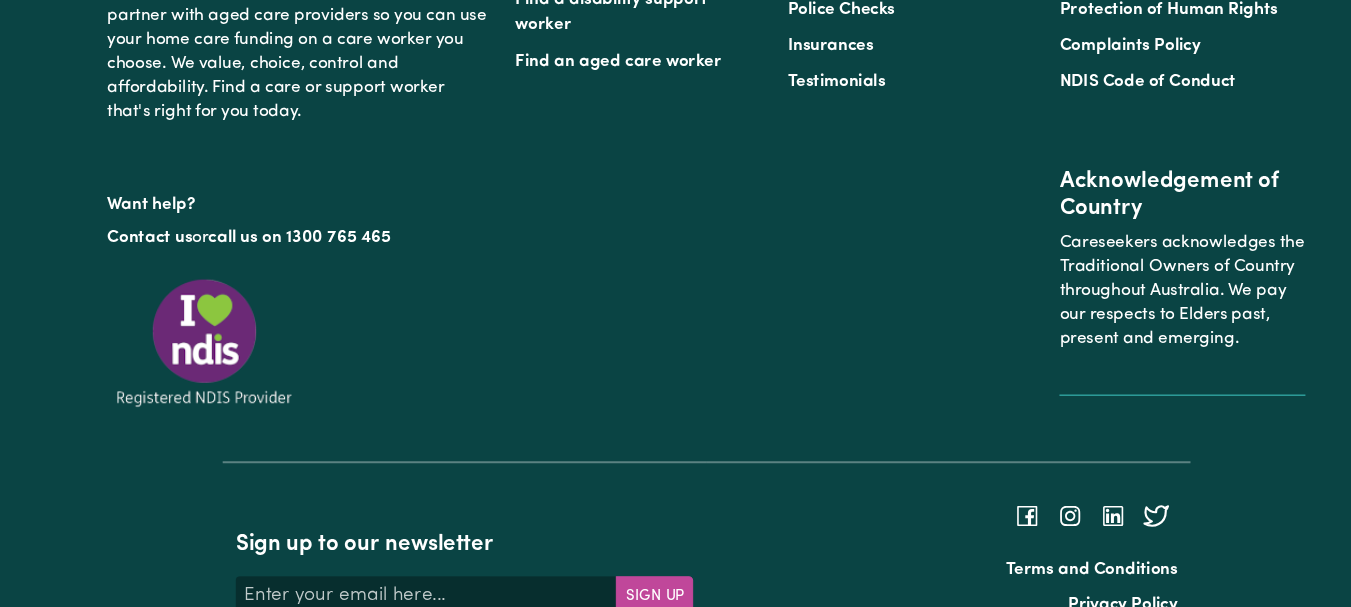 scroll, scrollTop: 3019, scrollLeft: 0, axis: vertical 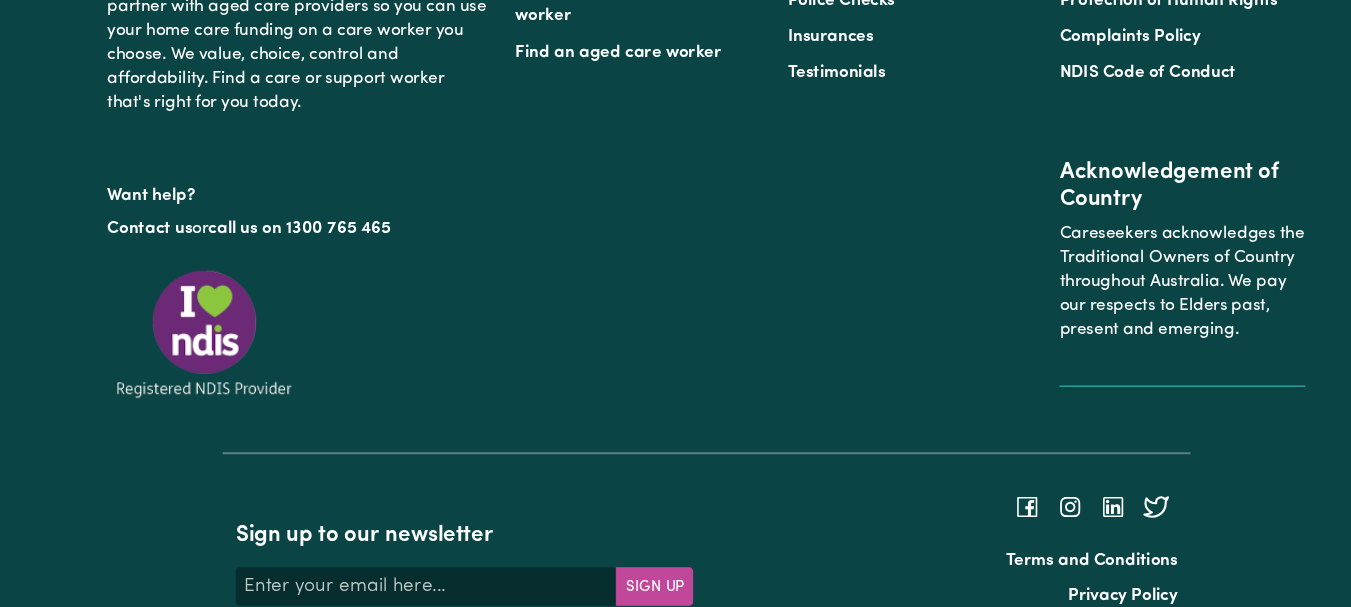 type on "Refer to KNC shift notes." 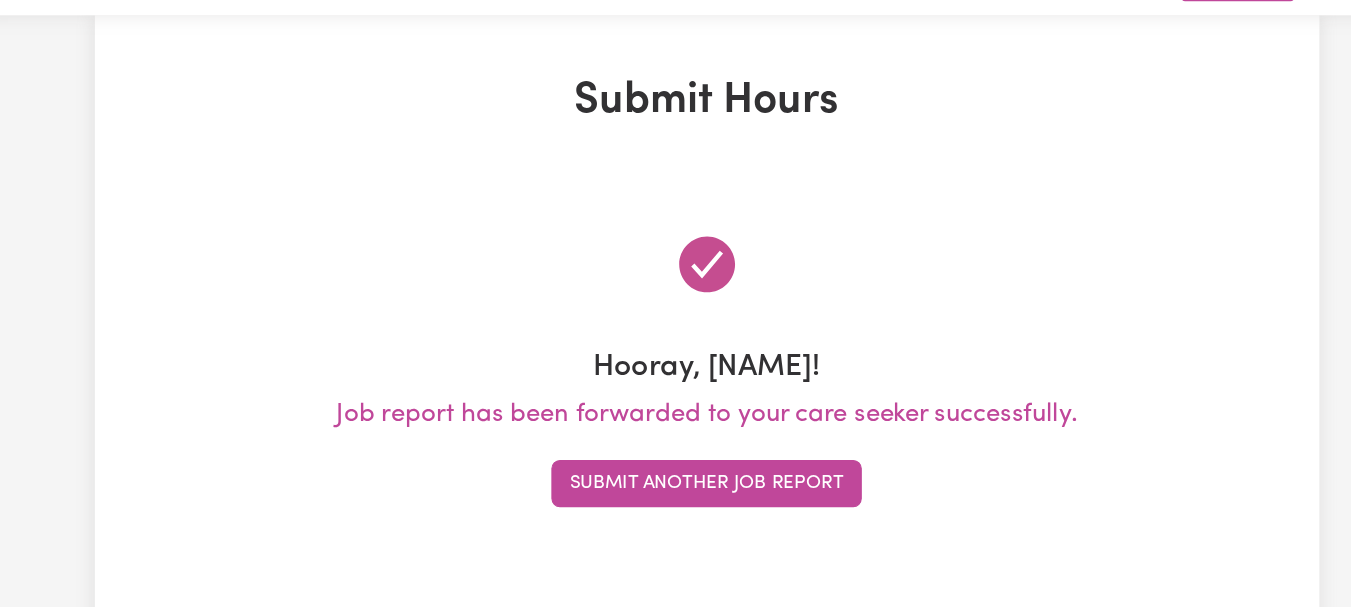 scroll, scrollTop: 0, scrollLeft: 0, axis: both 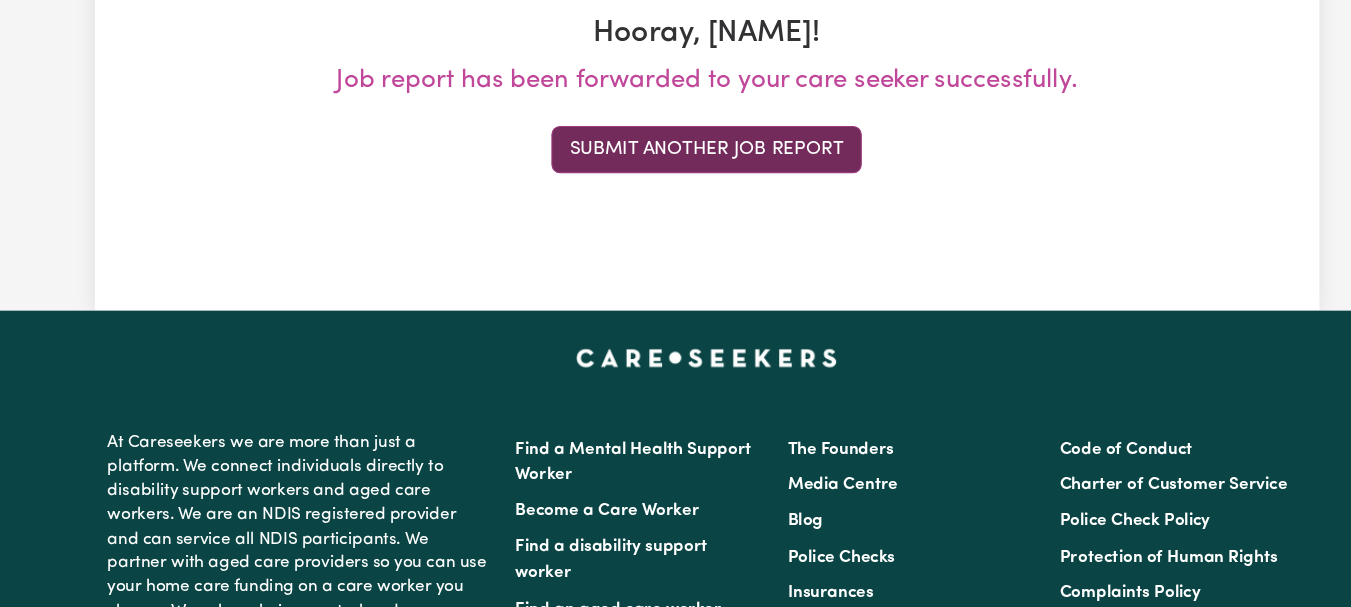 click on "Submit Another Job Report" at bounding box center (675, 181) 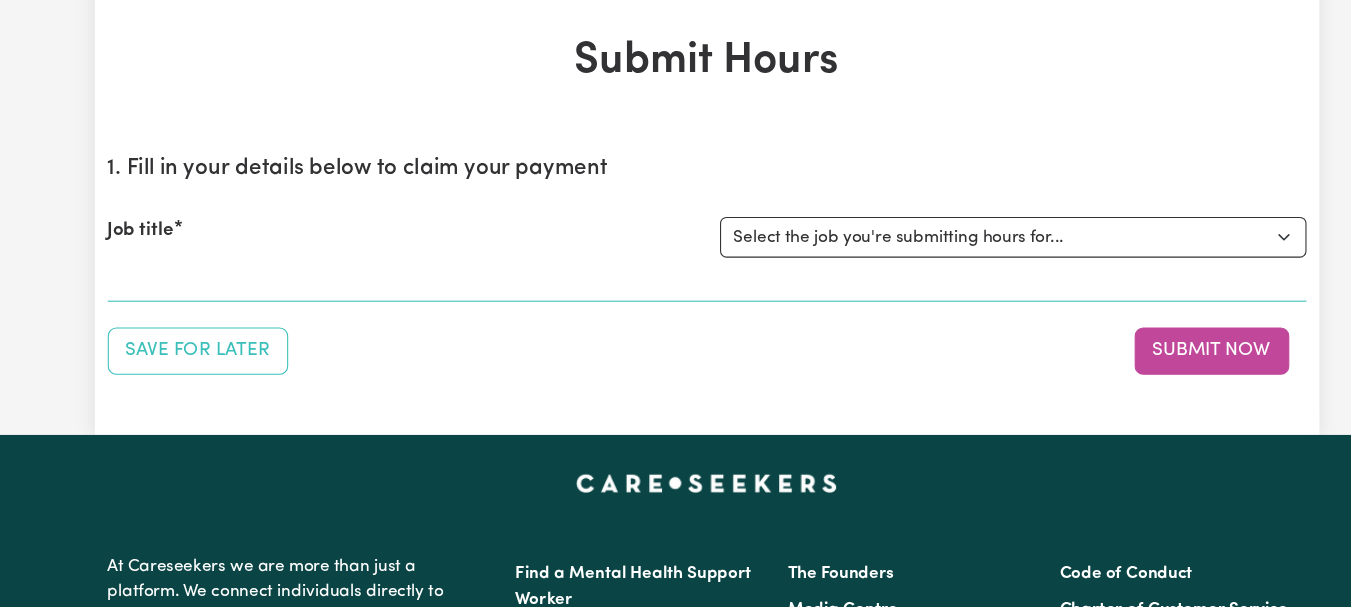scroll, scrollTop: 0, scrollLeft: 0, axis: both 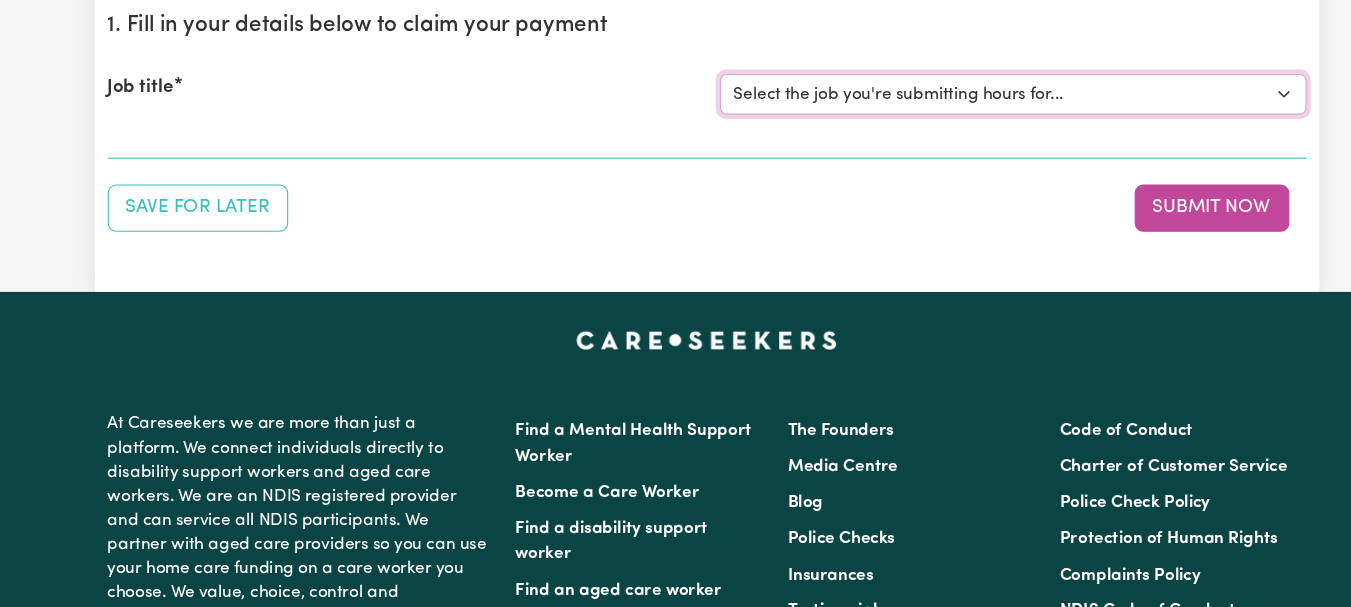 click on "Select the job you're submitting hours for... [[FIRST] [LAST]] Female Support Worker Needed ONE OFF On [DATE] and [DATE] Wednesday In [CITY], [STATE] [[FIRST] [LAST]] Female Support Worker Needed Every Fortnight Thursday - [CITY], [STATE]. [[FIRST] [LAST]] Care Worker Required in [CITY], [STATE] [[FIRST] [LAST]] Care Worker Required in [CITY], [STATE] [[FIRST] [LAST]] Support Worker Required in [CITY], [STATE] [[FIRST] [LAST]] Support Worker Required in [CITY], [STATE] [[FIRST] [LAST]] Support Worker Required in [CITY], [STATE]" at bounding box center (961, 130) 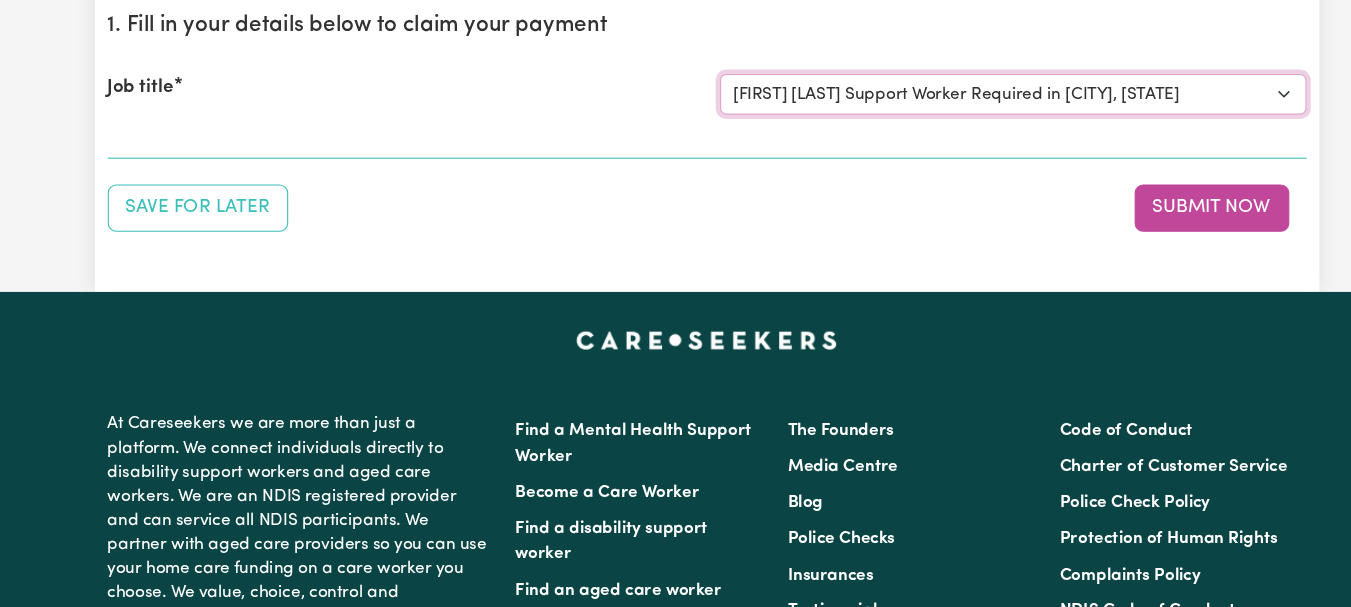 click on "Select the job you're submitting hours for... [[FIRST] [LAST]] Female Support Worker Needed ONE OFF On [DATE] and [DATE] Wednesday In [CITY], [STATE] [[FIRST] [LAST]] Female Support Worker Needed Every Fortnight Thursday - [CITY], [STATE]. [[FIRST] [LAST]] Care Worker Required in [CITY], [STATE] [[FIRST] [LAST]] Care Worker Required in [CITY], [STATE] [[FIRST] [LAST]] Support Worker Required in [CITY], [STATE] [[FIRST] [LAST]] Support Worker Required in [CITY], [STATE] [[FIRST] [LAST]] Support Worker Required in [CITY], [STATE]" at bounding box center (961, 130) 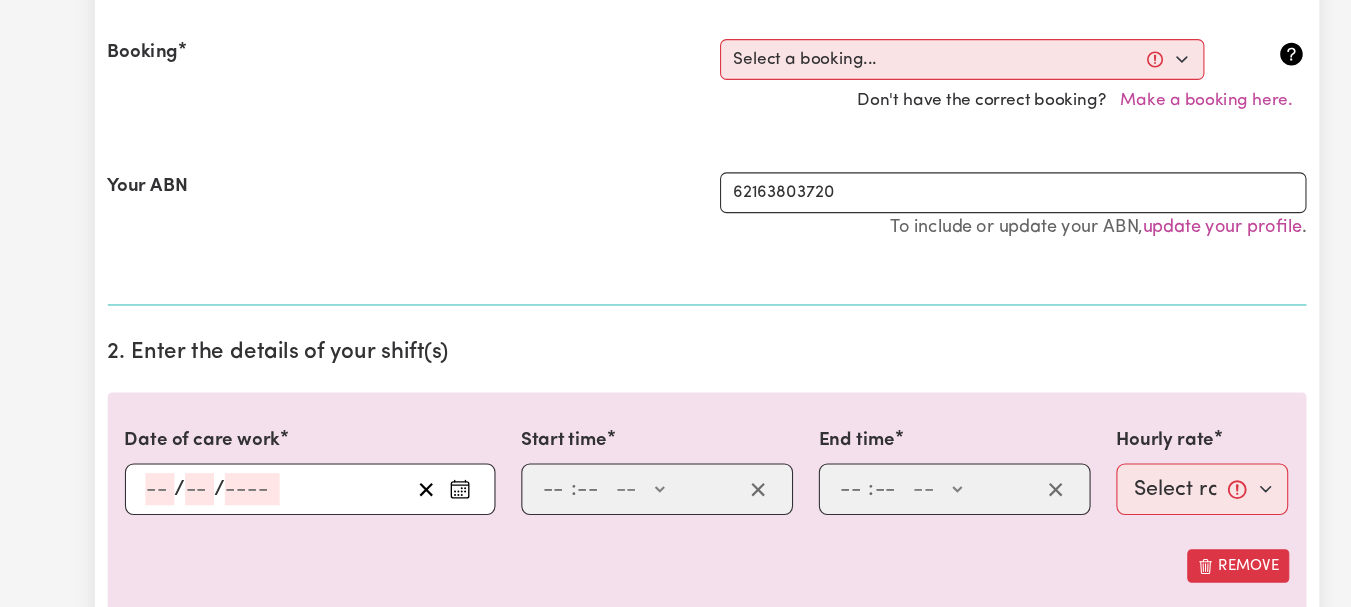 scroll, scrollTop: 408, scrollLeft: 0, axis: vertical 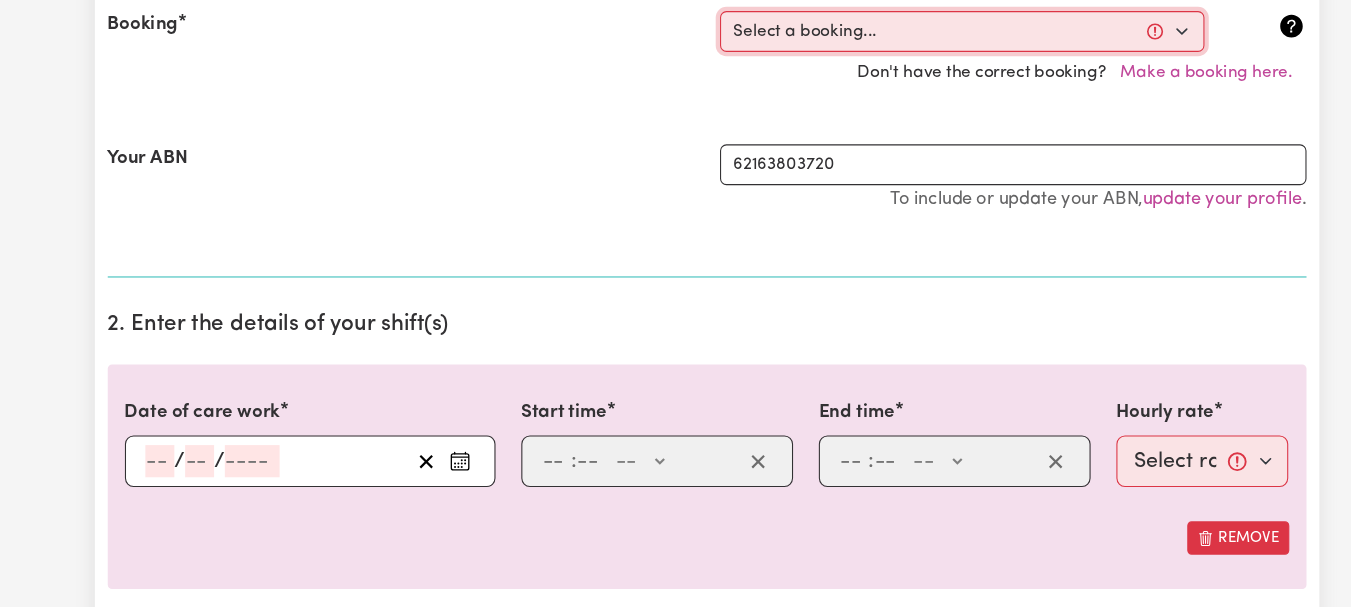 click on "Select a booking... [DATE] - [TIME] to [TIME] (ONE-OFF) [DATE] - [TIME] to [TIME] (ONE-OFF) [DATE] - [TIME] to [TIME] (RECURRING) [DATE] - [TIME] to [TIME] (RECURRING)" at bounding box center [913, 71] 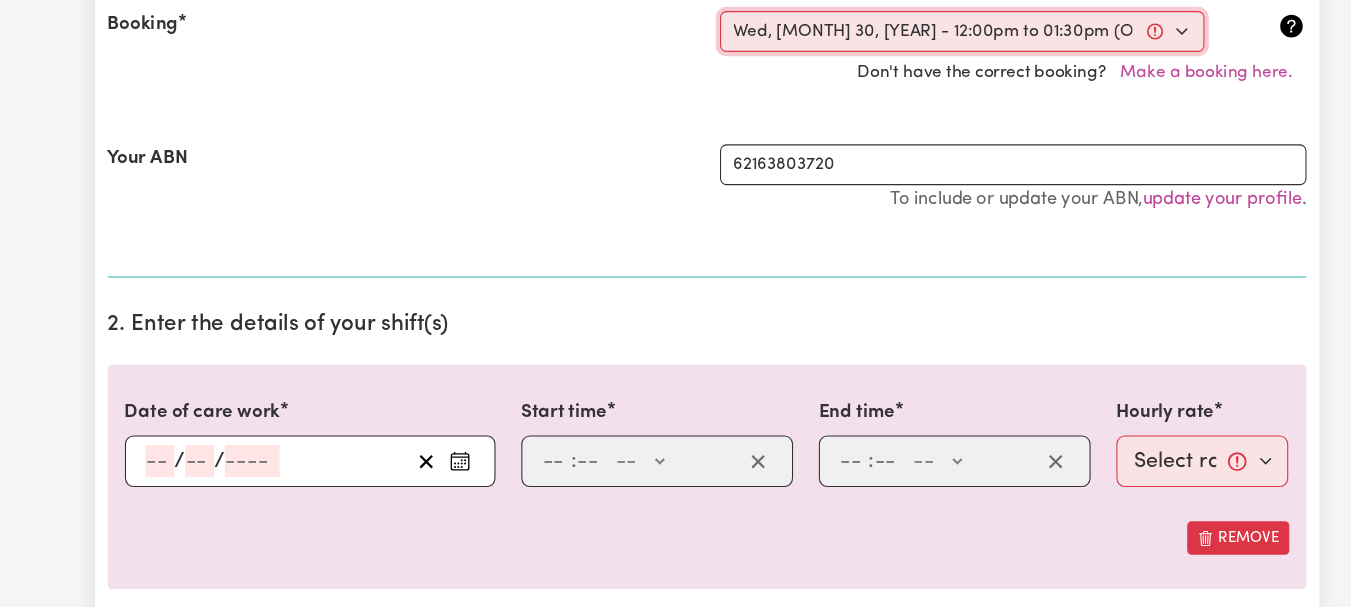 click on "Select a booking... [DATE] - [TIME] to [TIME] (ONE-OFF) [DATE] - [TIME] to [TIME] (ONE-OFF) [DATE] - [TIME] to [TIME] (RECURRING) [DATE] - [TIME] to [TIME] (RECURRING)" at bounding box center [913, 71] 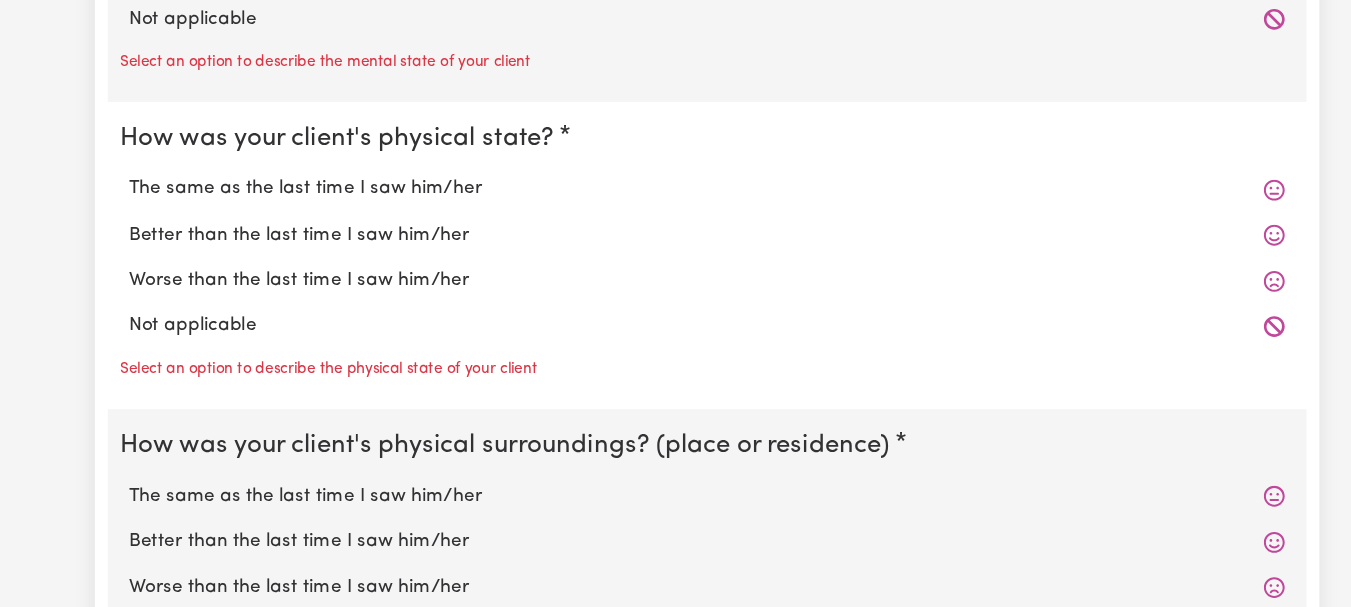 scroll, scrollTop: 1897, scrollLeft: 0, axis: vertical 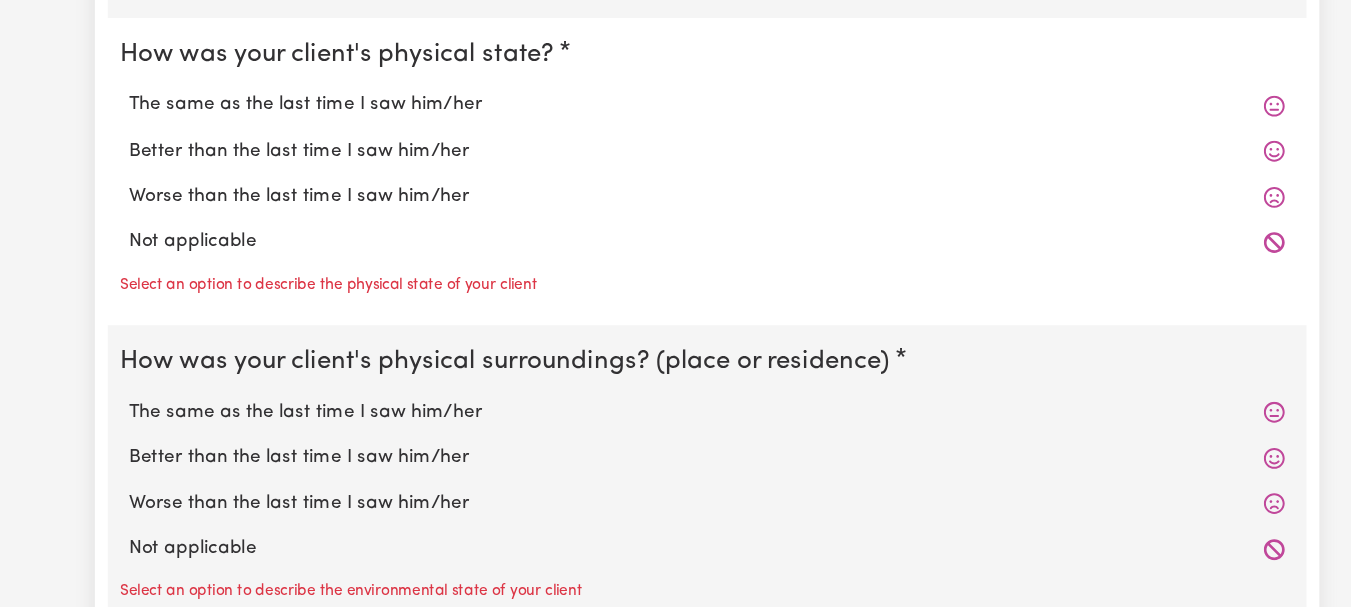 click on "The same as the last time I saw him/her" at bounding box center (676, -145) 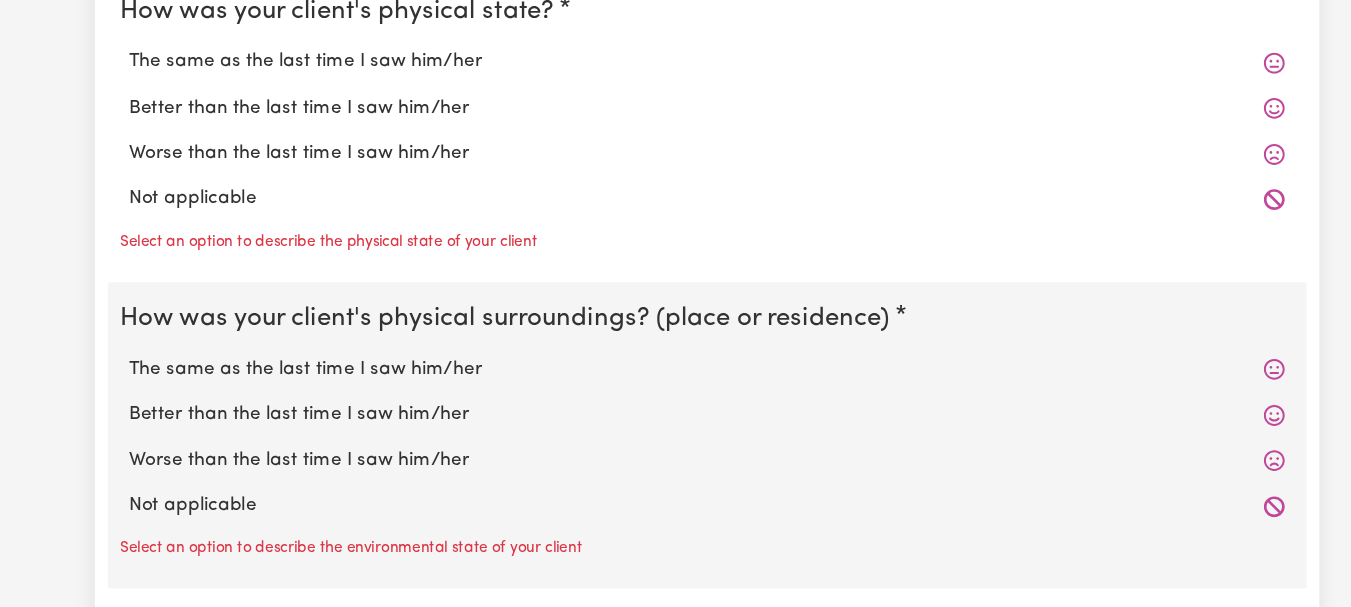 click on "The same as the last time I saw him/her" at bounding box center (676, 100) 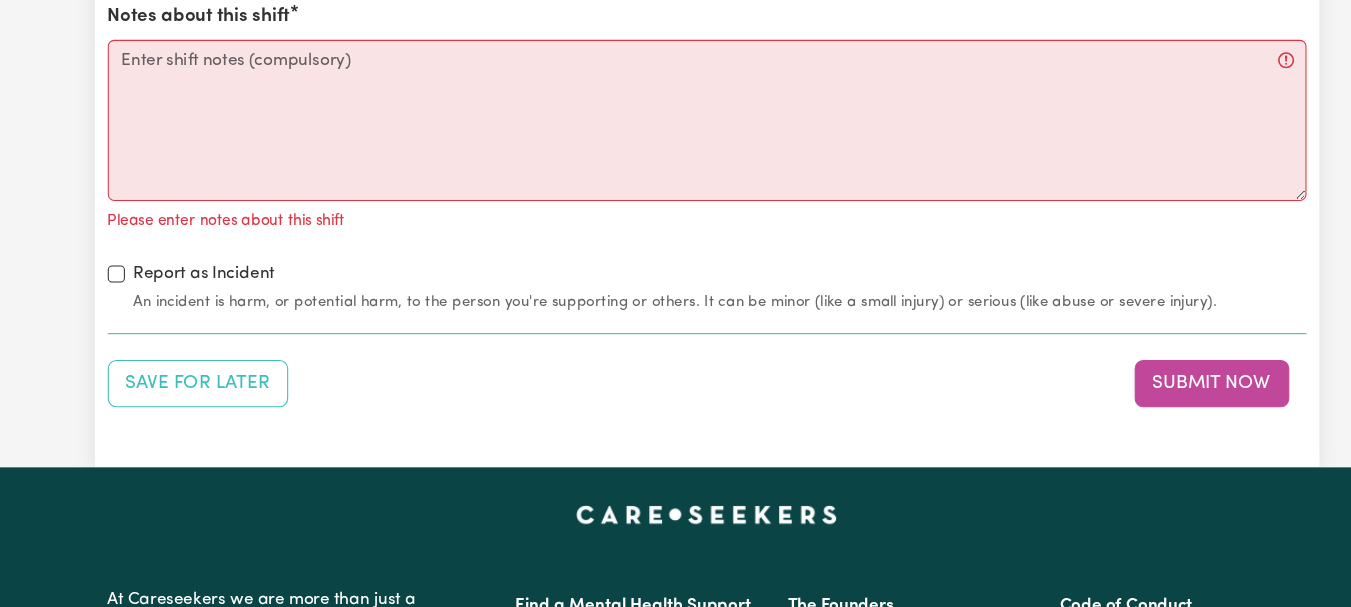 scroll, scrollTop: 2436, scrollLeft: 0, axis: vertical 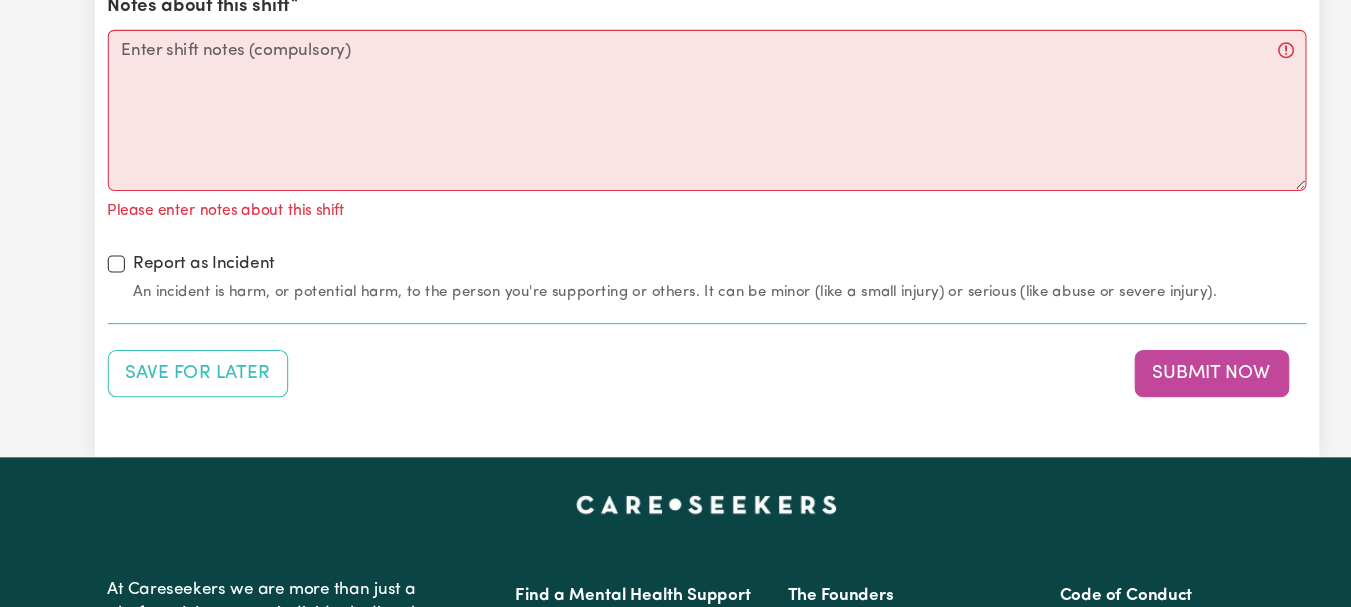 click on "The same as the last time I saw him/her" at bounding box center (676, -193) 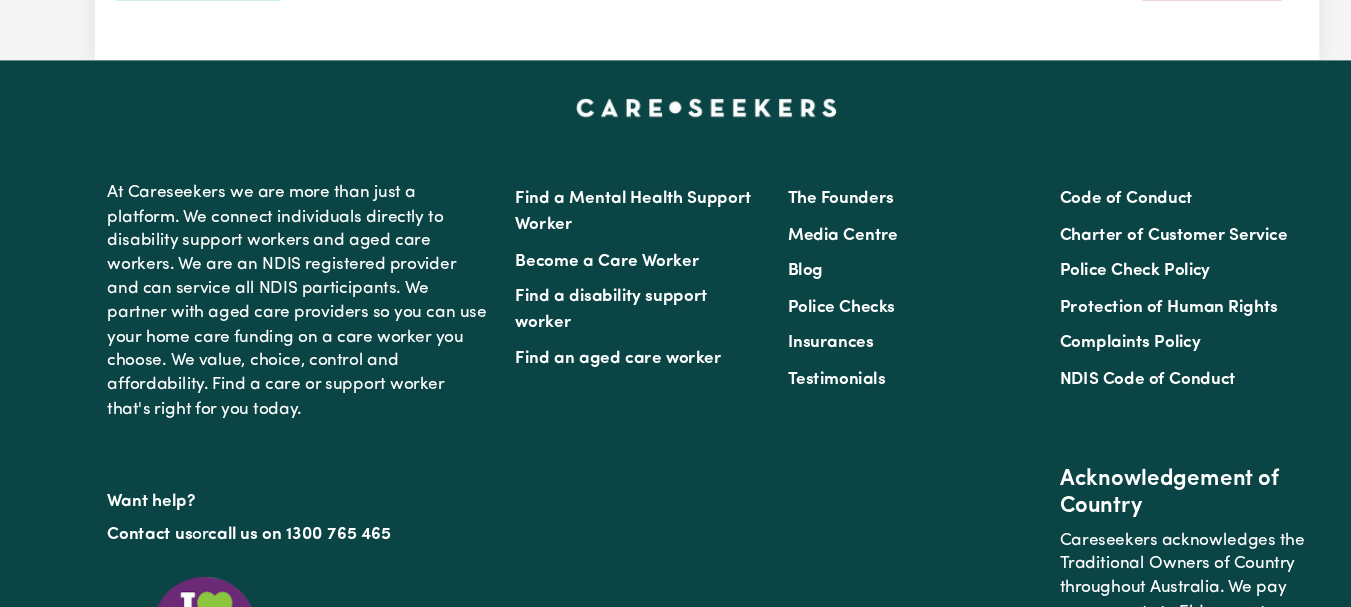 scroll, scrollTop: 2816, scrollLeft: 0, axis: vertical 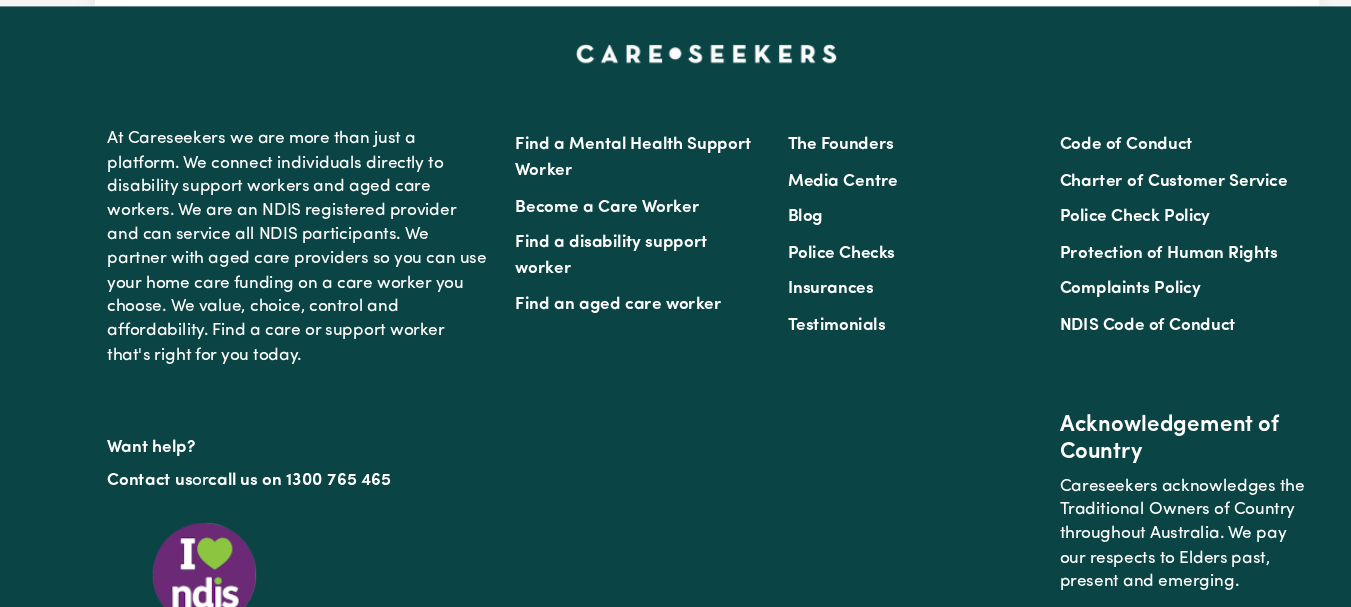 click on "Notes about this shift" at bounding box center (676, -275) 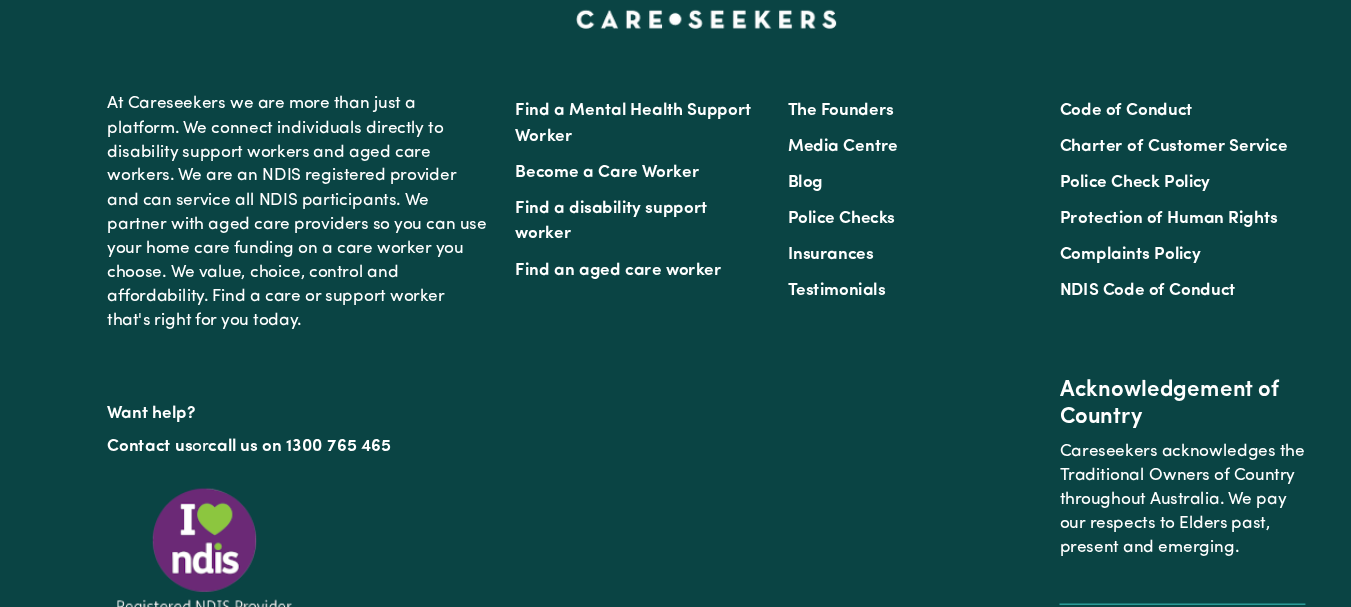 type on "Refer to KNC shift notes." 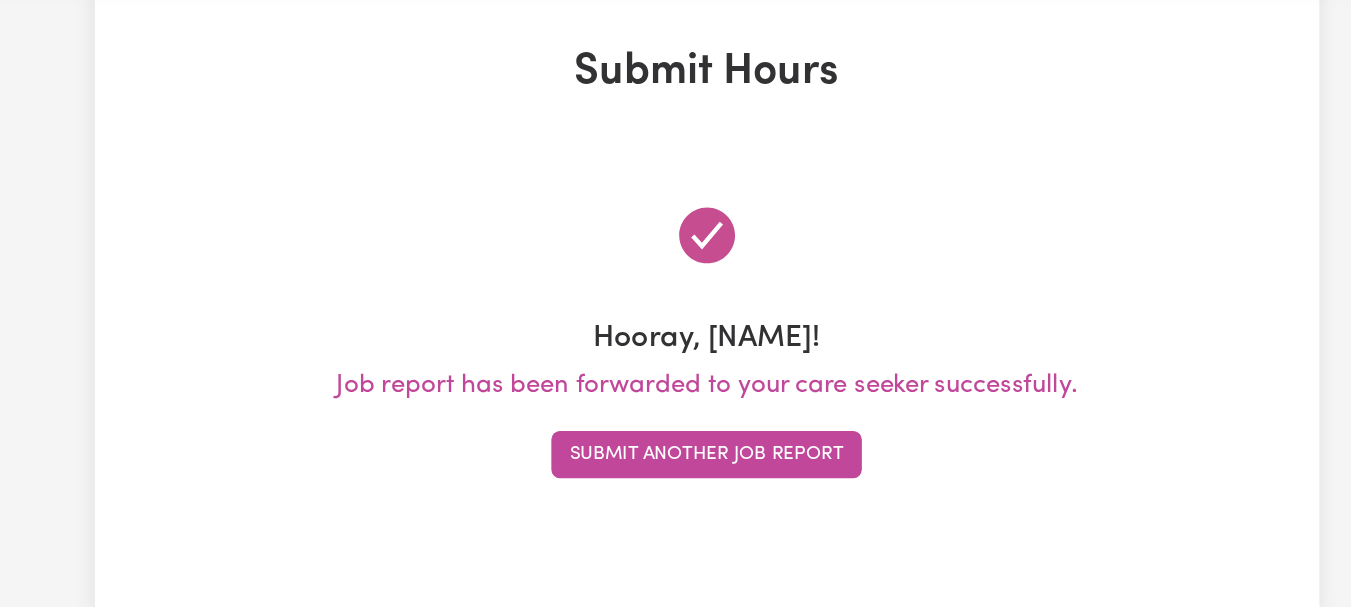 scroll, scrollTop: 0, scrollLeft: 0, axis: both 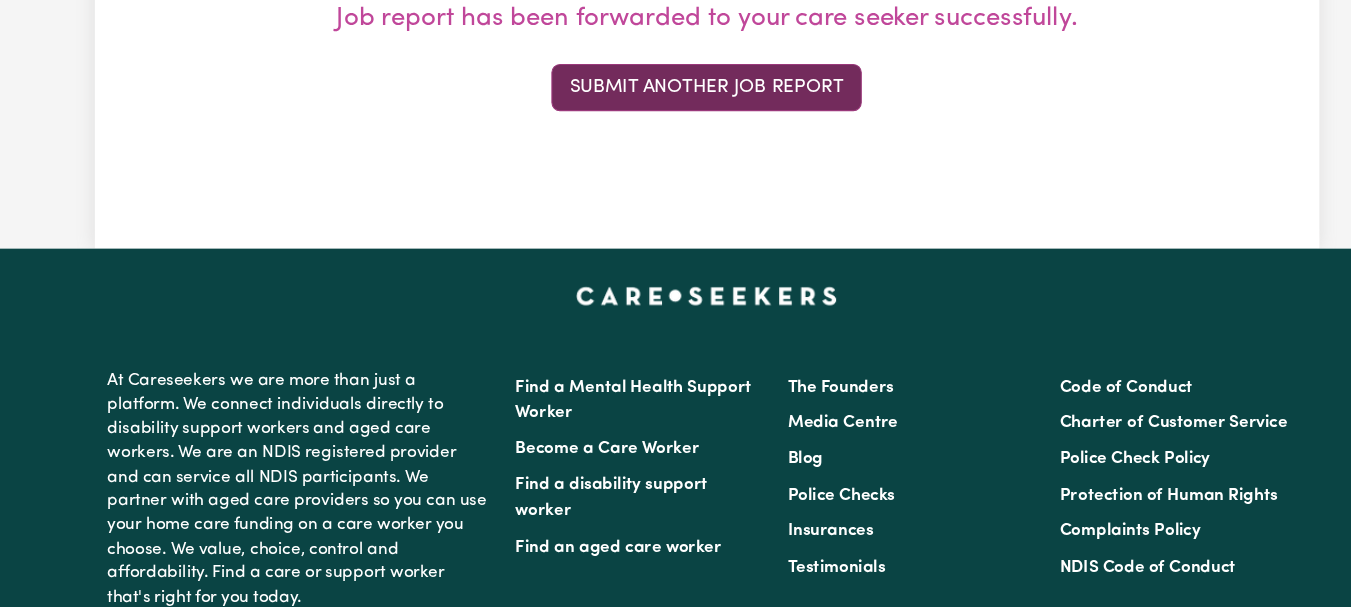 click on "Submit Another Job Report" at bounding box center (675, 123) 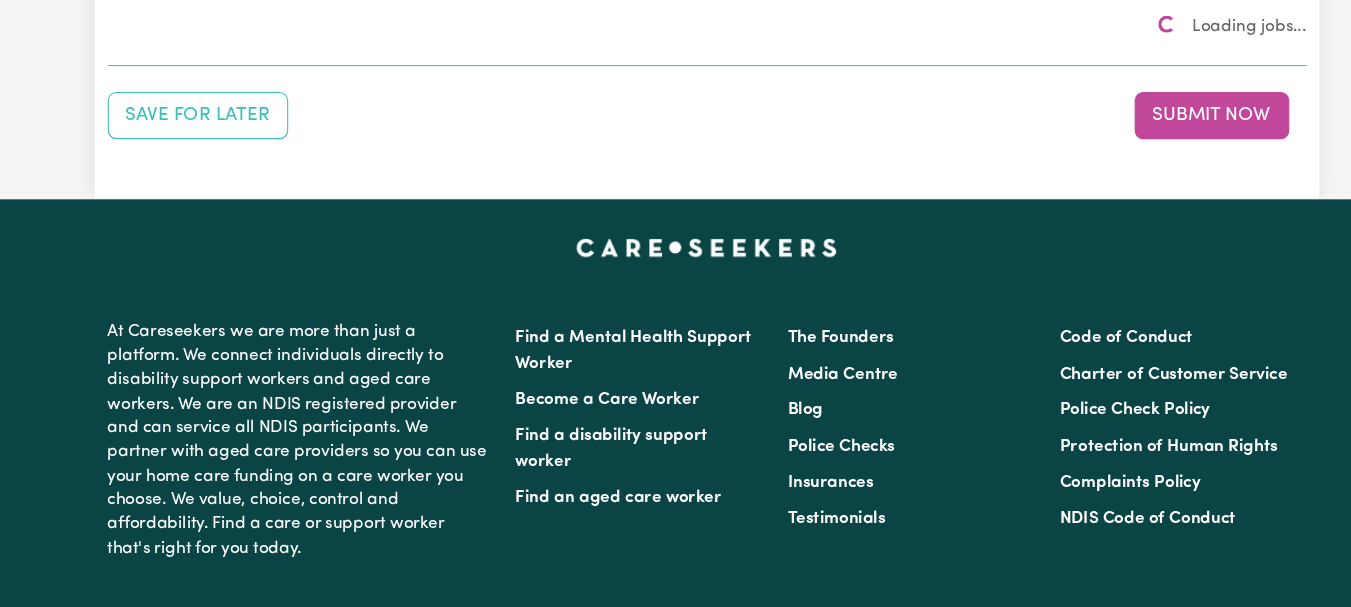 scroll, scrollTop: 0, scrollLeft: 0, axis: both 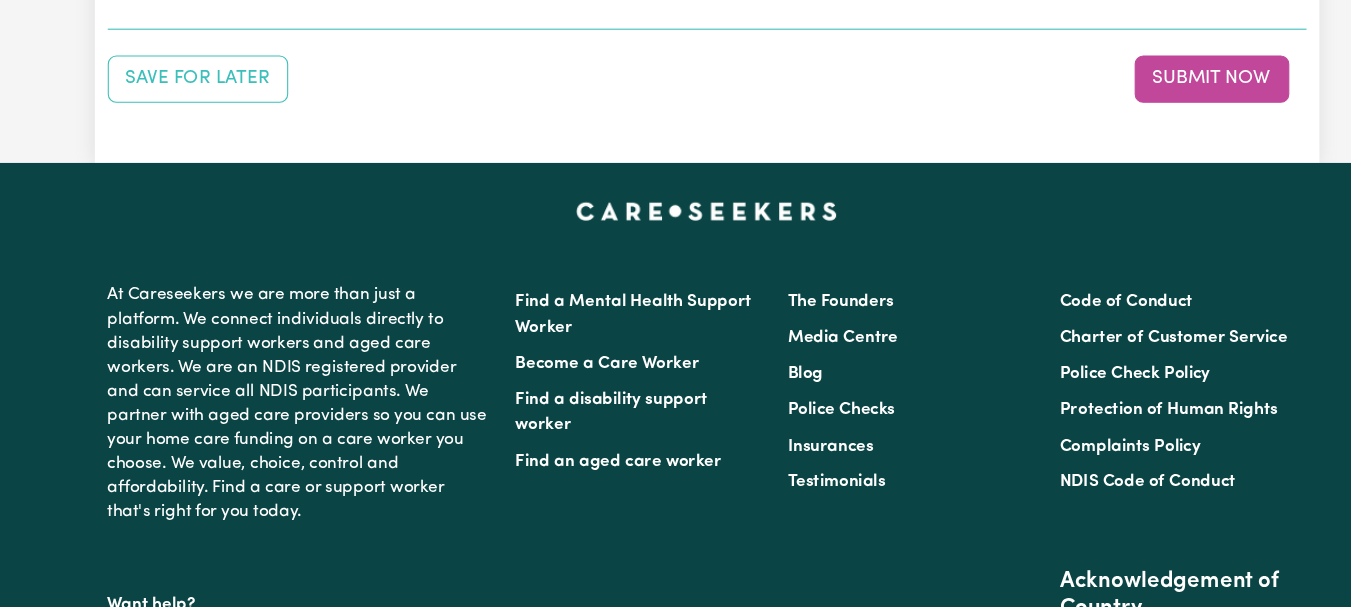 click on "Select the job you're submitting hours for... [[FIRST] [LAST]] Female Support Worker Needed ONE OFF On [DATE] and [DATE] Wednesday In [CITY], [STATE] [[FIRST] [LAST]] Female Support Worker Needed Every Fortnight Thursday - [CITY], [STATE]. [[FIRST] [LAST]] Care Worker Required in [CITY], [STATE] [[FIRST] [LAST]] Care Worker Required in [CITY], [STATE] [[FIRST] [LAST]] Support Worker Required in [CITY], [STATE] [[FIRST] [LAST]] Support Worker Required in [CITY], [STATE] [[FIRST] [LAST]] Support Worker Required in [CITY], [STATE]" at bounding box center [961, 10] 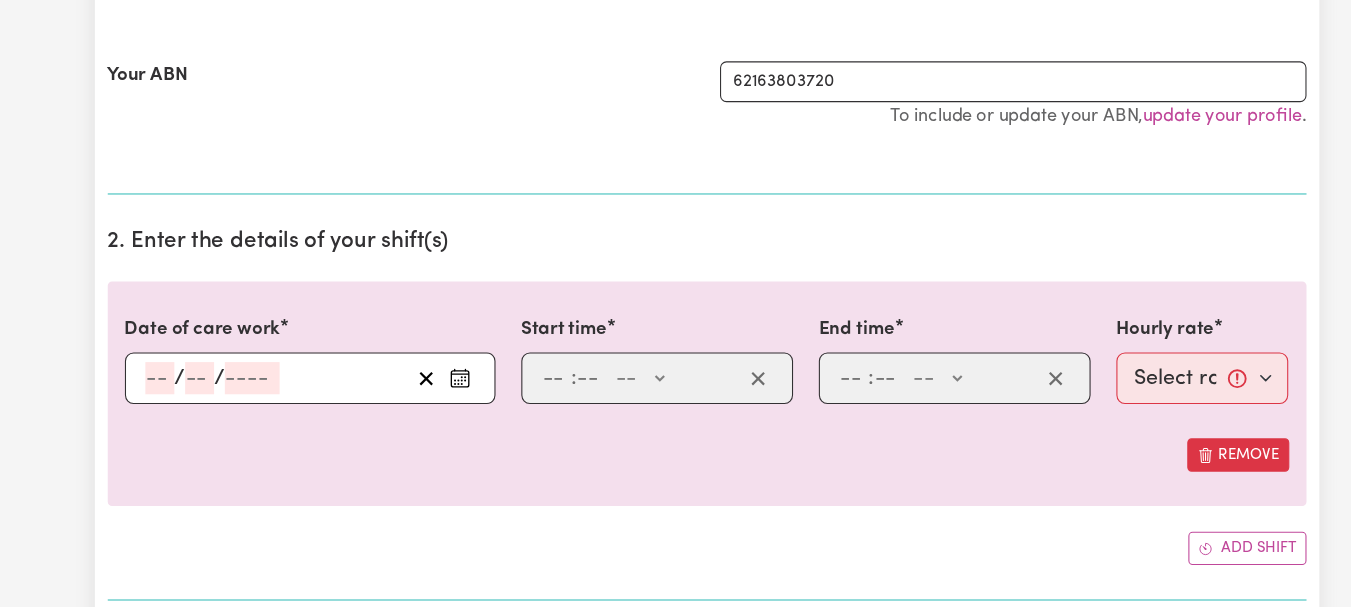 scroll, scrollTop: 502, scrollLeft: 0, axis: vertical 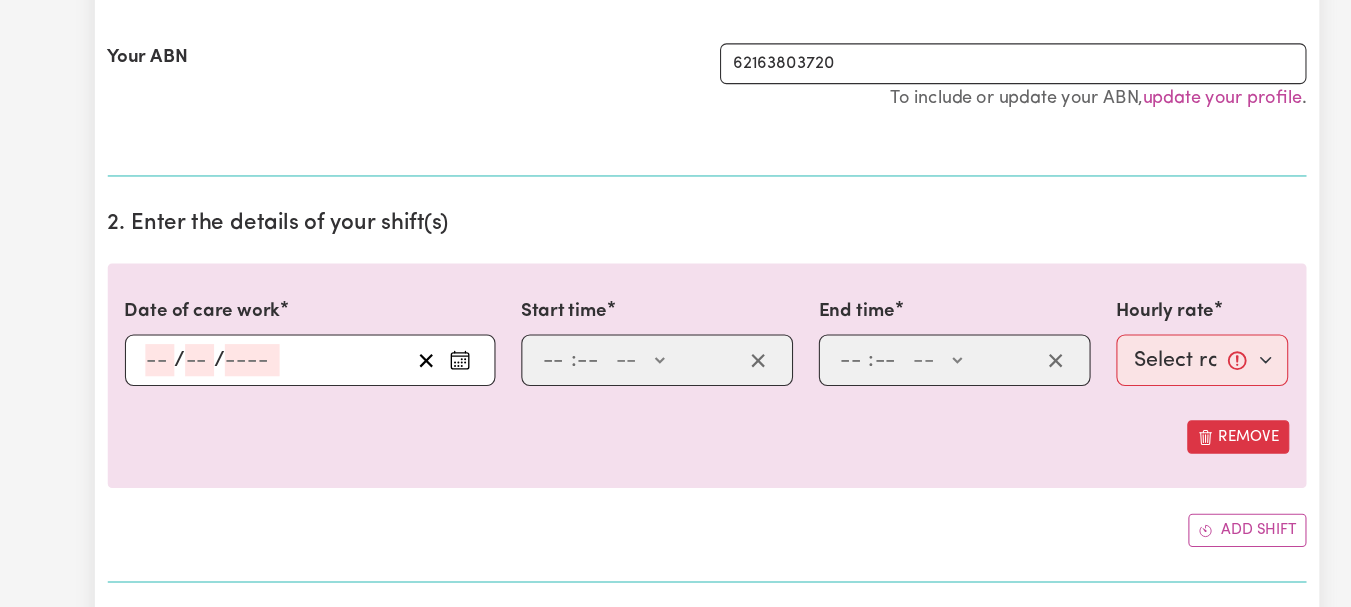 click on "Select a booking... Tue, [MONTH] 8, [YEAR] - 08:00am to 09:00am (ONE-OFF) Tue, [MONTH] 22, [YEAR] - 08:00am to 09:00am (ONE-OFF) Fri, [MONTH] 11, [YEAR] - 08:00am to 10:00am (ONE-OFF) Fri, [MONTH] 18, [YEAR] - 08:00am to 10:00am (ONE-OFF) Fri, [MONTH] 25, [YEAR] - 08:00am to 10:00am (ONE-OFF) Fri, [MONTH] 1, [YEAR] - 08:00am to 10:00am (ONE-OFF) Wed, [MONTH] 9, [YEAR] - 08:00am to 11:00am (ONE-OFF) Wed, [MONTH] 16, [YEAR] - 08:00am to 11:00am (ONE-OFF) Wed, [MONTH] 23, [YEAR] - 08:00am to 11:00am (ONE-OFF) Wed, [MONTH] 30, [YEAR] - 08:00am to 11:00am (ONE-OFF) Tue, [MONTH] 15, [YEAR] - 08:00am to 12:30pm (ONE-OFF) Tue, [MONTH] 29, [YEAR] - 08:00am to 12:30pm (ONE-OFF) Thu, [MONTH] 10, [YEAR] - 08:00am to 10:00am (ONE-OFF) Thu, [MONTH] 17, [YEAR] - 08:00am to 10:00am (ONE-OFF) Thu, [MONTH] 24, [YEAR] - 08:00am to 10:00am (ONE-OFF) Thu, [MONTH] 31, [YEAR] - 08:00am to 10:00am (ONE-OFF) Mon, [MONTH] 7, [YEAR] - 08:00am to 09:00am (ONE-OFF) Mon, [MONTH] 14, [YEAR] - 08:00am to 09:00am (ONE-OFF) Mon, [MONTH] 21, [YEAR] - 08:00am to 09:00am (ONE-OFF) Mon, [MONTH] 28, [YEAR] - 08:00am to 09:00am (ONE-OFF)" at bounding box center (913, -23) 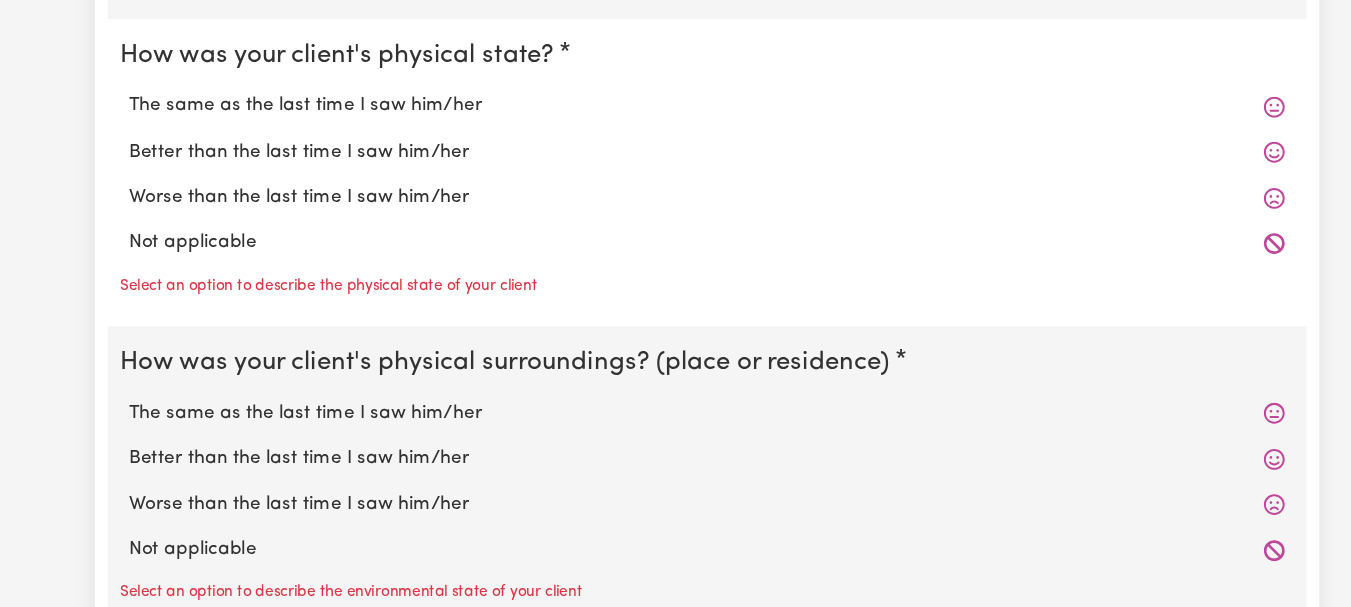 scroll, scrollTop: 1913, scrollLeft: 0, axis: vertical 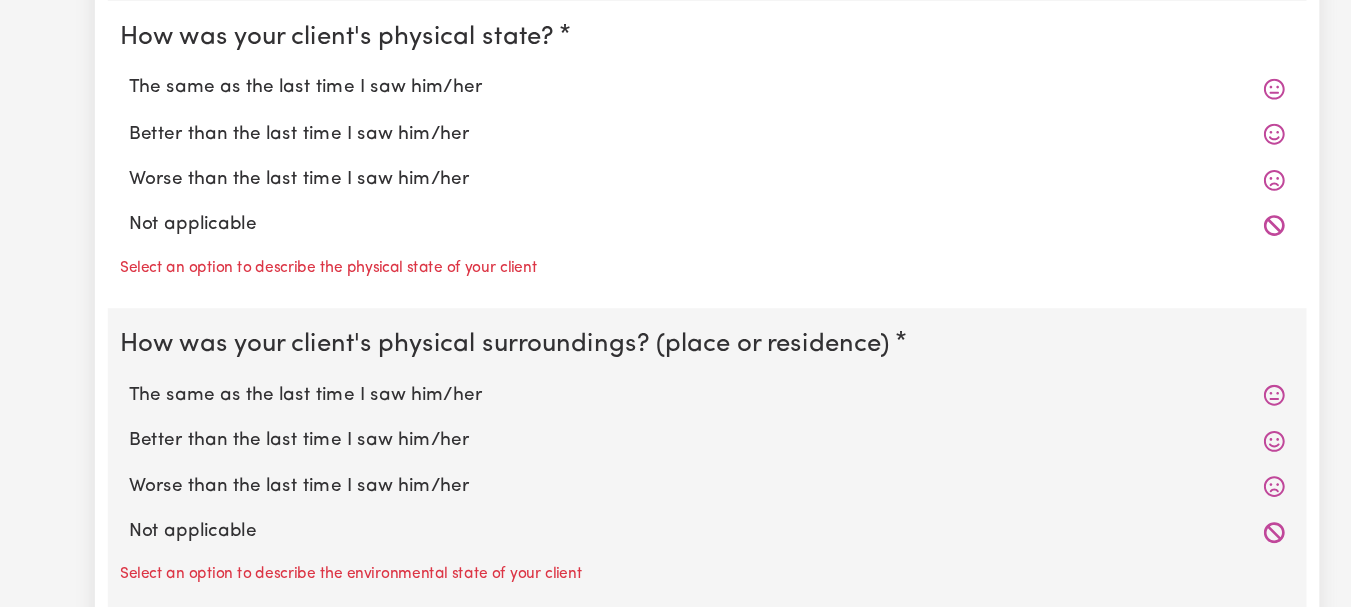 click on "The same as the last time I saw him/her" at bounding box center [676, -161] 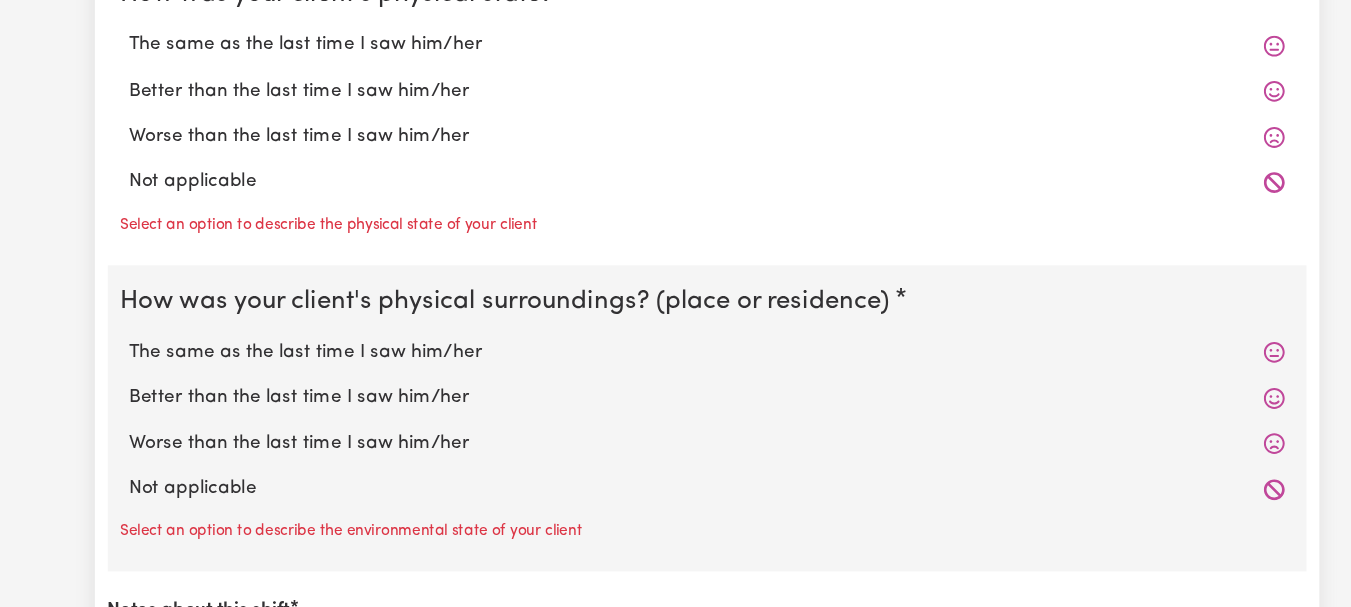 click on "The same as the last time I saw him/her" at bounding box center (676, 84) 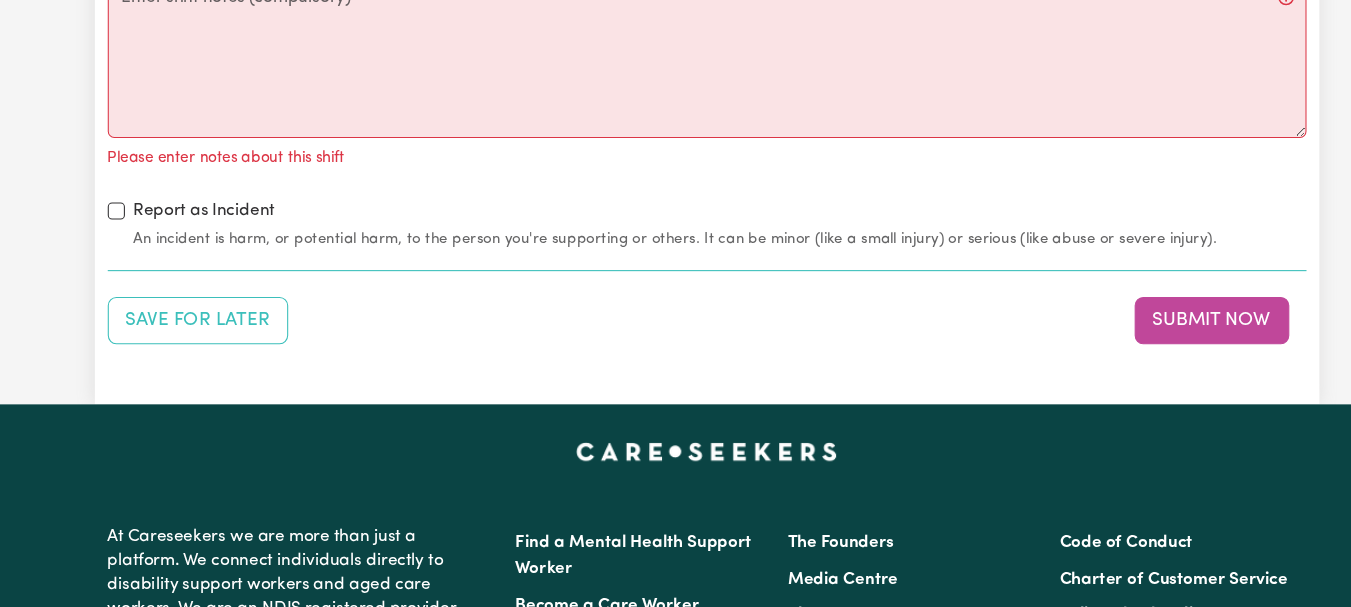 scroll, scrollTop: 2511, scrollLeft: 0, axis: vertical 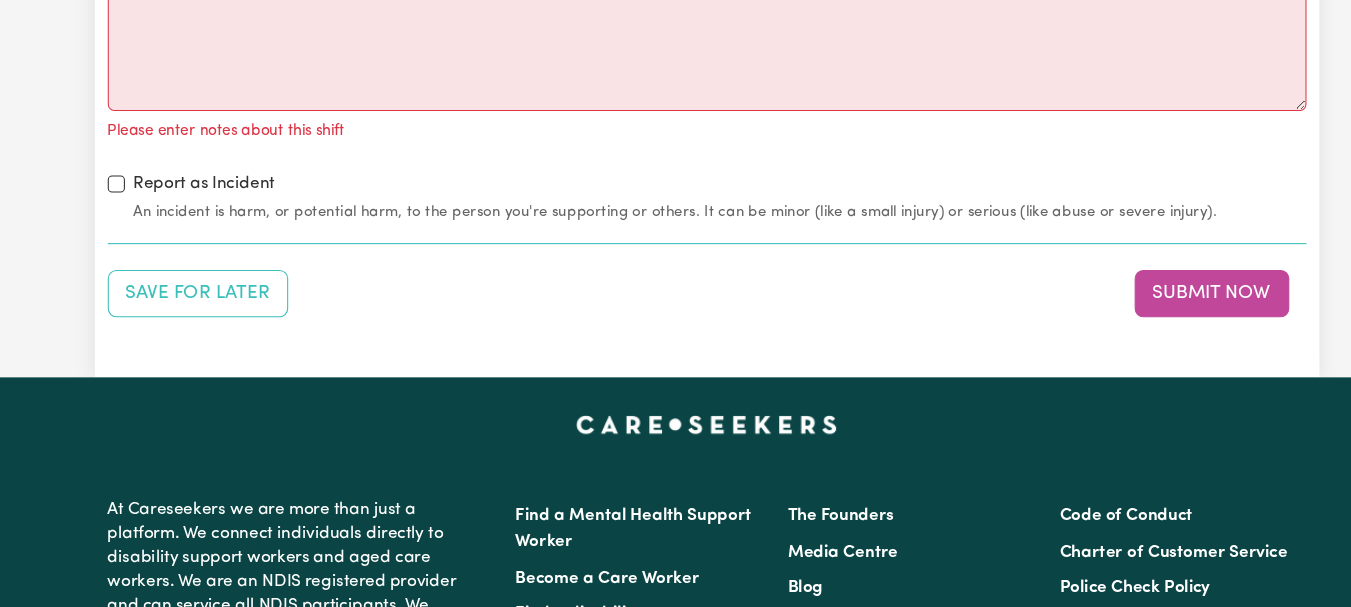 click on "The same as the last time I saw him/her" at bounding box center (676, -268) 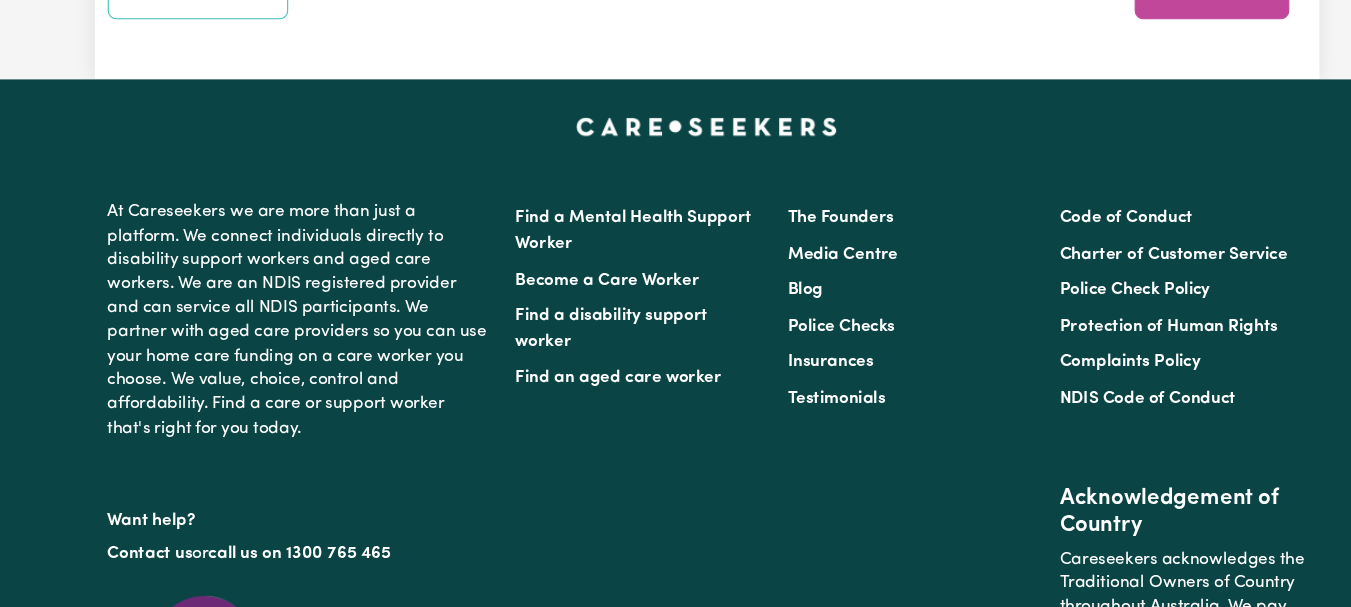 scroll, scrollTop: 2765, scrollLeft: 0, axis: vertical 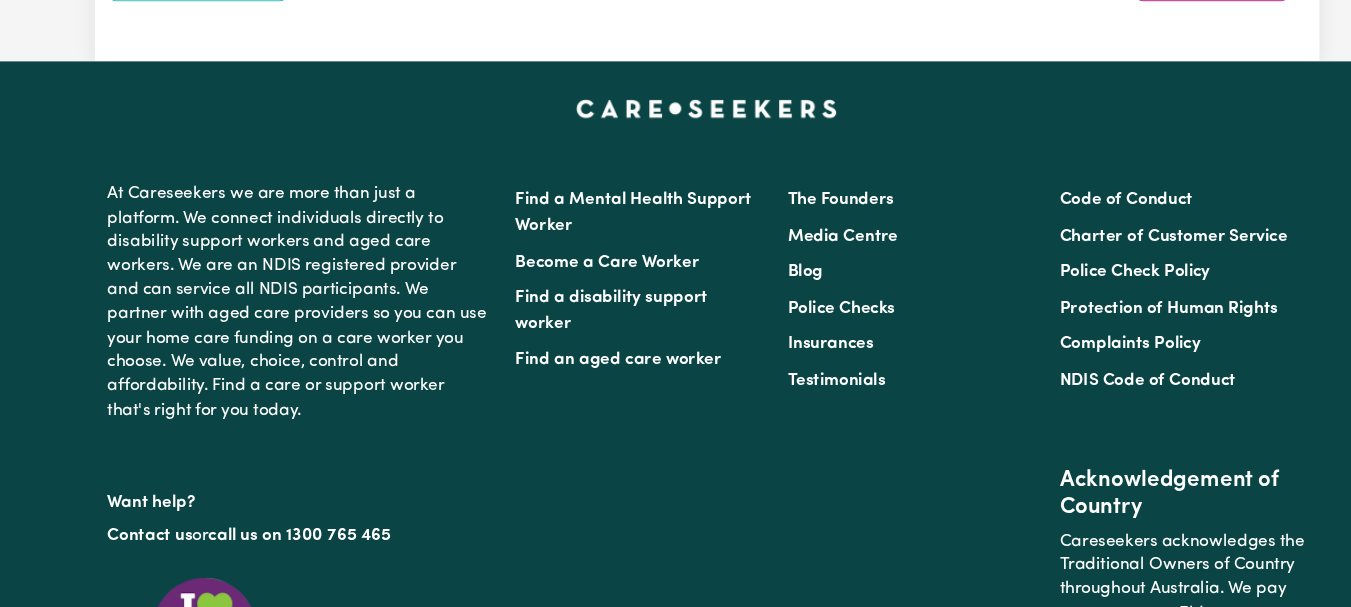click on "Notes about this shift" at bounding box center (676, -224) 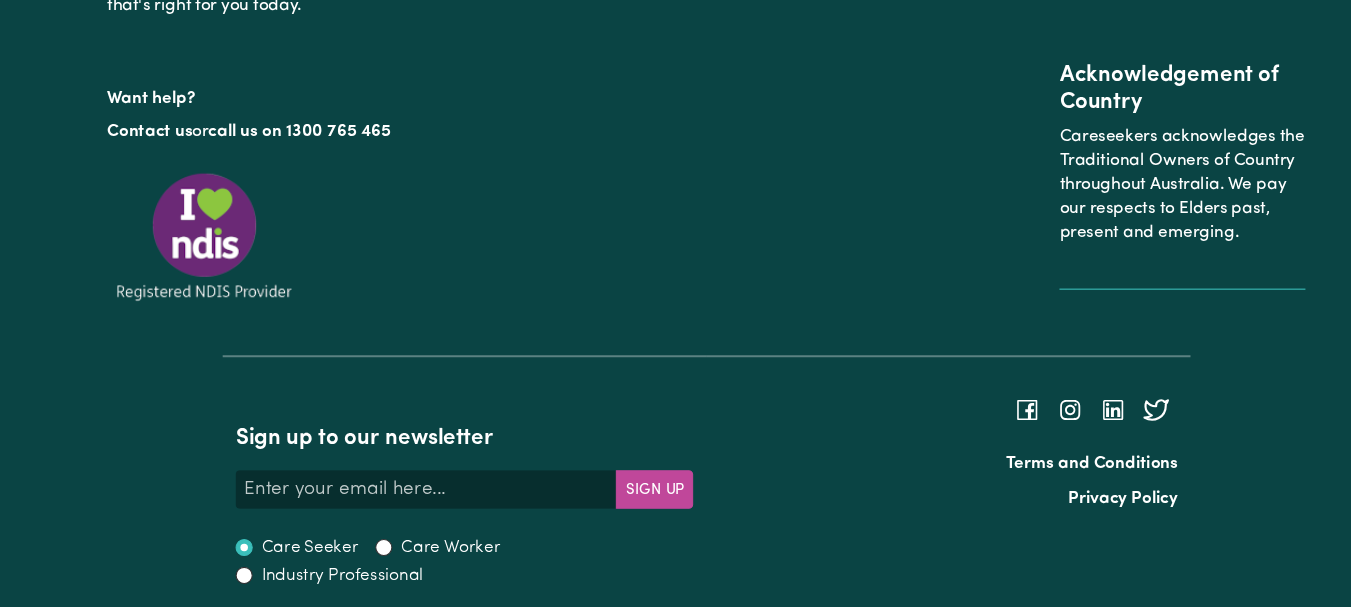 scroll, scrollTop: 3268, scrollLeft: 0, axis: vertical 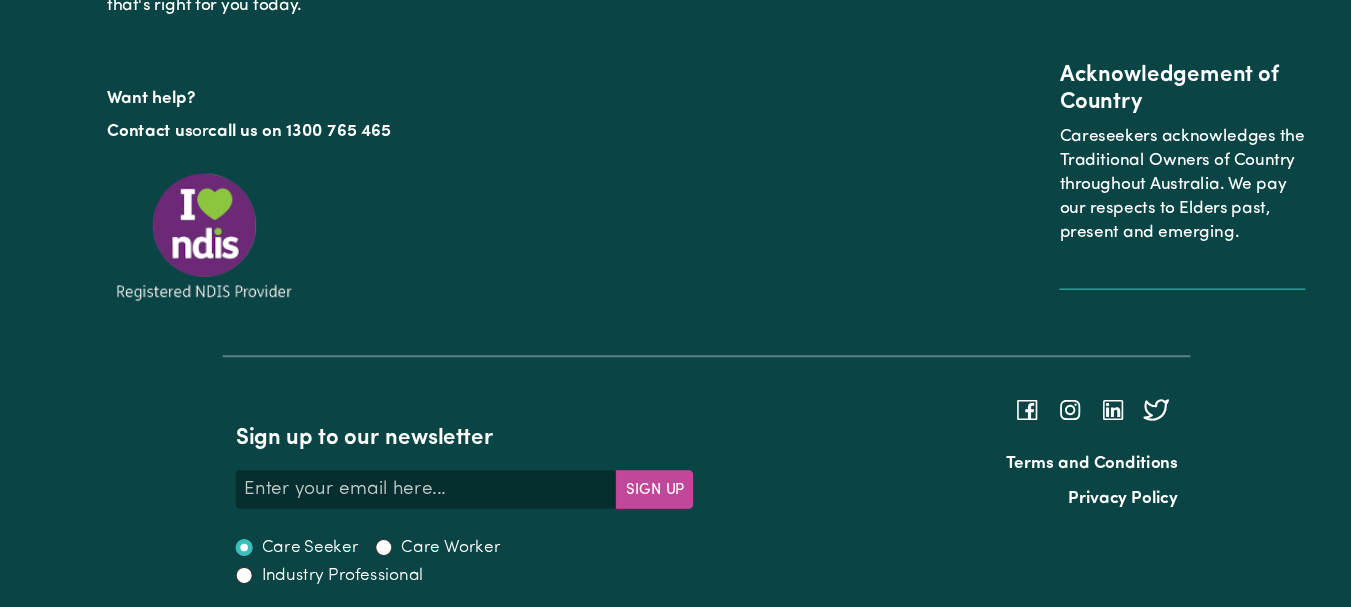 type on "Refer to KNC shift notes." 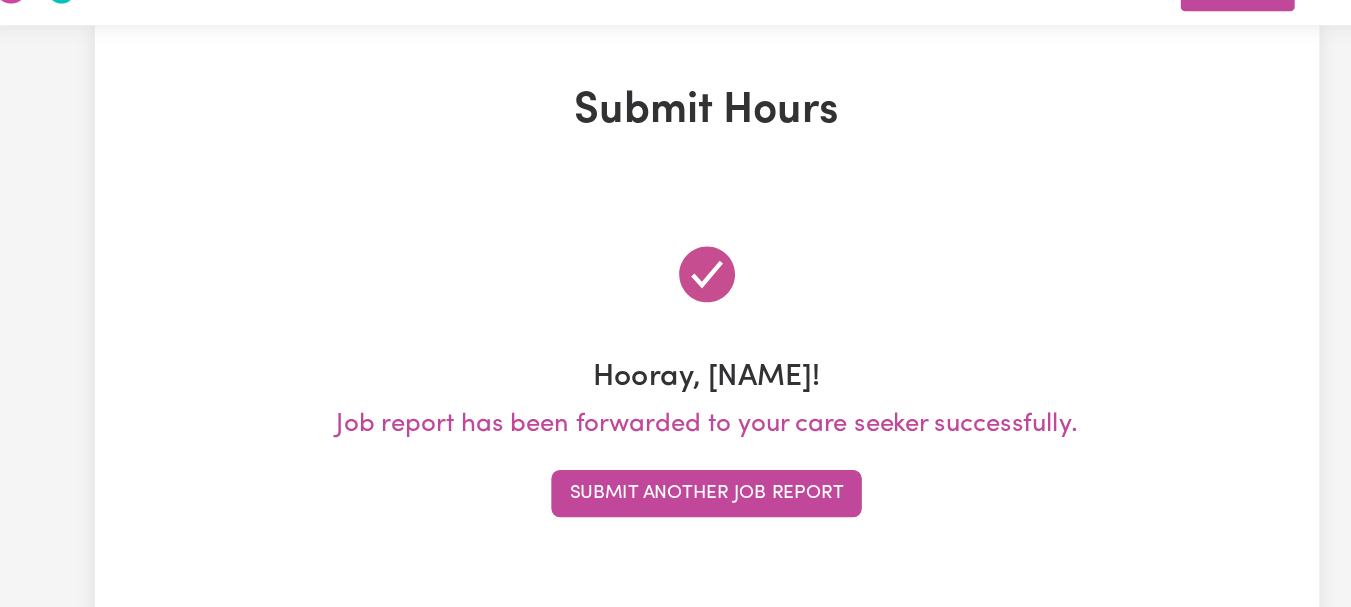 scroll, scrollTop: 0, scrollLeft: 0, axis: both 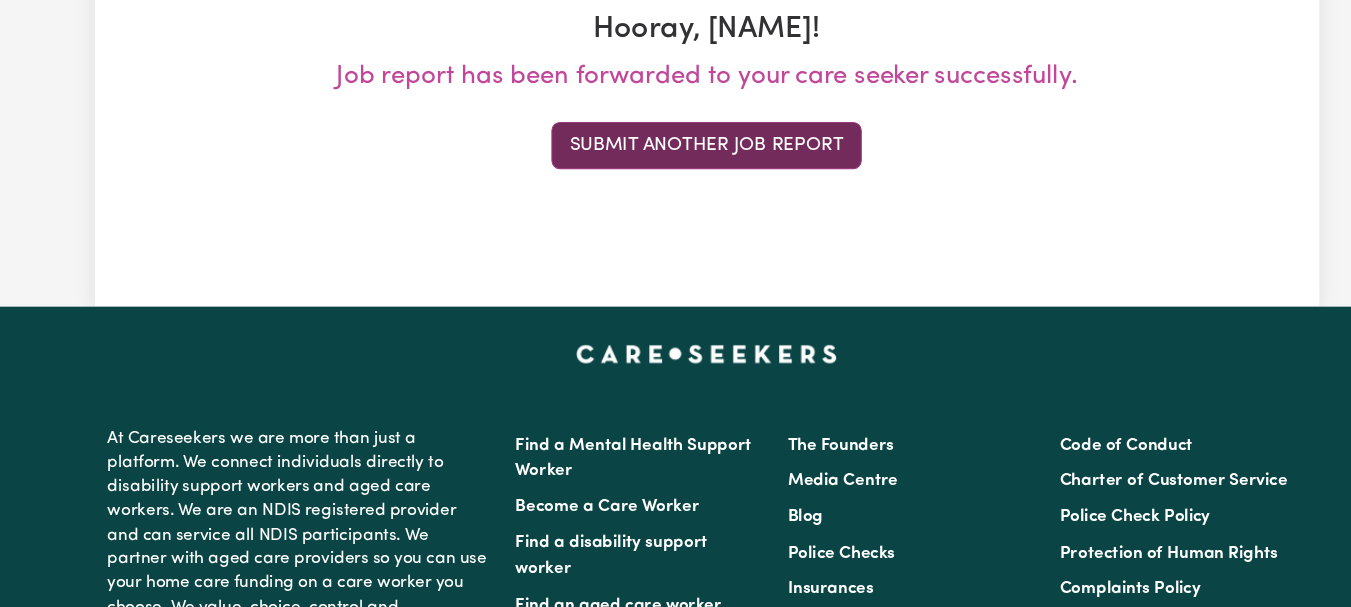 click on "Submit Another Job Report" at bounding box center (675, 177) 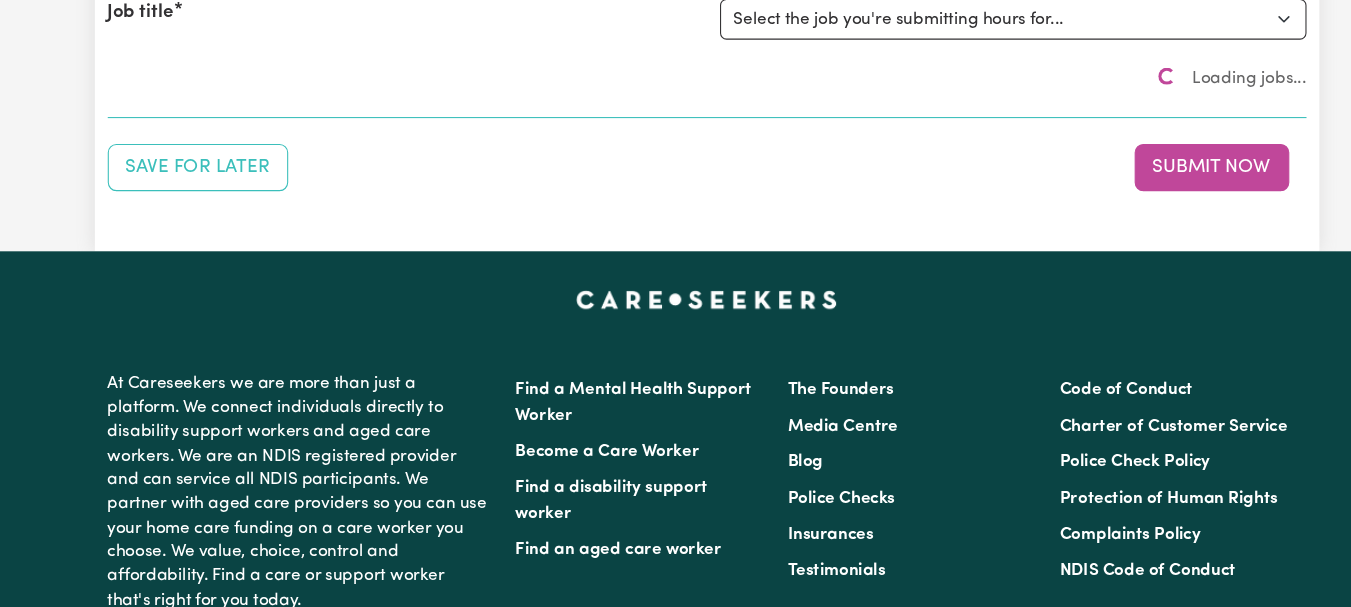 scroll, scrollTop: 0, scrollLeft: 0, axis: both 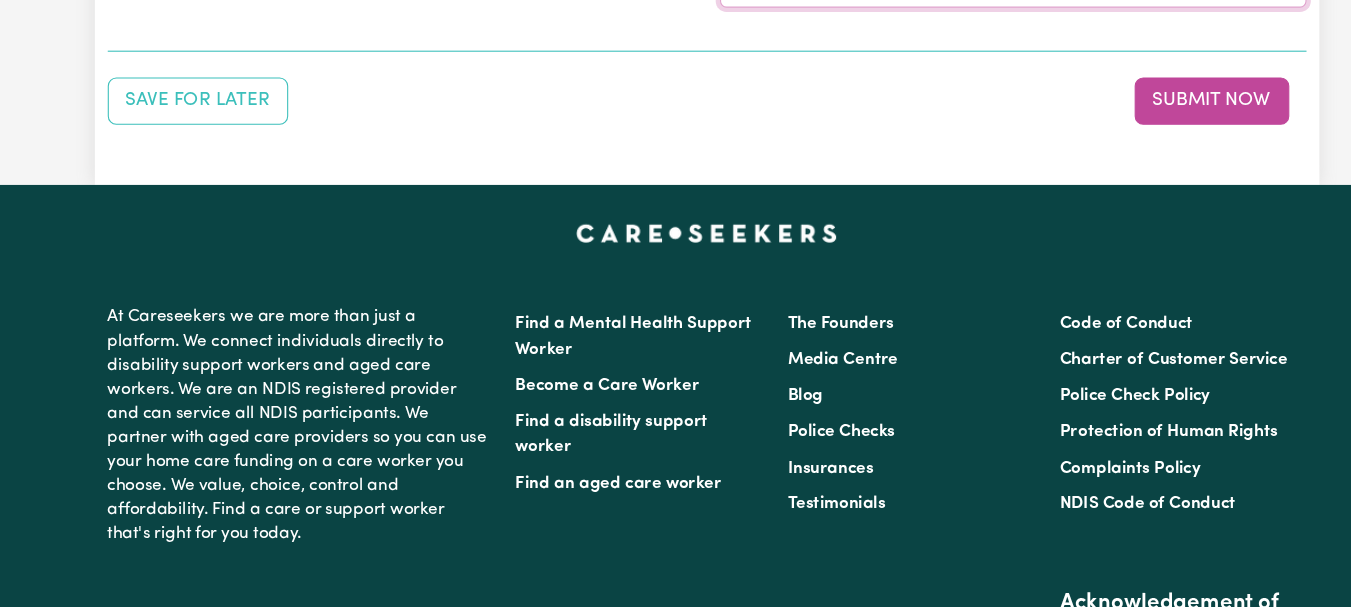 click on "Select the job you're submitting hours for... [[FIRST] [LAST]] Female Support Worker Needed ONE OFF On [DATE] and [DATE] Wednesday In [CITY], [STATE] [[FIRST] [LAST]] Female Support Worker Needed Every Fortnight Thursday - [CITY], [STATE]. [[FIRST] [LAST]] Care Worker Required in [CITY], [STATE] [[FIRST] [LAST]] Care Worker Required in [CITY], [STATE] [[FIRST] [LAST]] Support Worker Required in [CITY], [STATE] [[FIRST] [LAST]] Support Worker Required in [CITY], [STATE] [[FIRST] [LAST]] Support Worker Required in [CITY], [STATE]" at bounding box center [961, 30] 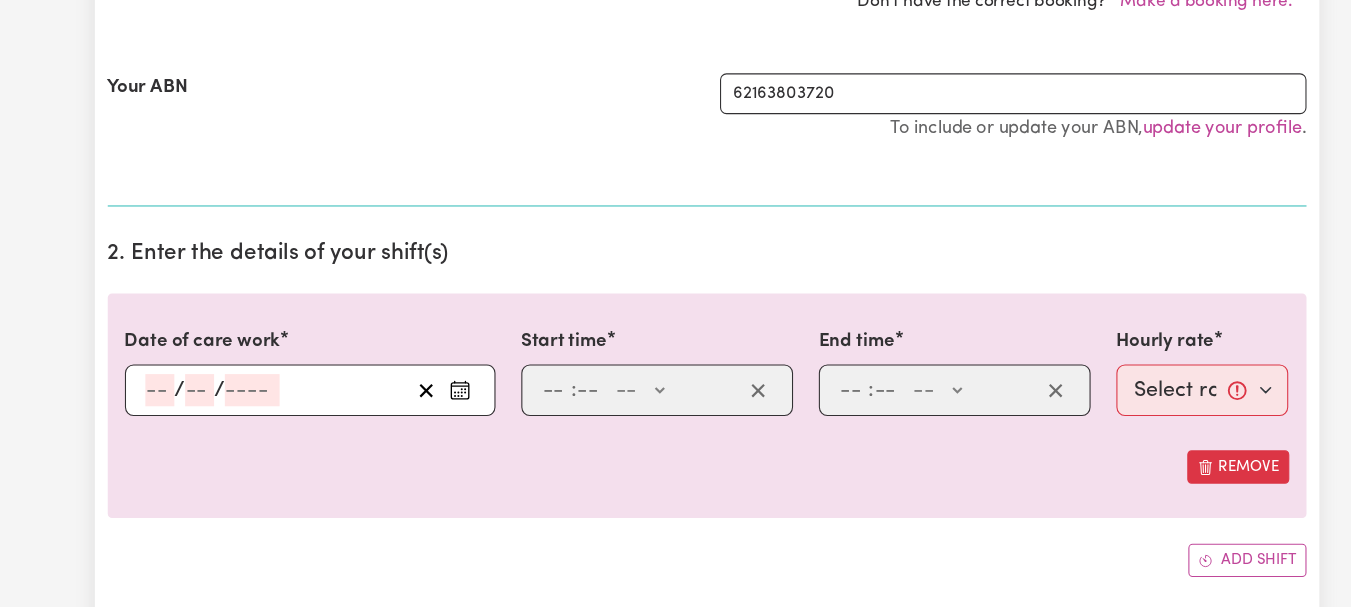 scroll, scrollTop: 499, scrollLeft: 0, axis: vertical 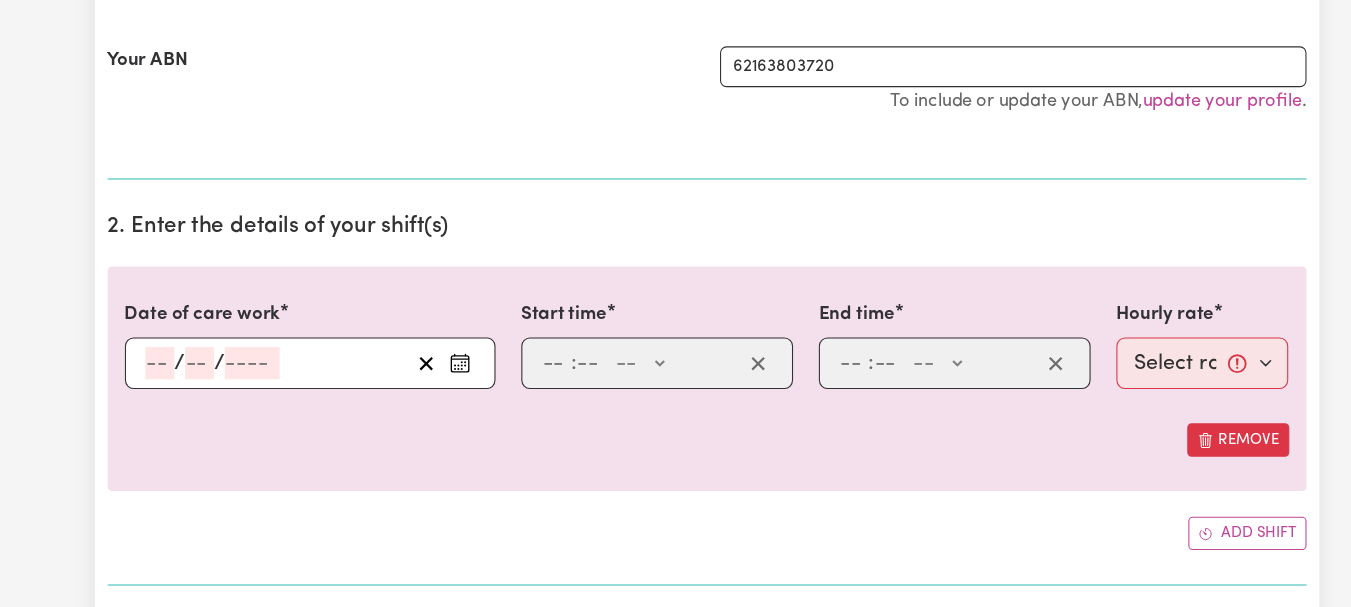 click on "Select a booking... Thu, [MONTH] 10, [YEAR] - 12:00pm to 05:00pm (RECURRING) Thu, [MONTH] 24, [YEAR] - 11:00am to 02:00pm (RECURRING) Thu, [MONTH] 17, [YEAR] - 11:00am to 01:00pm (RECURRING) Thu, [MONTH] 31, [YEAR] - 11:00am to 01:00pm (RECURRING)" at bounding box center (913, -20) 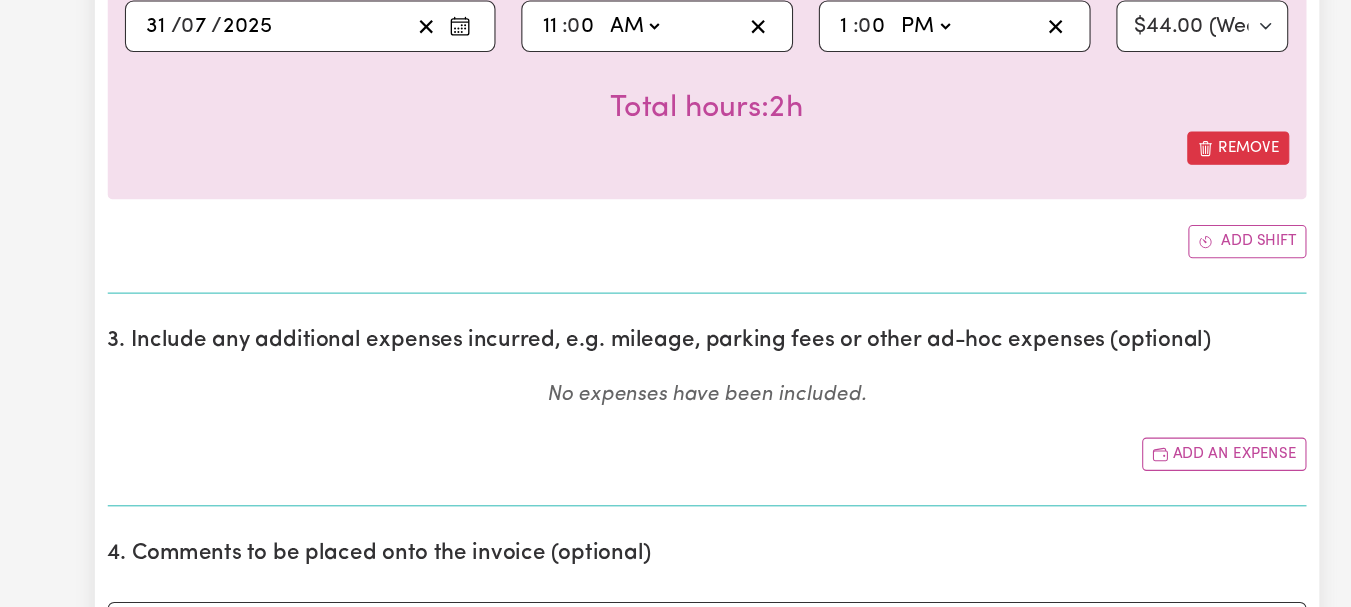 scroll, scrollTop: 822, scrollLeft: 0, axis: vertical 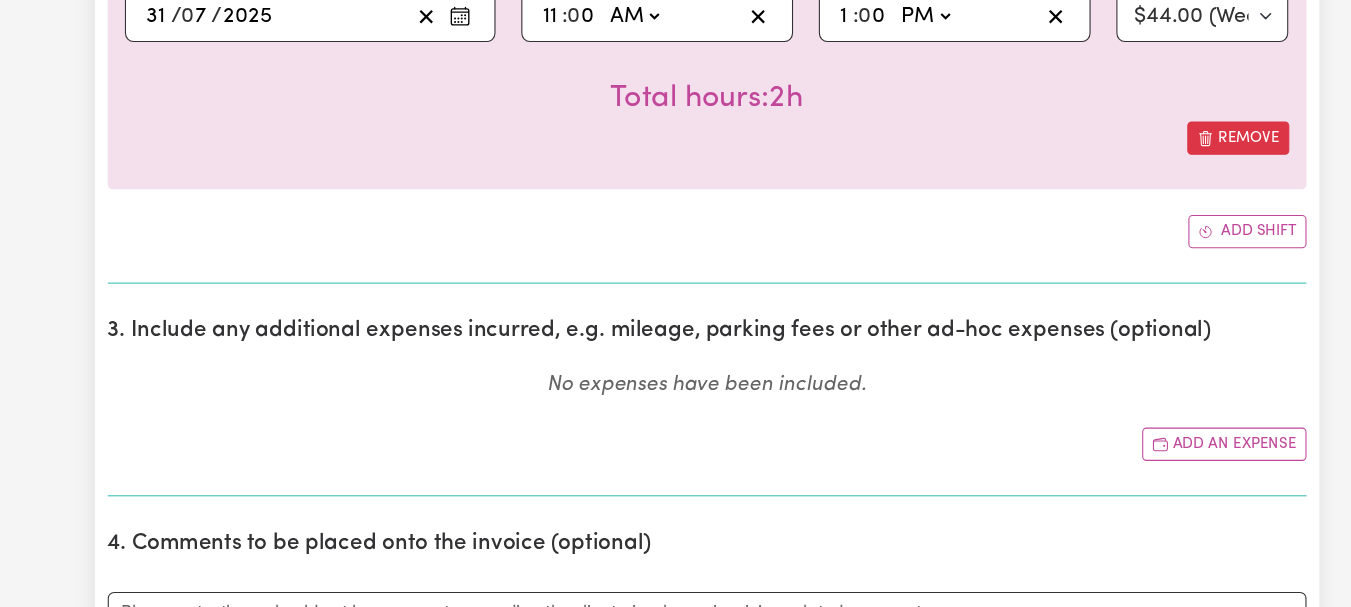click on "1" 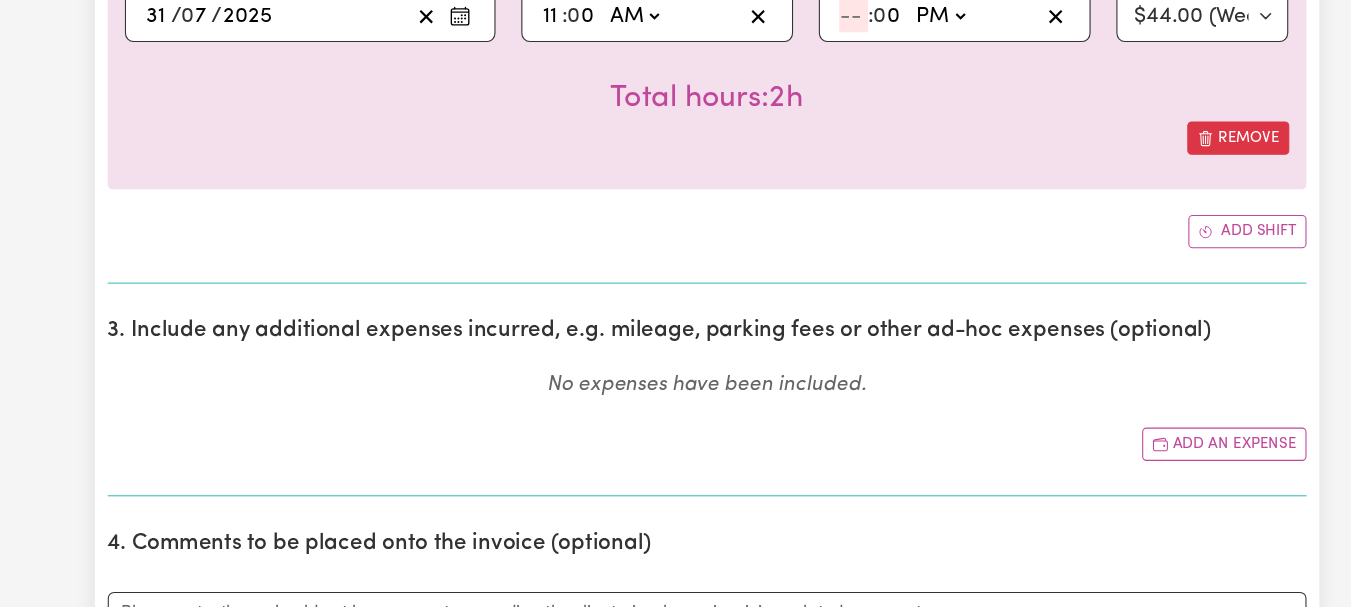 type on "14:00" 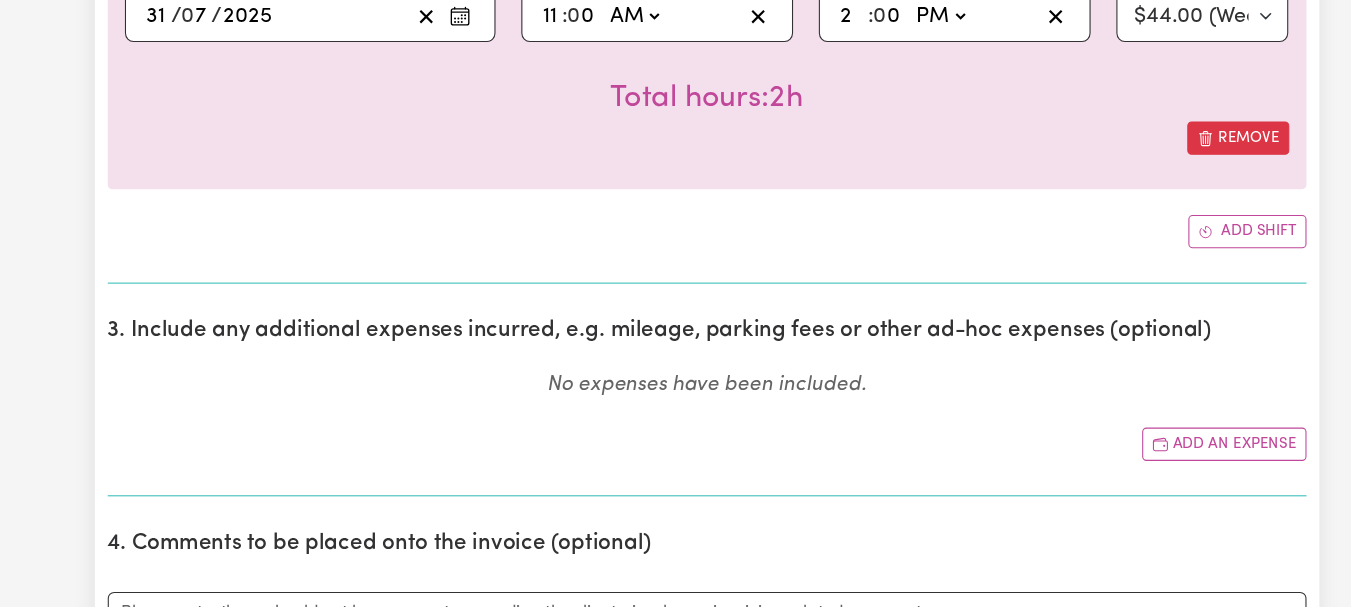 type on "2" 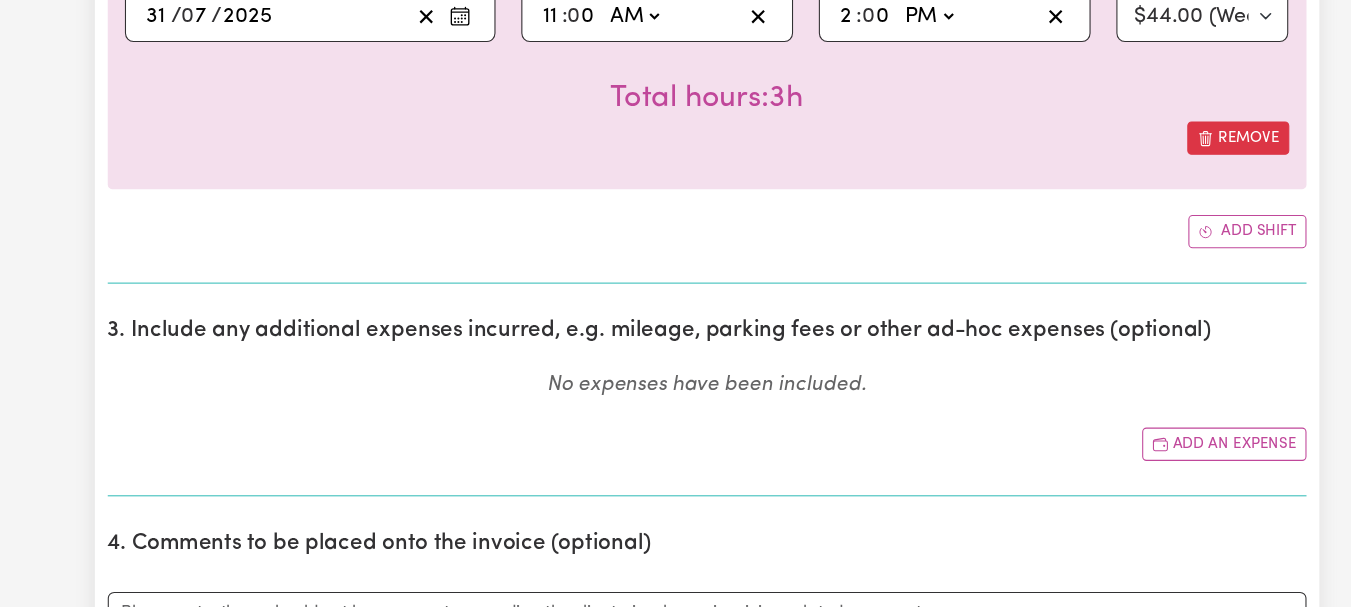 click on "Submit Hours 1. Fill in your details below to claim your payment Job title Select the job you're submitting hours for... [Lesley  Loone] Female Support Worker Needed ONE OFF On 30/[MONTH] and 07/[MONTH] Wednesday In Deloraine, [STATE] [Richard Ward] Female Support Worker Needed Every Fortnight Thursday - Deloraine, [STATE]. [Lynette How] Care Worker Required in Mole Creek, [STATE] [Joy Willey] Care Worker Required in Hadspen, [STATE] [Vivienne Ward] Support Worker Required in Deloraine, [STATE] [Hazel Fisher] Support Worker Required in Westbury, [STATE] [Wilfred Parker] Support Worker Required in Westbury, [STATE] [Jean Palfrey] Support Worker Required in Chudleigh, [STATE] Preview Job Booking Select a booking... Thu, [MONTH] 10, [YEAR] - 12:00pm to 05:00pm (RECURRING) Thu, [MONTH] 24, [YEAR] - 11:00am to 02:00pm (RECURRING) Thu, [MONTH] 17, [YEAR] - 11:00am to 01:00pm (RECURRING) Thu, [MONTH] 31, [YEAR] - 11:00am to 01:00pm (RECURRING) Don't have the correct booking?  Make a booking here. Your ABN 62163803720 To include or update your ABN,  update your profile . 31 / 0" at bounding box center [675, 705] 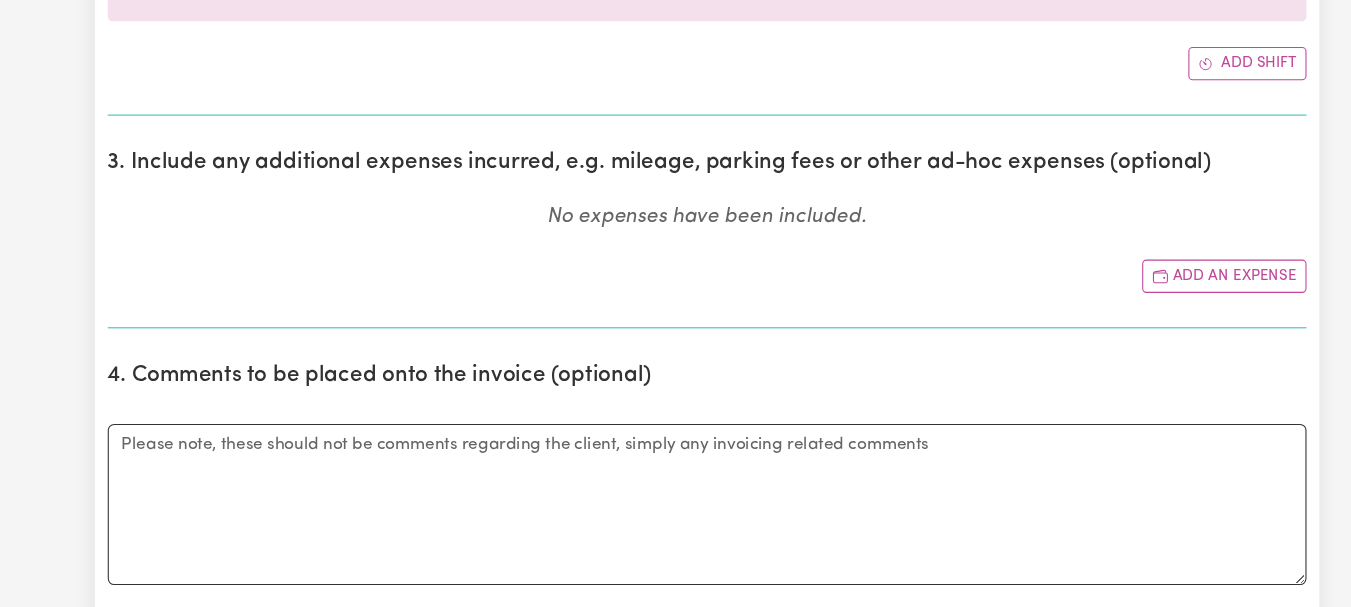 scroll, scrollTop: 1005, scrollLeft: 0, axis: vertical 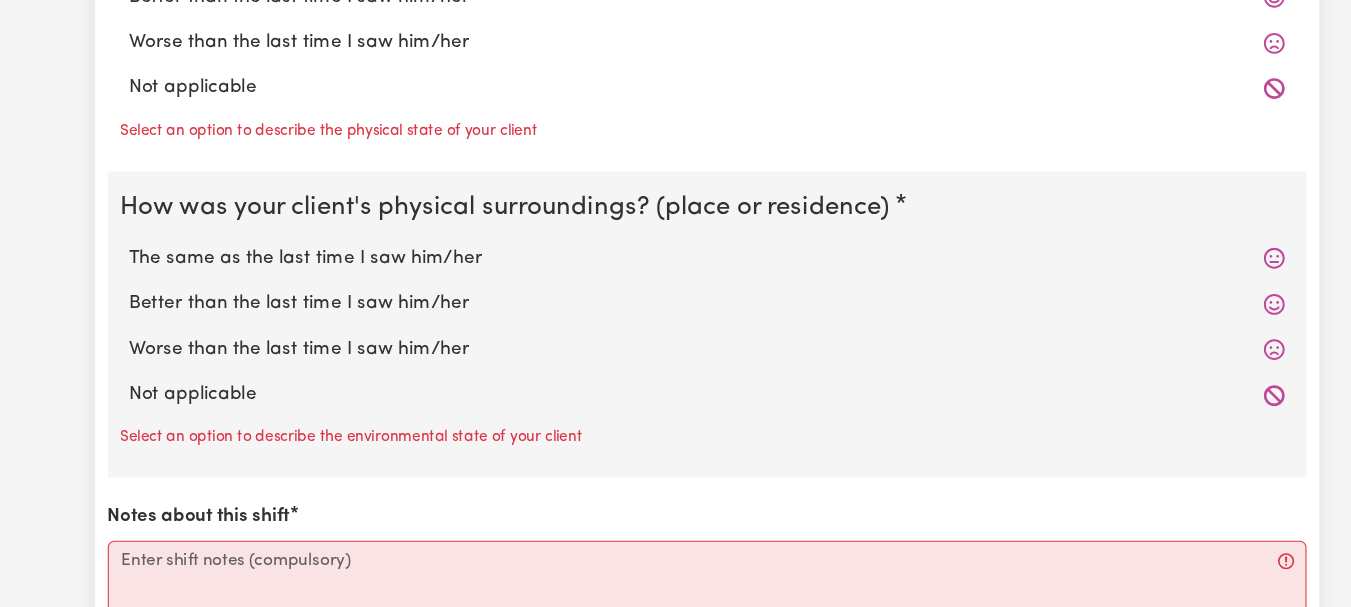 click on "The same as the last time I saw him/her" at bounding box center [676, -289] 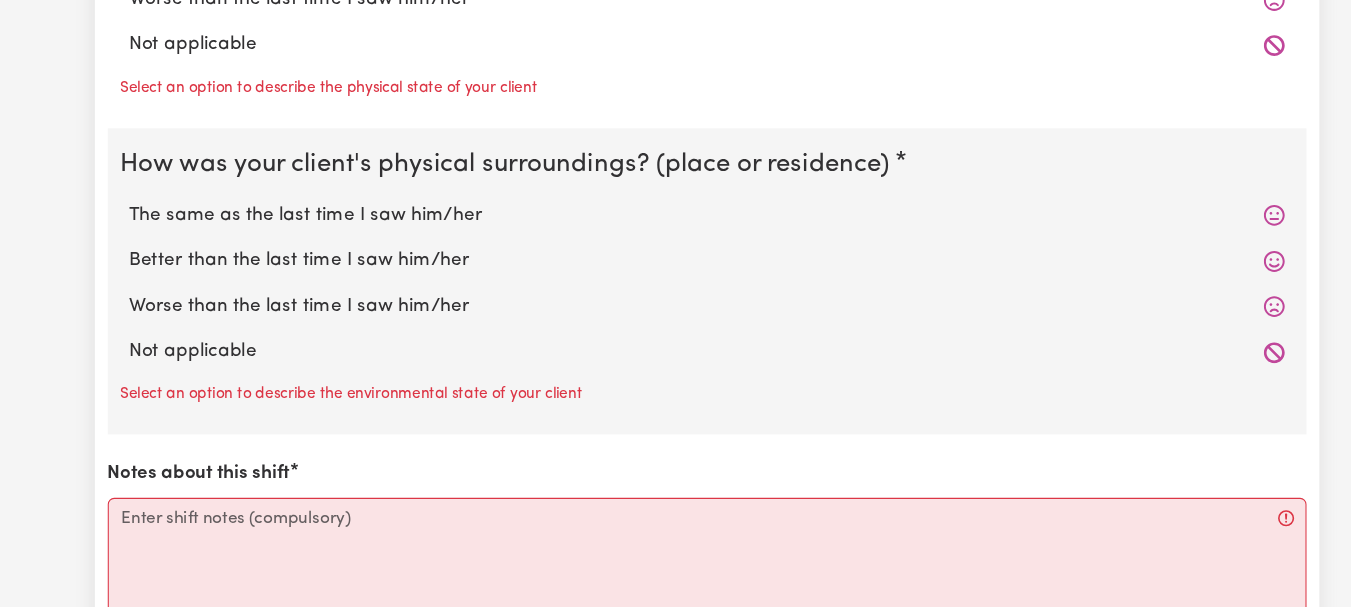 click on "The same as the last time I saw him/her" at bounding box center (676, -44) 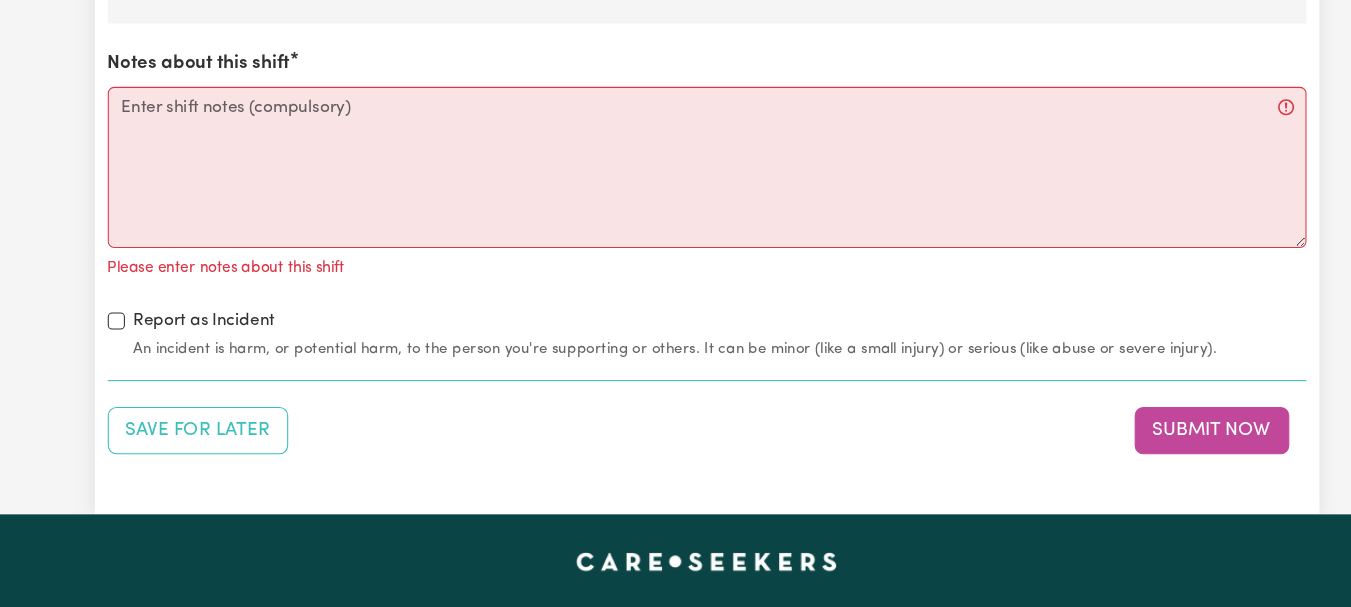 scroll, scrollTop: 2392, scrollLeft: 0, axis: vertical 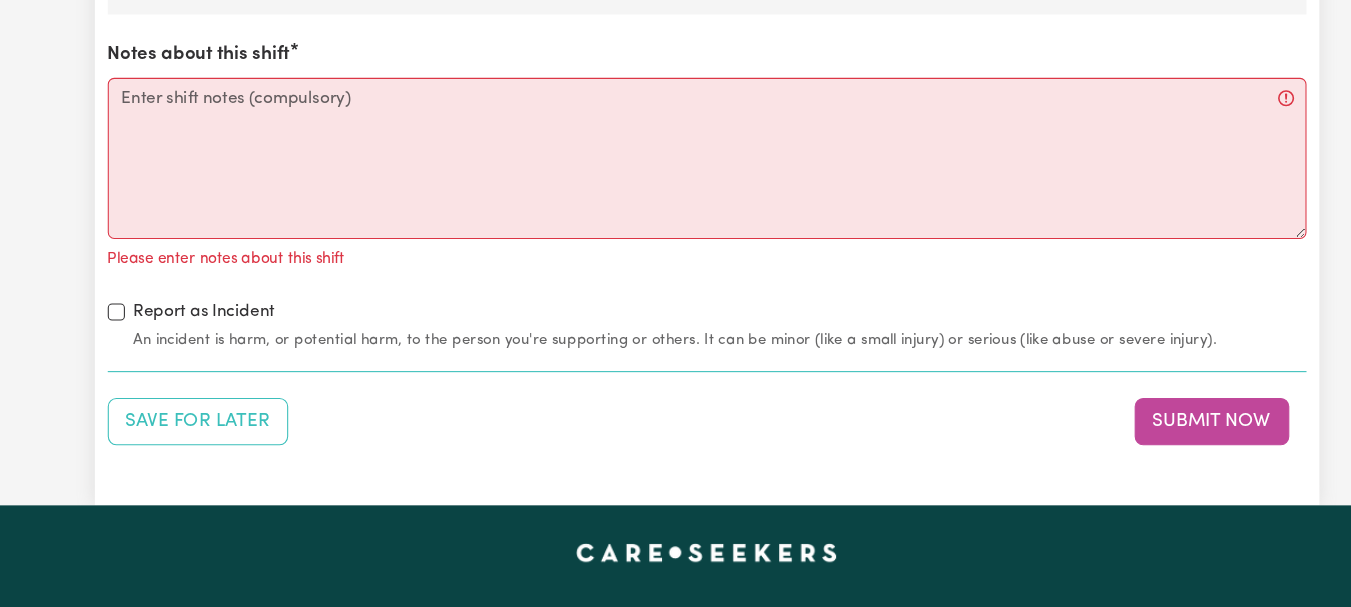 click on "The same as the last time I saw him/her" at bounding box center (676, -149) 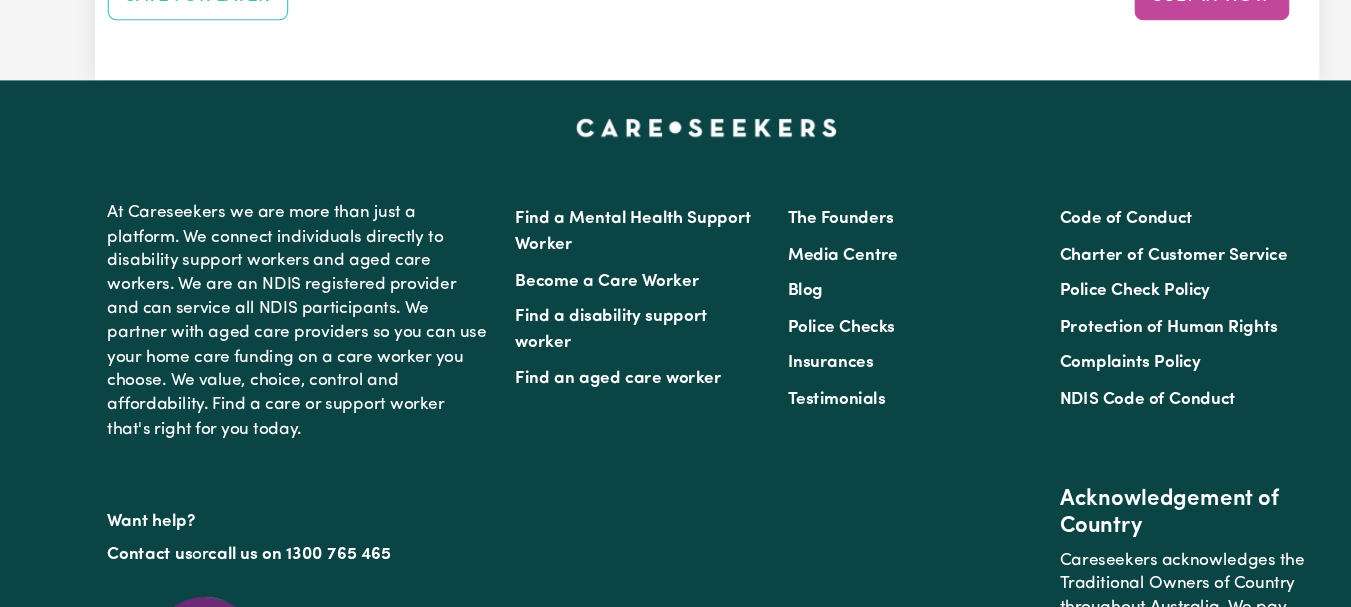 scroll, scrollTop: 2781, scrollLeft: 0, axis: vertical 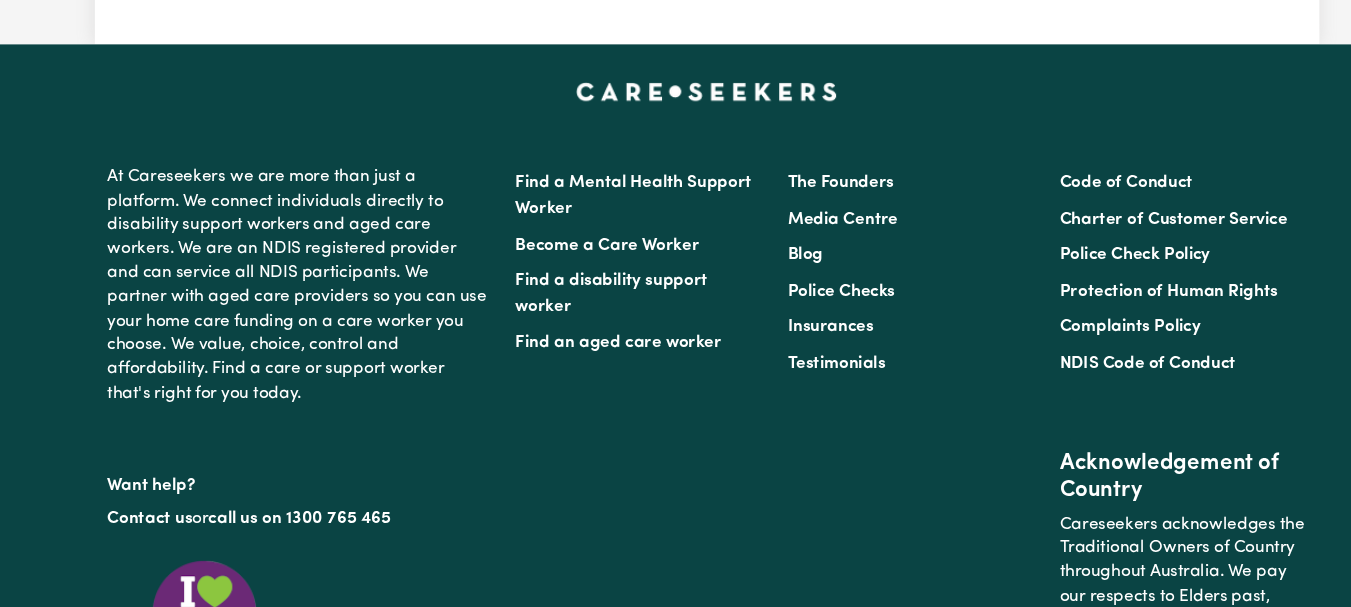 click on "Notes about this shift" at bounding box center (676, -240) 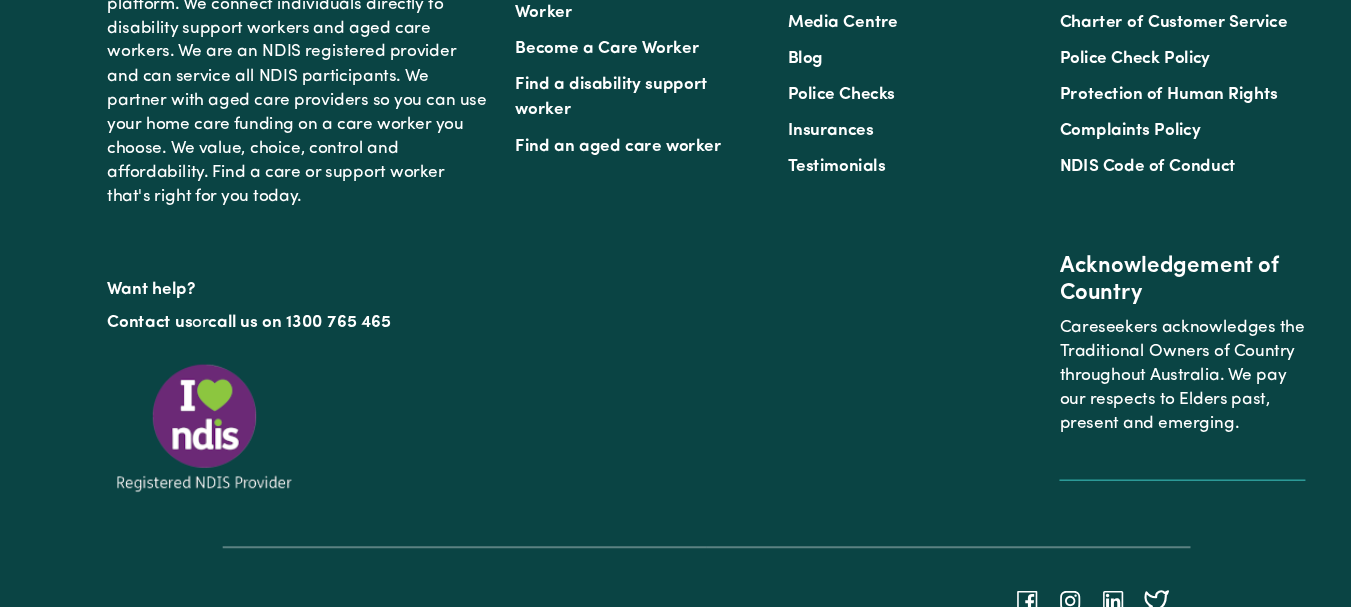scroll, scrollTop: 2948, scrollLeft: 0, axis: vertical 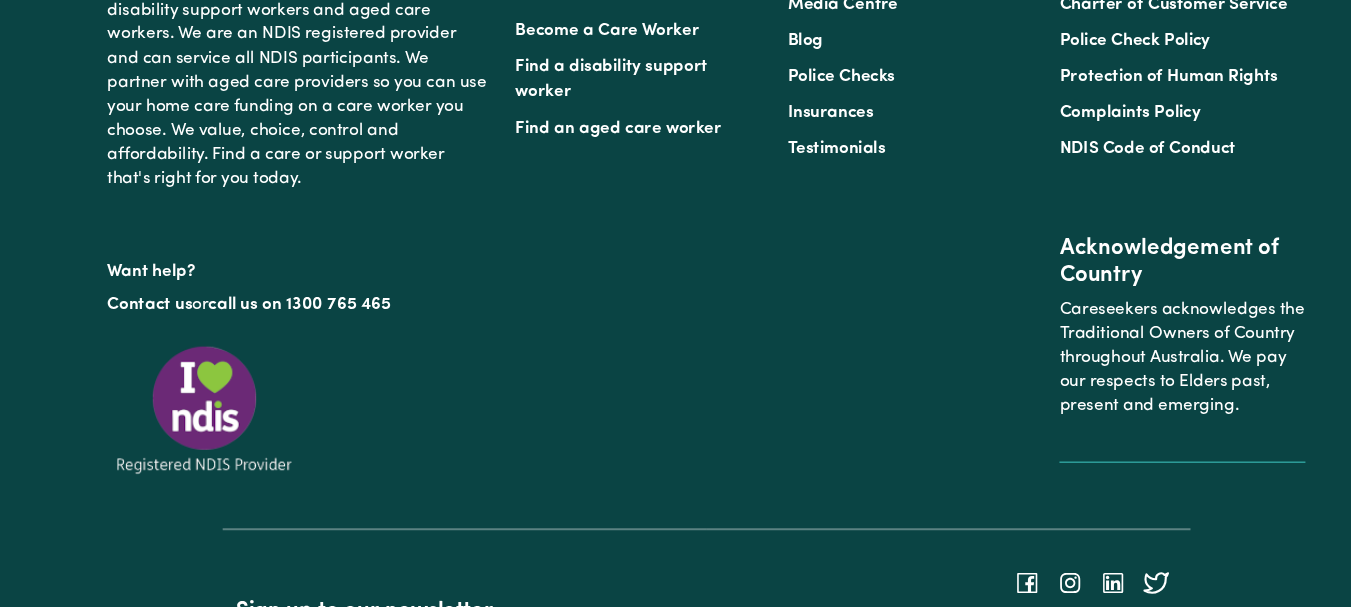 type on "Refer to KNC shift notes." 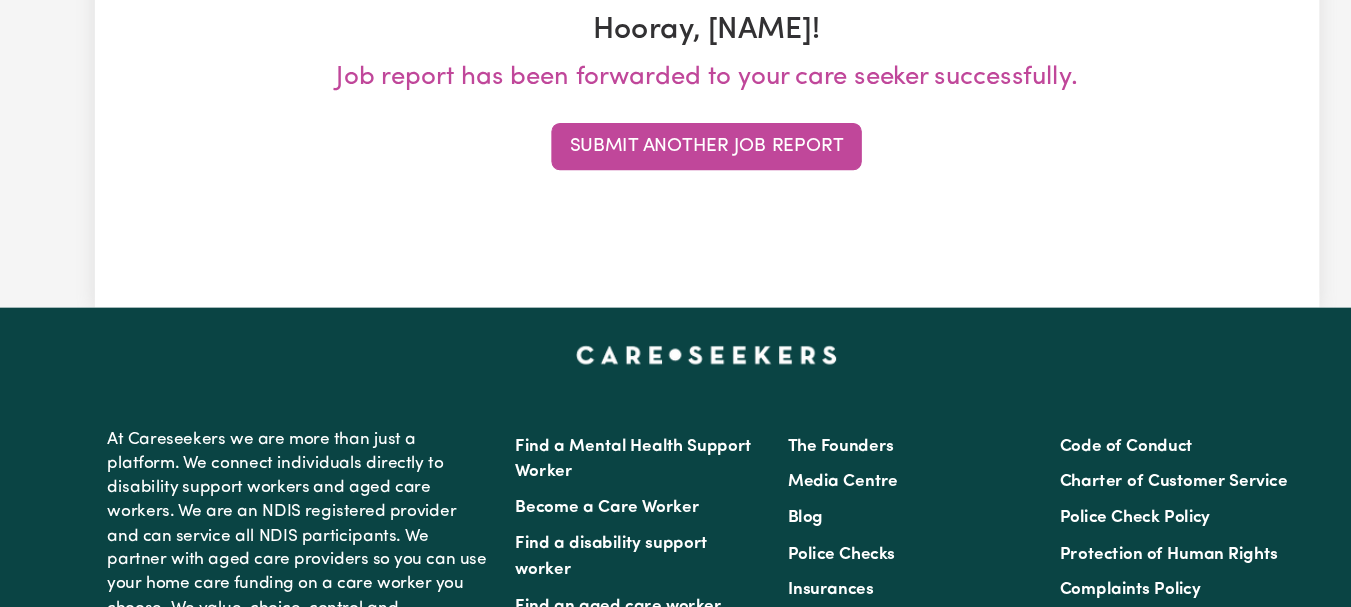 scroll, scrollTop: 0, scrollLeft: 0, axis: both 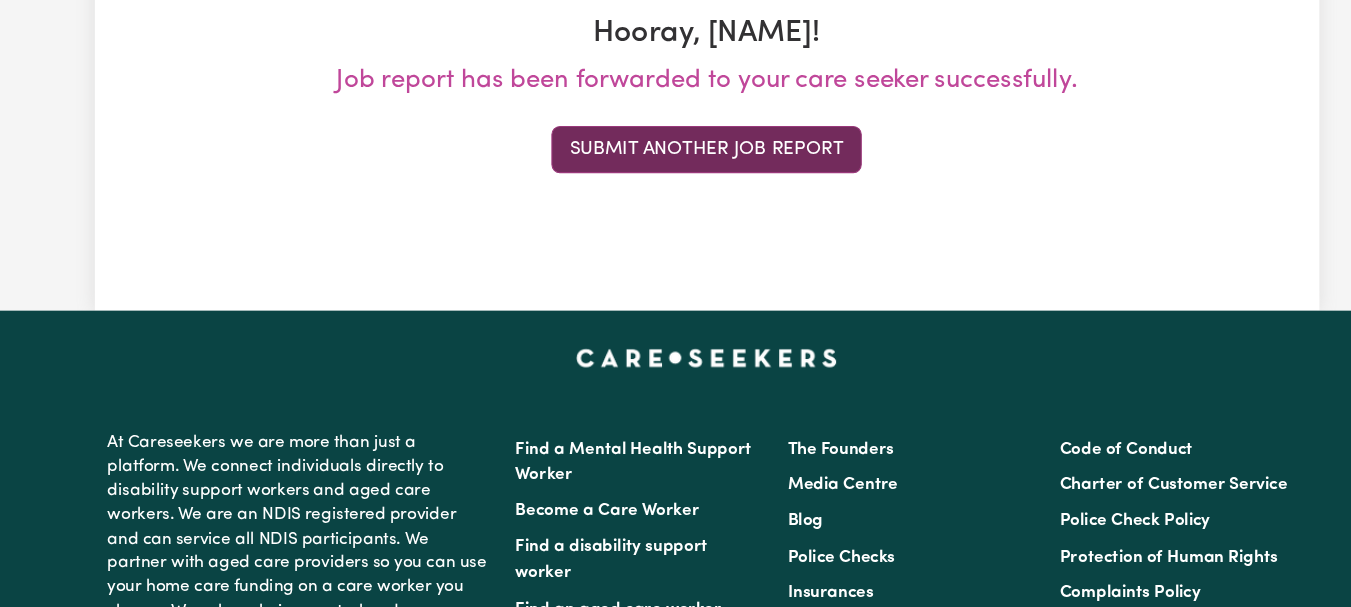 click on "Submit Another Job Report" at bounding box center (675, 181) 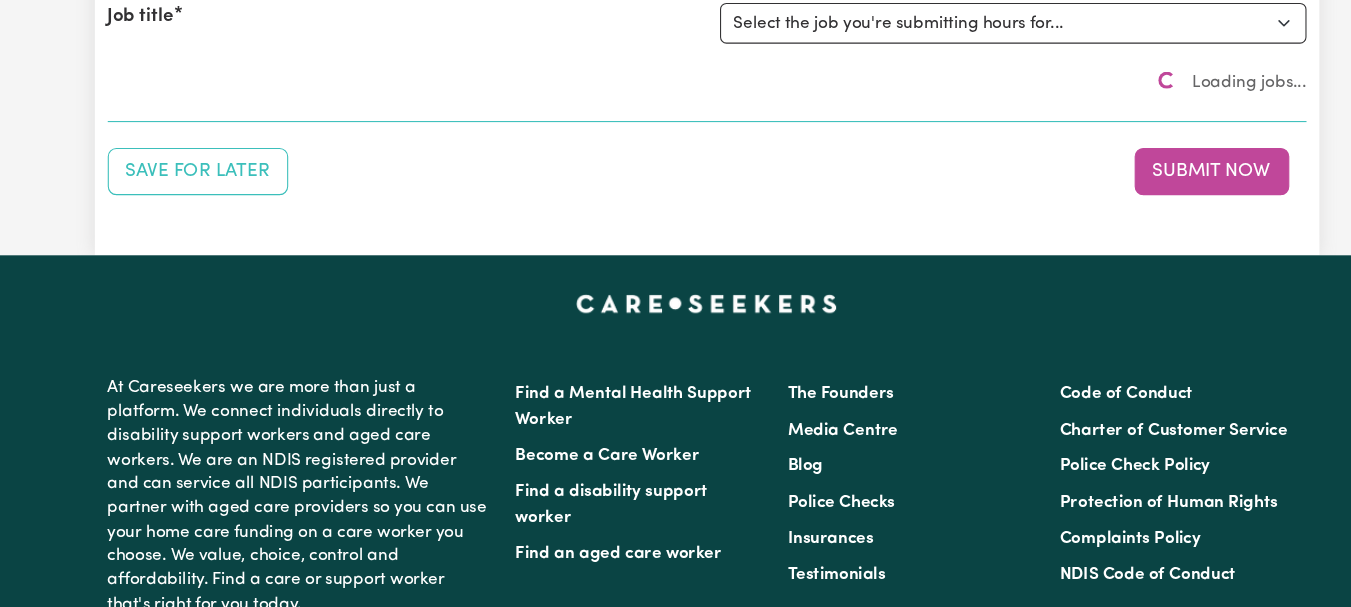 scroll, scrollTop: 0, scrollLeft: 0, axis: both 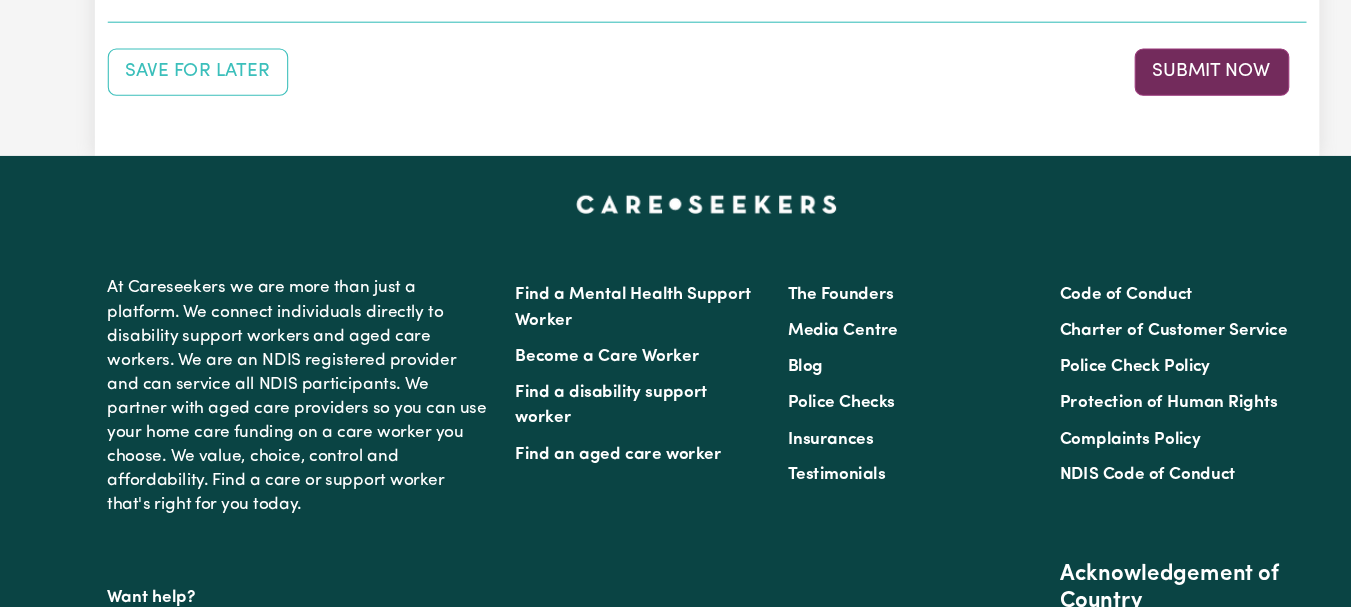 click on "Submit Now" at bounding box center [1146, 109] 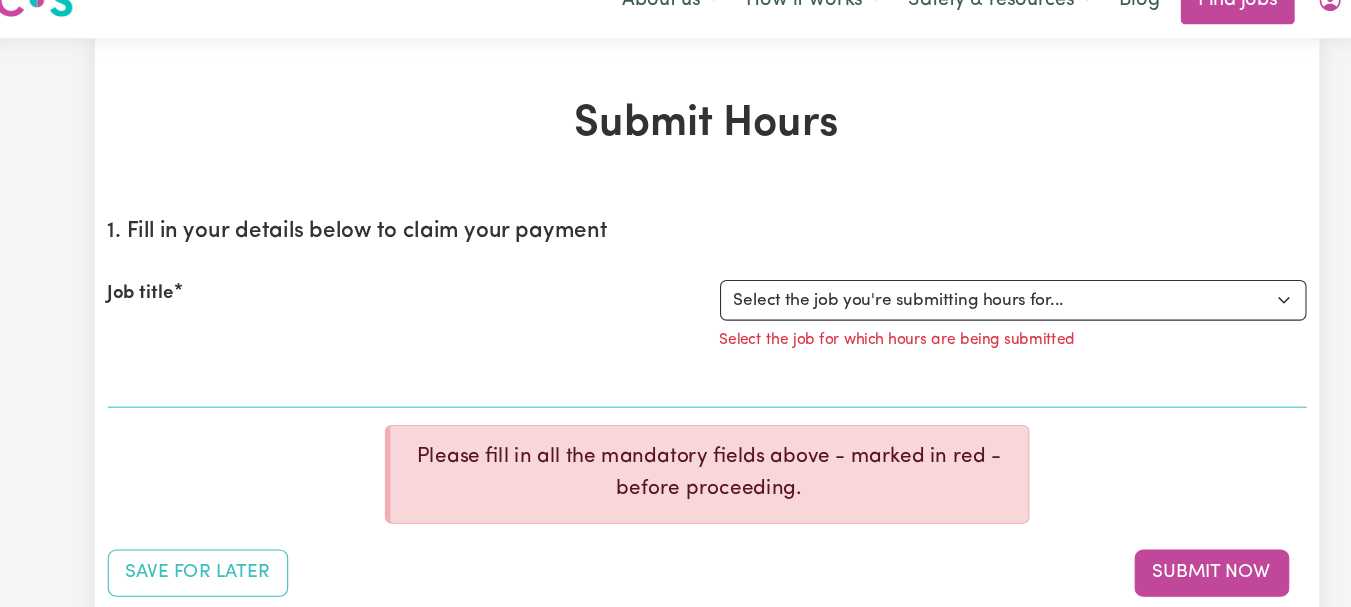 scroll, scrollTop: 0, scrollLeft: 0, axis: both 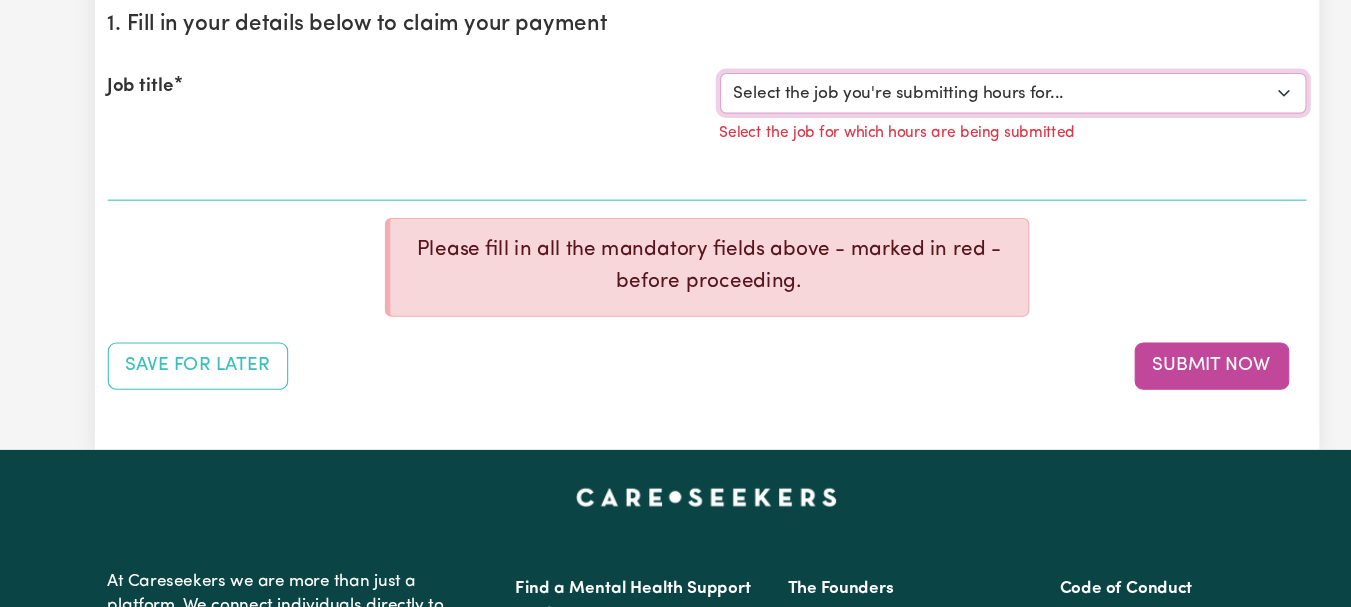 click on "Select the job you're submitting hours for... [[FIRST] [LAST]] Female Support Worker Needed ONE OFF On [DATE] and [DATE] Wednesday In [CITY], [STATE] [[FIRST] [LAST]] Female Support Worker Needed Every Fortnight Thursday - [CITY], [STATE]. [[FIRST] [LAST]] Care Worker Required in [CITY], [STATE] [[FIRST] [LAST]] Care Worker Required in [CITY], [STATE] [[FIRST] [LAST]] Support Worker Required in [CITY], [STATE] [[FIRST] [LAST]] Support Worker Required in [CITY], [STATE] [[FIRST] [LAST]] Support Worker Required in [CITY], [STATE]" at bounding box center (961, 129) 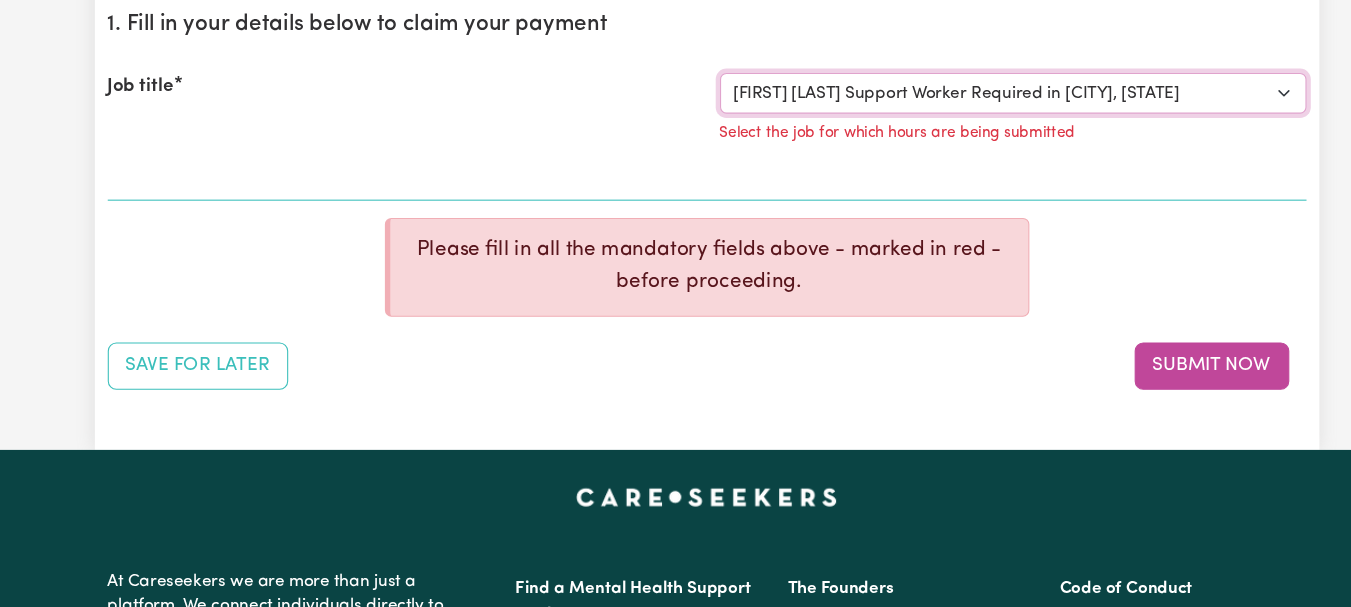 click on "Select the job you're submitting hours for... [[FIRST] [LAST]] Female Support Worker Needed ONE OFF On [DATE] and [DATE] Wednesday In [CITY], [STATE] [[FIRST] [LAST]] Female Support Worker Needed Every Fortnight Thursday - [CITY], [STATE]. [[FIRST] [LAST]] Care Worker Required in [CITY], [STATE] [[FIRST] [LAST]] Care Worker Required in [CITY], [STATE] [[FIRST] [LAST]] Support Worker Required in [CITY], [STATE] [[FIRST] [LAST]] Support Worker Required in [CITY], [STATE] [[FIRST] [LAST]] Support Worker Required in [CITY], [STATE]" at bounding box center [961, 129] 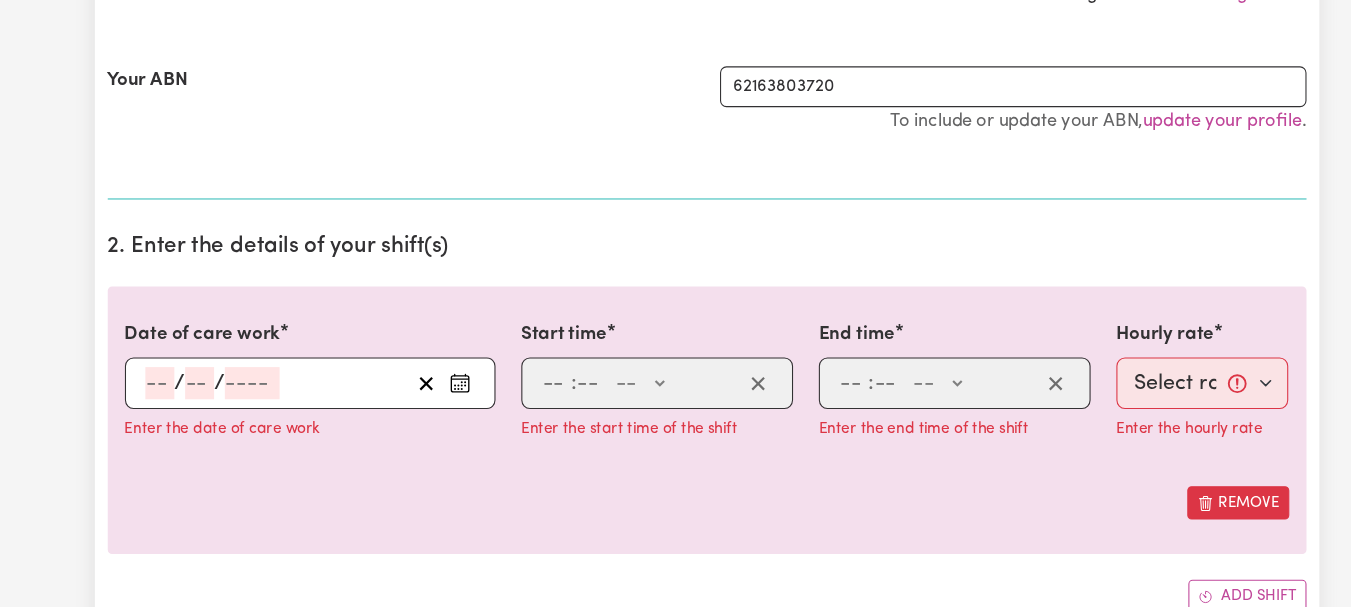 scroll, scrollTop: 489, scrollLeft: 0, axis: vertical 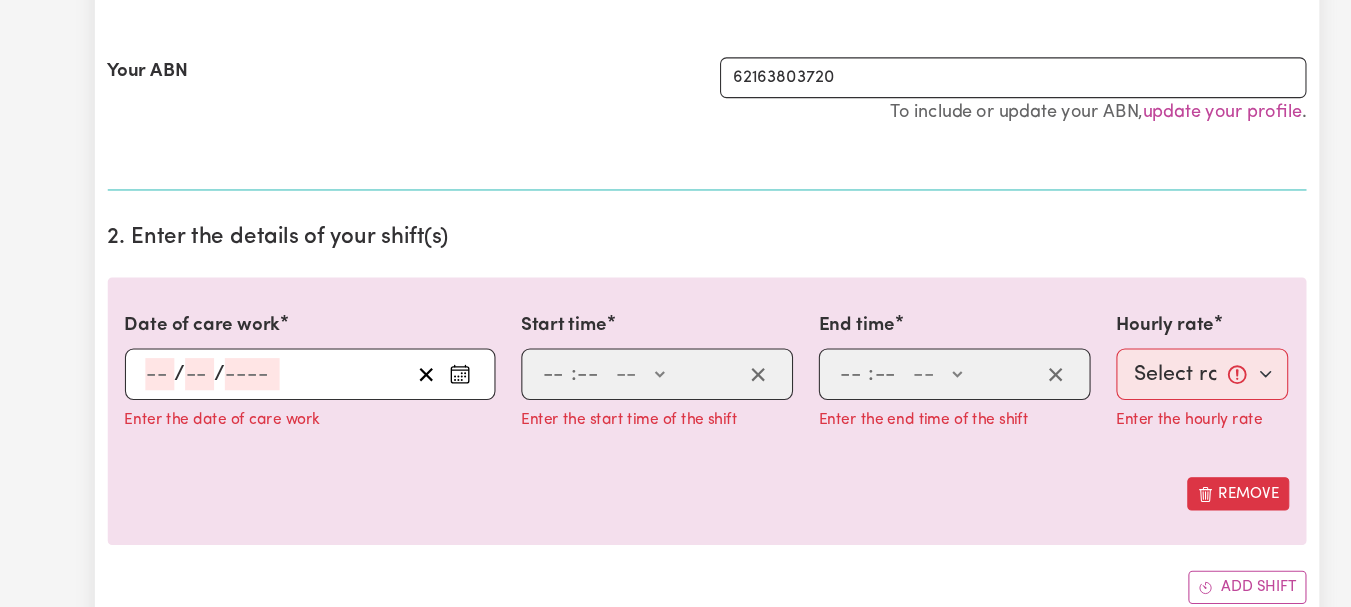 click on "Select a booking... Tue, [MONTH] 8, [YEAR] - 08:00am to 09:00am (ONE-OFF) Tue, [MONTH] 22, [YEAR] - 08:00am to 09:00am (ONE-OFF) Fri, [MONTH] 11, [YEAR] - 08:00am to 10:00am (ONE-OFF) Fri, [MONTH] 18, [YEAR] - 08:00am to 10:00am (ONE-OFF) Fri, [MONTH] 25, [YEAR] - 08:00am to 10:00am (ONE-OFF) Fri, [MONTH] 1, [YEAR] - 08:00am to 10:00am (ONE-OFF) Wed, [MONTH] 9, [YEAR] - 08:00am to 11:00am (ONE-OFF) Wed, [MONTH] 16, [YEAR] - 08:00am to 11:00am (ONE-OFF) Wed, [MONTH] 23, [YEAR] - 08:00am to 11:00am (ONE-OFF) Wed, [MONTH] 30, [YEAR] - 08:00am to 11:00am (ONE-OFF) Tue, [MONTH] 15, [YEAR] - 08:00am to 12:30pm (ONE-OFF) Tue, [MONTH] 29, [YEAR] - 08:00am to 12:30pm (ONE-OFF) Thu, [MONTH] 10, [YEAR] - 08:00am to 10:00am (ONE-OFF) Thu, [MONTH] 17, [YEAR] - 08:00am to 10:00am (ONE-OFF) Thu, [MONTH] 24, [YEAR] - 08:00am to 10:00am (ONE-OFF) Thu, [MONTH] 31, [YEAR] - 08:00am to 10:00am (ONE-OFF) Mon, [MONTH] 7, [YEAR] - 08:00am to 09:00am (ONE-OFF) Mon, [MONTH] 14, [YEAR] - 08:00am to 09:00am (ONE-OFF) Mon, [MONTH] 21, [YEAR] - 08:00am to 09:00am (ONE-OFF) Mon, [MONTH] 28, [YEAR] - 08:00am to 09:00am (ONE-OFF)" at bounding box center [913, -10] 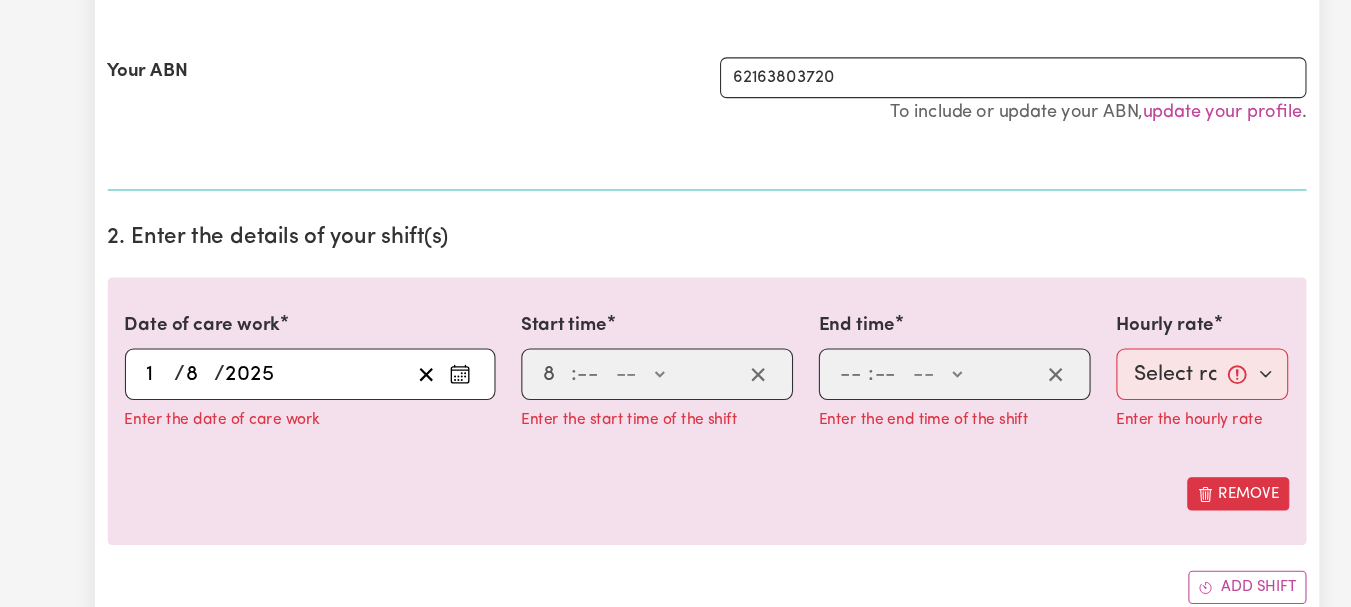 type on "0" 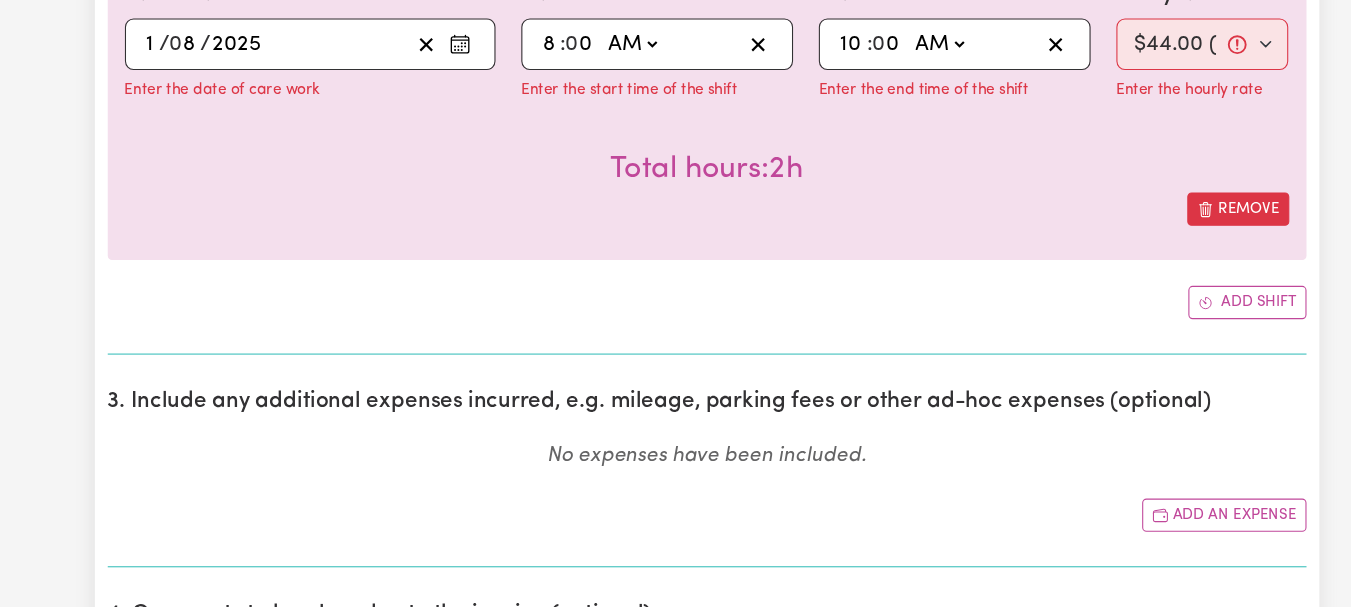 scroll, scrollTop: 805, scrollLeft: 0, axis: vertical 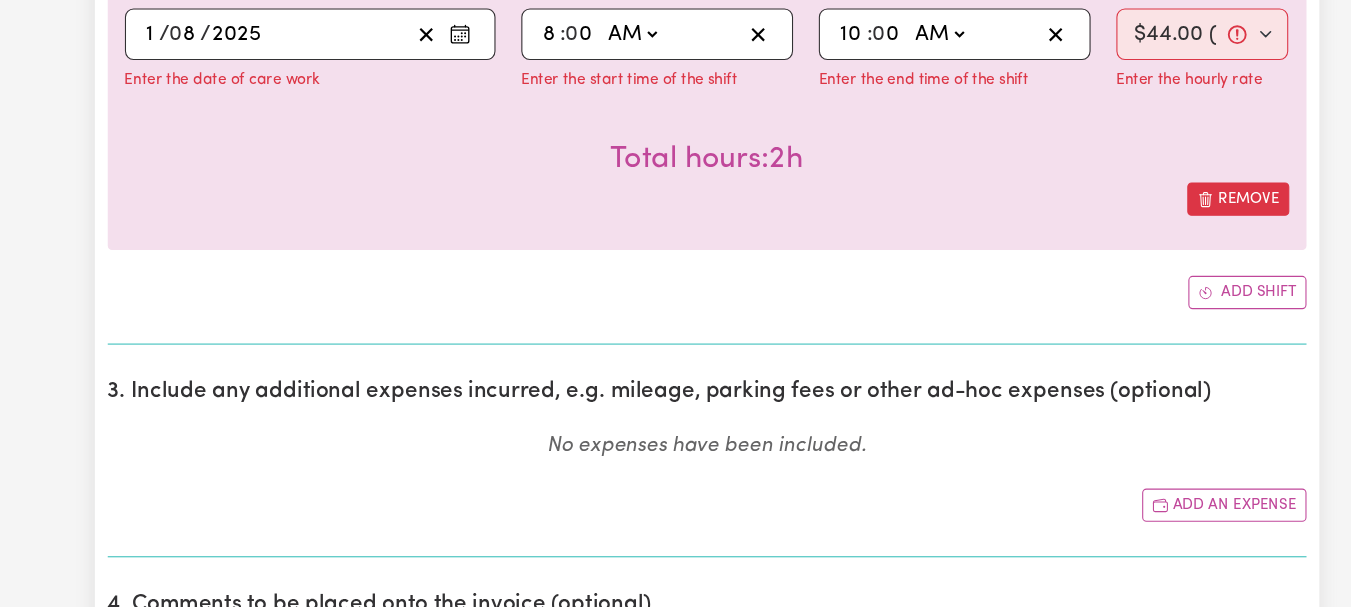 click on "Enter the end time of the shift" at bounding box center (877, 117) 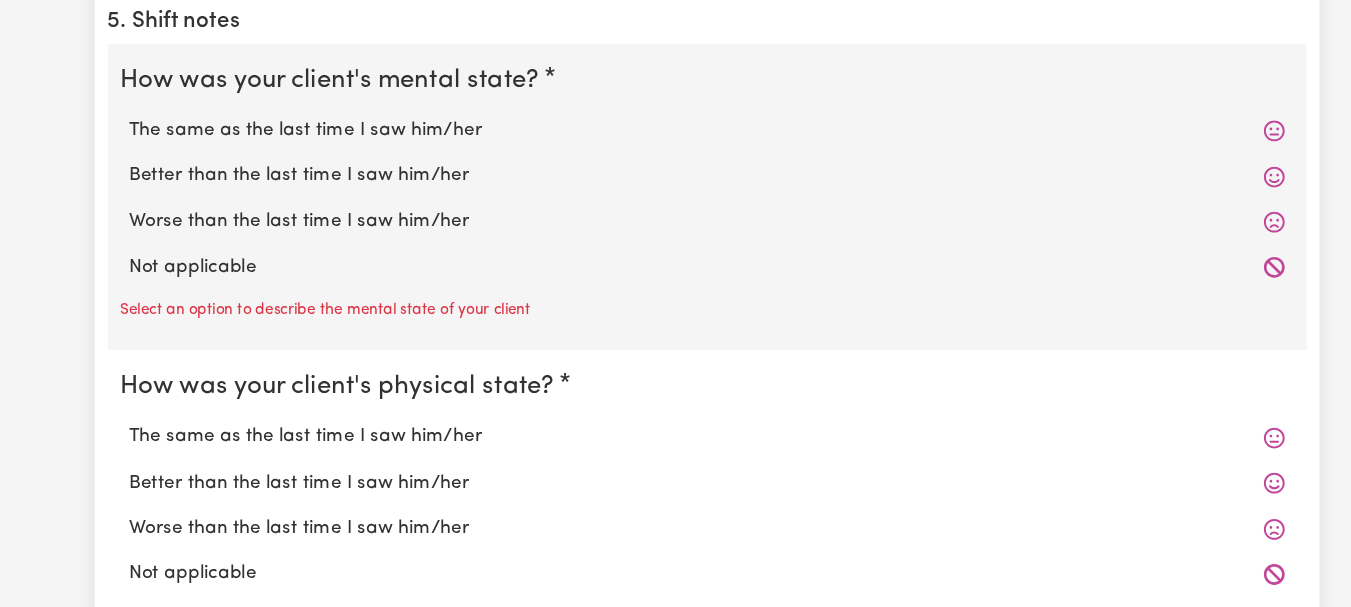 scroll, scrollTop: 1700, scrollLeft: 0, axis: vertical 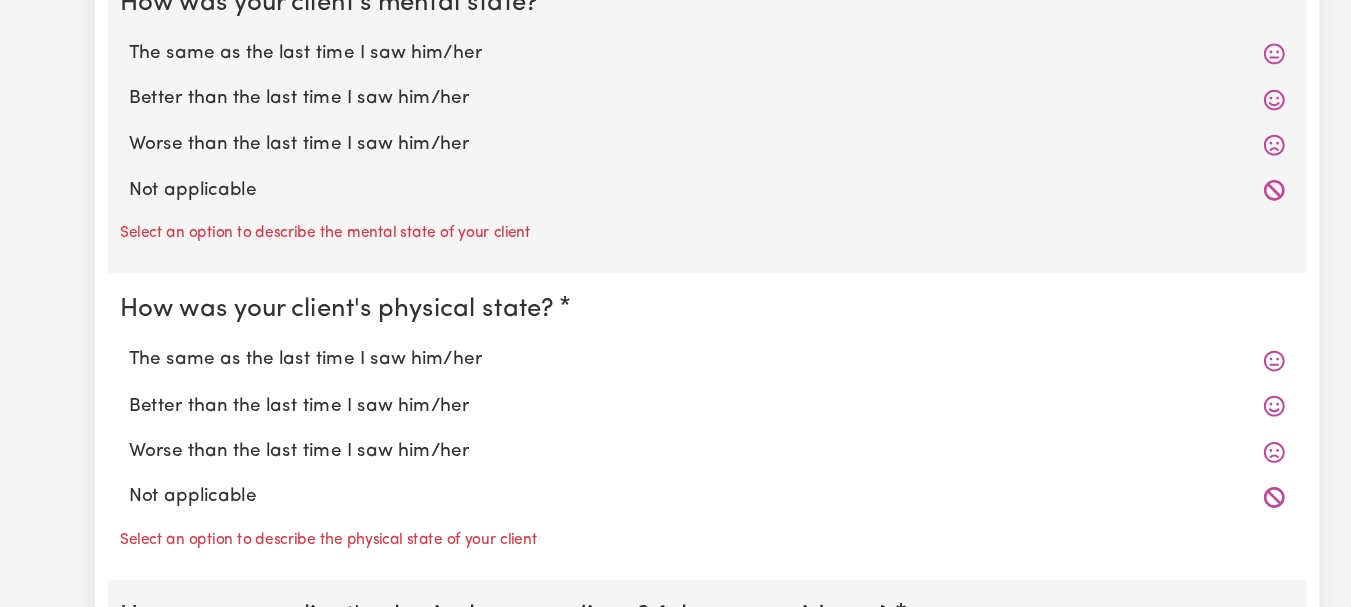 click on "The same as the last time I saw him/her" at bounding box center [676, 92] 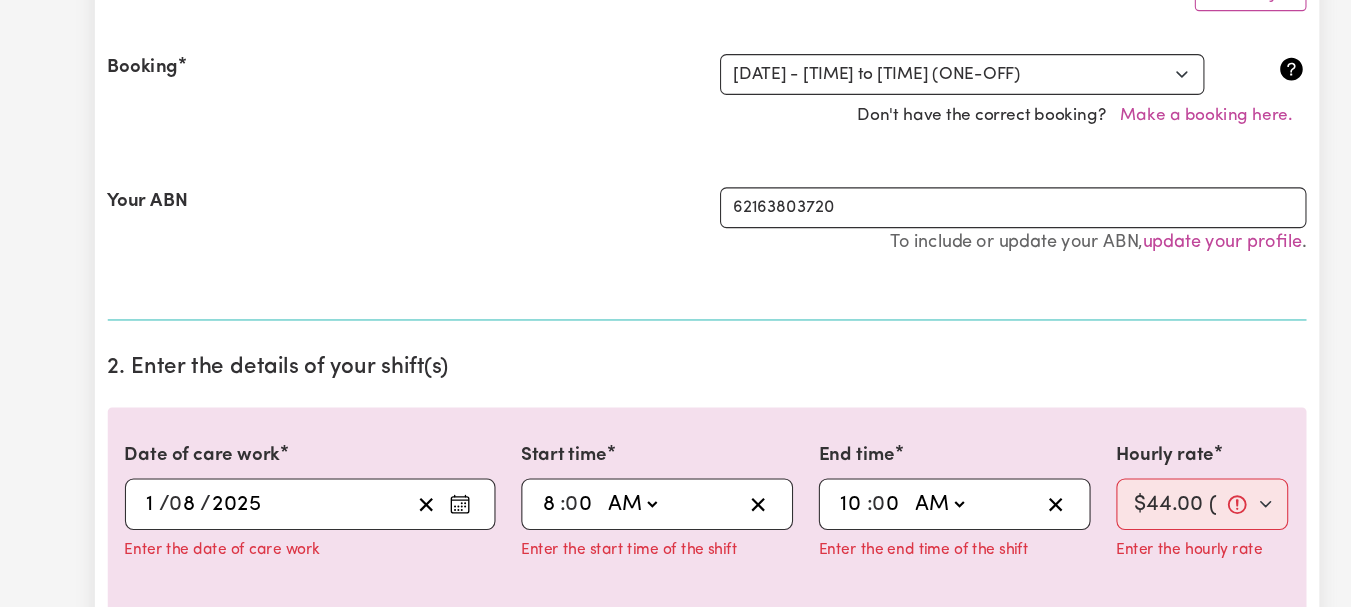 scroll, scrollTop: 392, scrollLeft: 0, axis: vertical 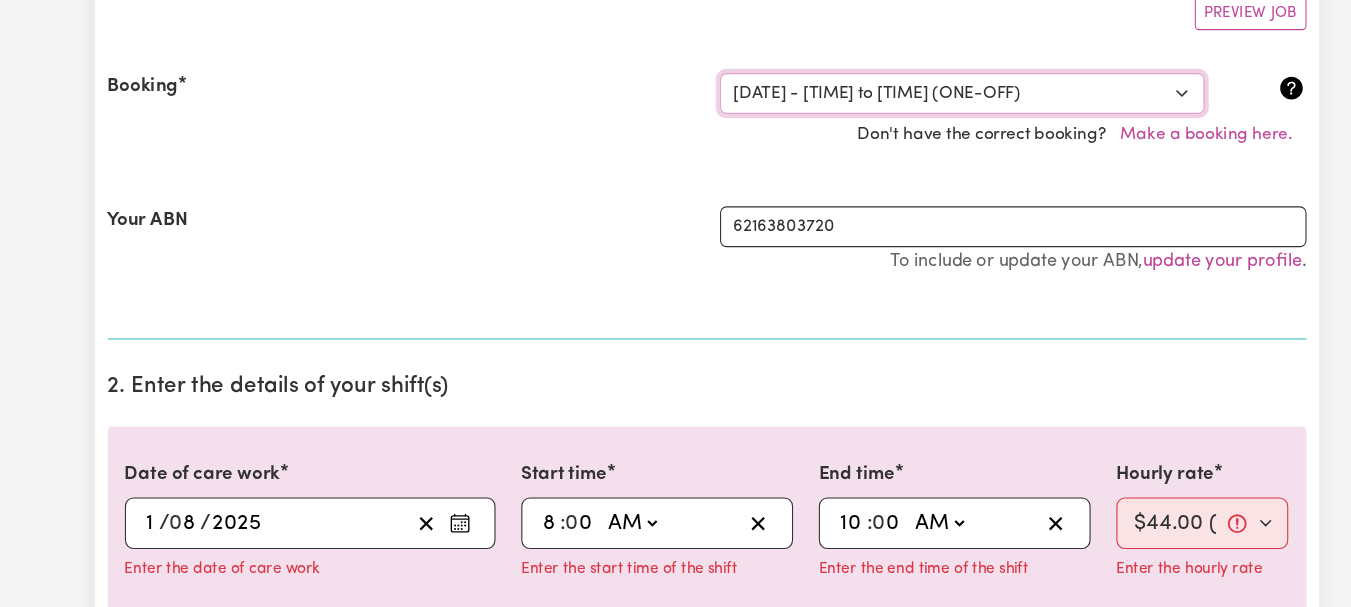 click on "Select a booking... Tue, [MONTH] 8, [YEAR] - 08:00am to 09:00am (ONE-OFF) Tue, [MONTH] 22, [YEAR] - 08:00am to 09:00am (ONE-OFF) Fri, [MONTH] 11, [YEAR] - 08:00am to 10:00am (ONE-OFF) Fri, [MONTH] 18, [YEAR] - 08:00am to 10:00am (ONE-OFF) Fri, [MONTH] 25, [YEAR] - 08:00am to 10:00am (ONE-OFF) Fri, [MONTH] 1, [YEAR] - 08:00am to 10:00am (ONE-OFF) Wed, [MONTH] 9, [YEAR] - 08:00am to 11:00am (ONE-OFF) Wed, [MONTH] 16, [YEAR] - 08:00am to 11:00am (ONE-OFF) Wed, [MONTH] 23, [YEAR] - 08:00am to 11:00am (ONE-OFF) Wed, [MONTH] 30, [YEAR] - 08:00am to 11:00am (ONE-OFF) Tue, [MONTH] 15, [YEAR] - 08:00am to 12:30pm (ONE-OFF) Tue, [MONTH] 29, [YEAR] - 08:00am to 12:30pm (ONE-OFF) Thu, [MONTH] 10, [YEAR] - 08:00am to 10:00am (ONE-OFF) Thu, [MONTH] 17, [YEAR] - 08:00am to 10:00am (ONE-OFF) Thu, [MONTH] 24, [YEAR] - 08:00am to 10:00am (ONE-OFF) Thu, [MONTH] 31, [YEAR] - 08:00am to 10:00am (ONE-OFF) Mon, [MONTH] 7, [YEAR] - 08:00am to 09:00am (ONE-OFF) Mon, [MONTH] 14, [YEAR] - 08:00am to 09:00am (ONE-OFF) Mon, [MONTH] 21, [YEAR] - 08:00am to 09:00am (ONE-OFF) Mon, [MONTH] 28, [YEAR] - 08:00am to 09:00am (ONE-OFF)" at bounding box center (913, 87) 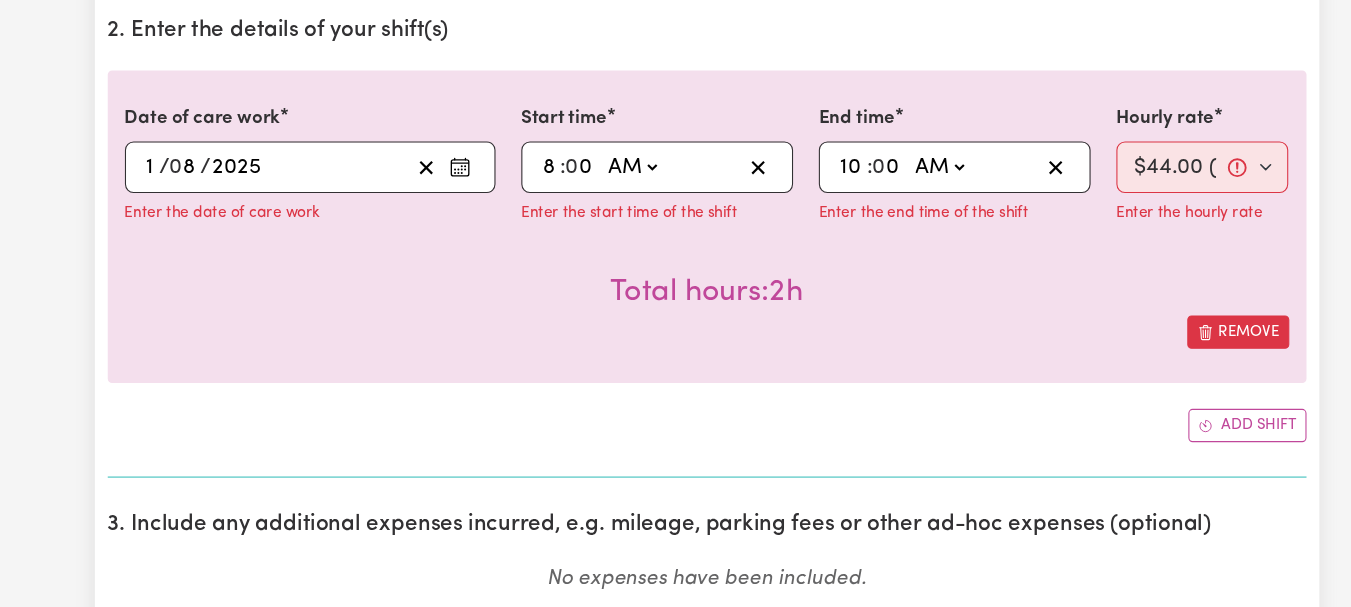 scroll, scrollTop: 824, scrollLeft: 0, axis: vertical 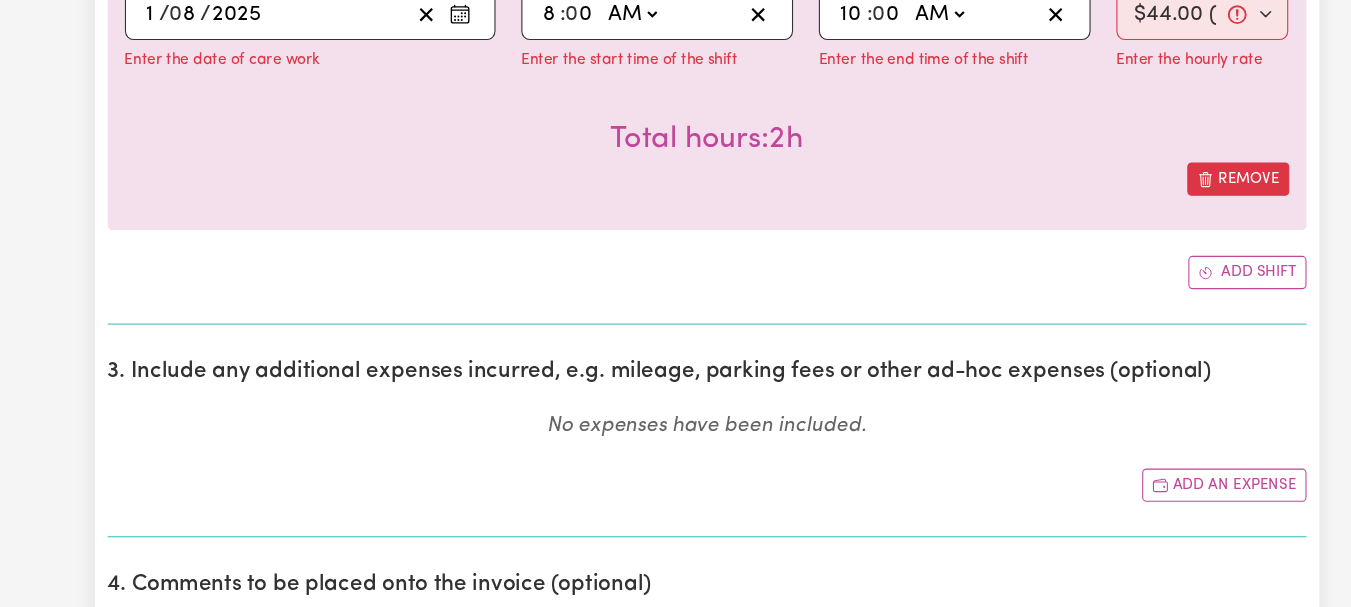 click 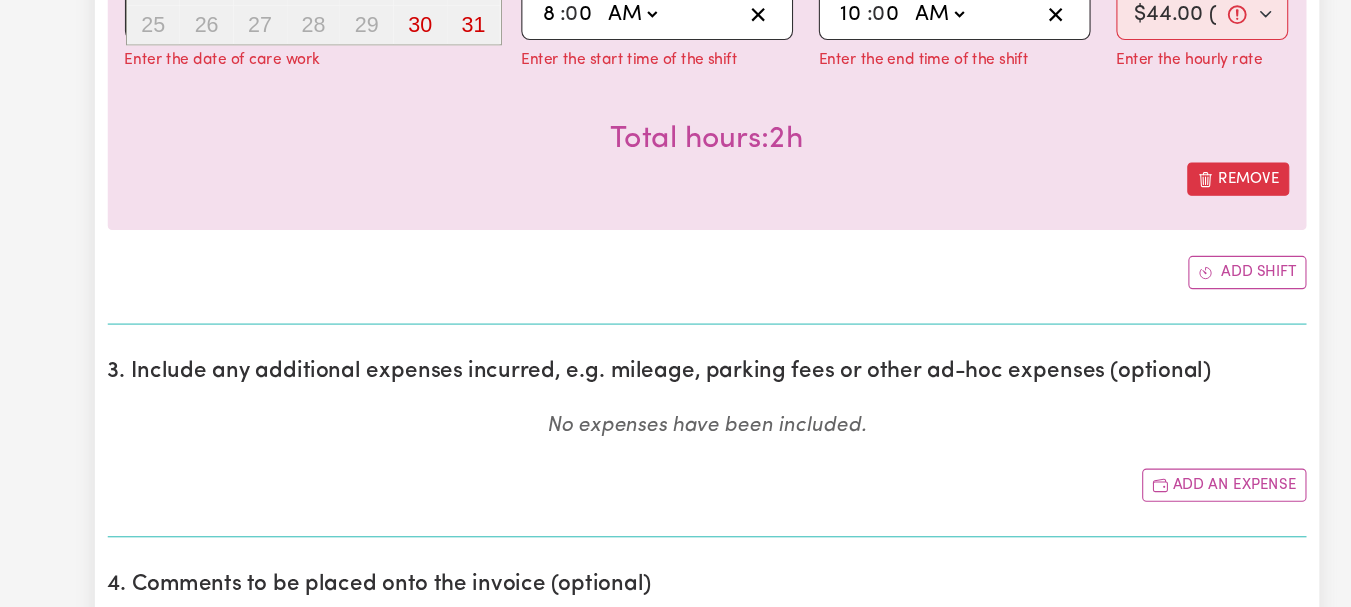 click on "1" at bounding box center [359, -79] 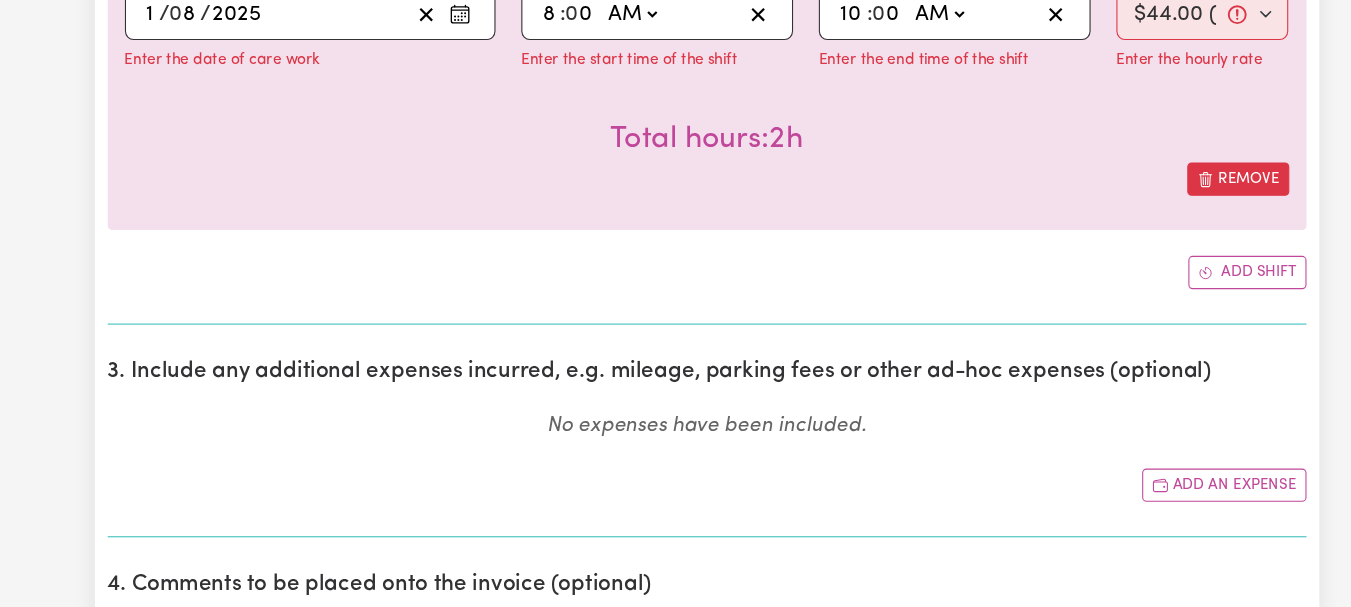 click on "AM PM" 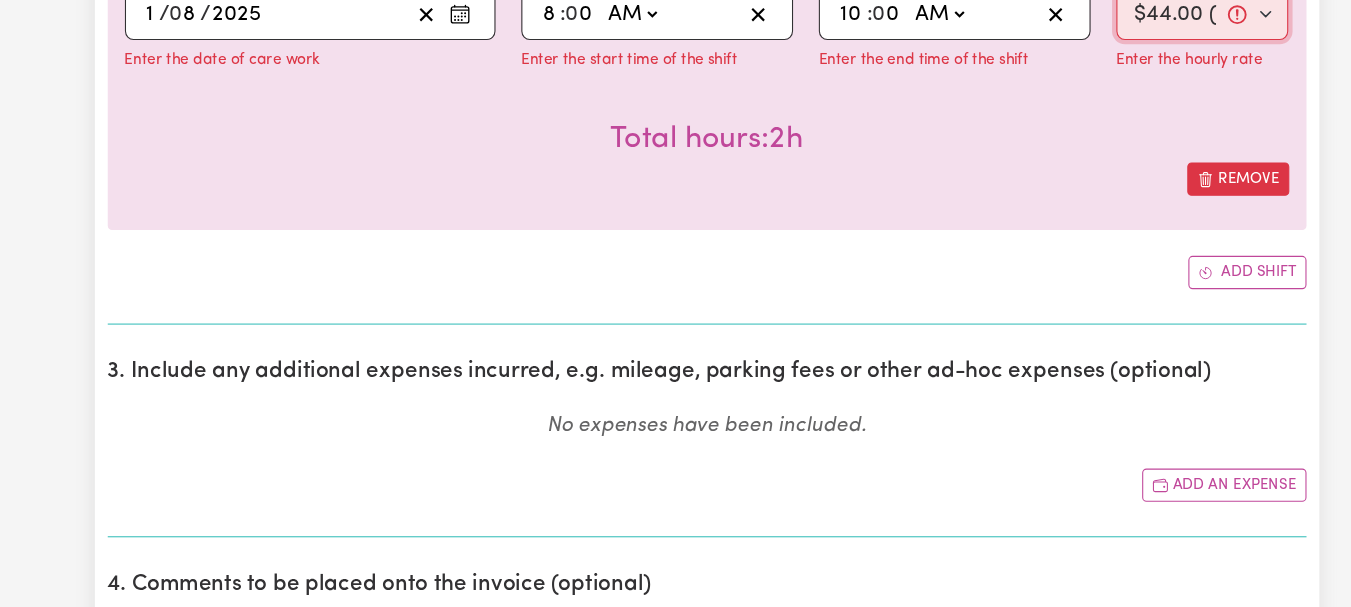 click on "Select rate... $44.00 (Weekday) $52.80 (Saturday) $70.40 (Sunday) $88.00 (Public Holiday)" at bounding box center [1137, 55] 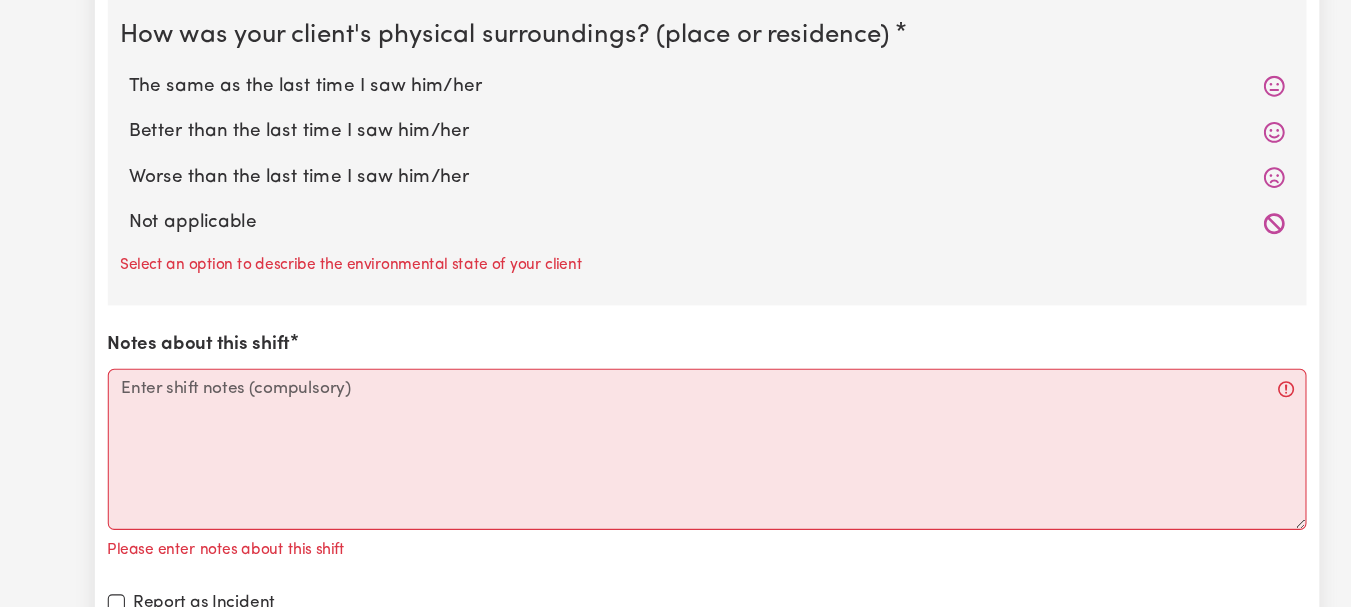 scroll, scrollTop: 2210, scrollLeft: 0, axis: vertical 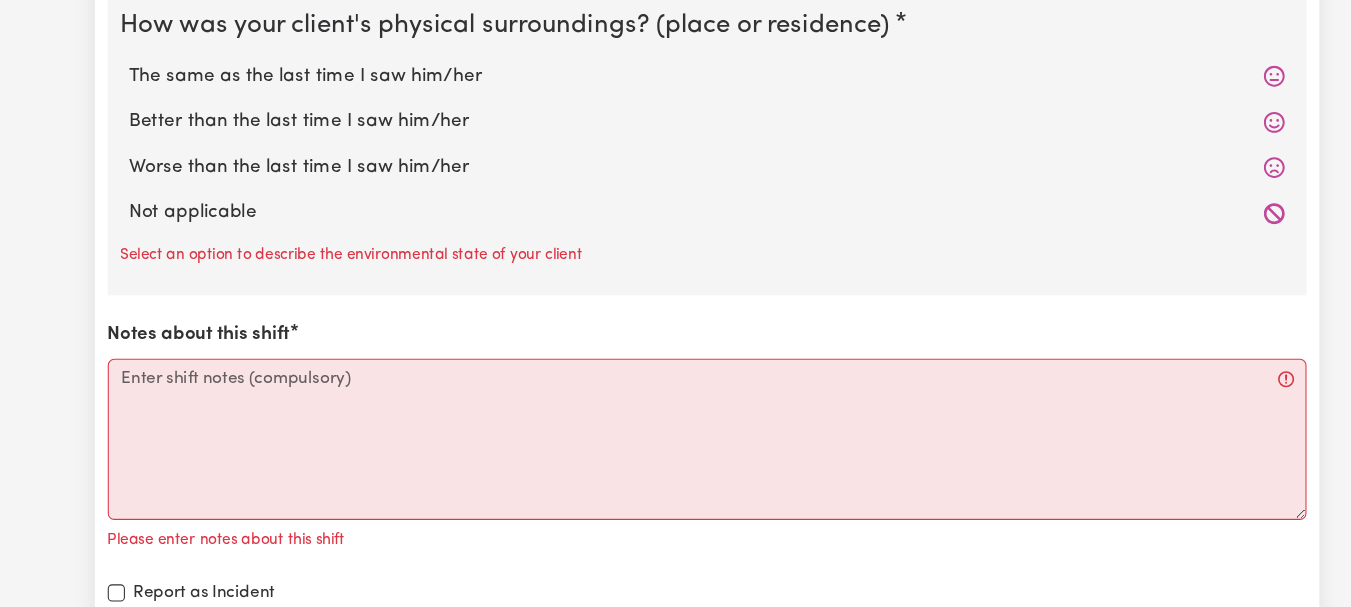 click on "The same as the last time I saw him/her" at bounding box center (676, -173) 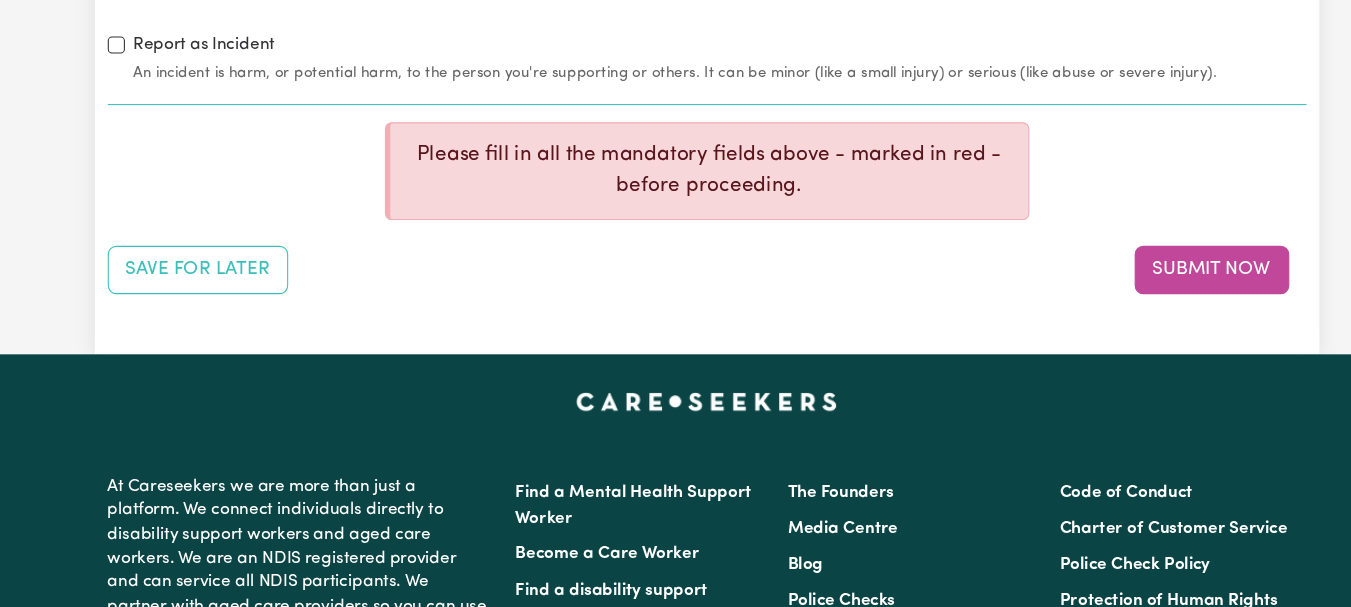 scroll, scrollTop: 2733, scrollLeft: 0, axis: vertical 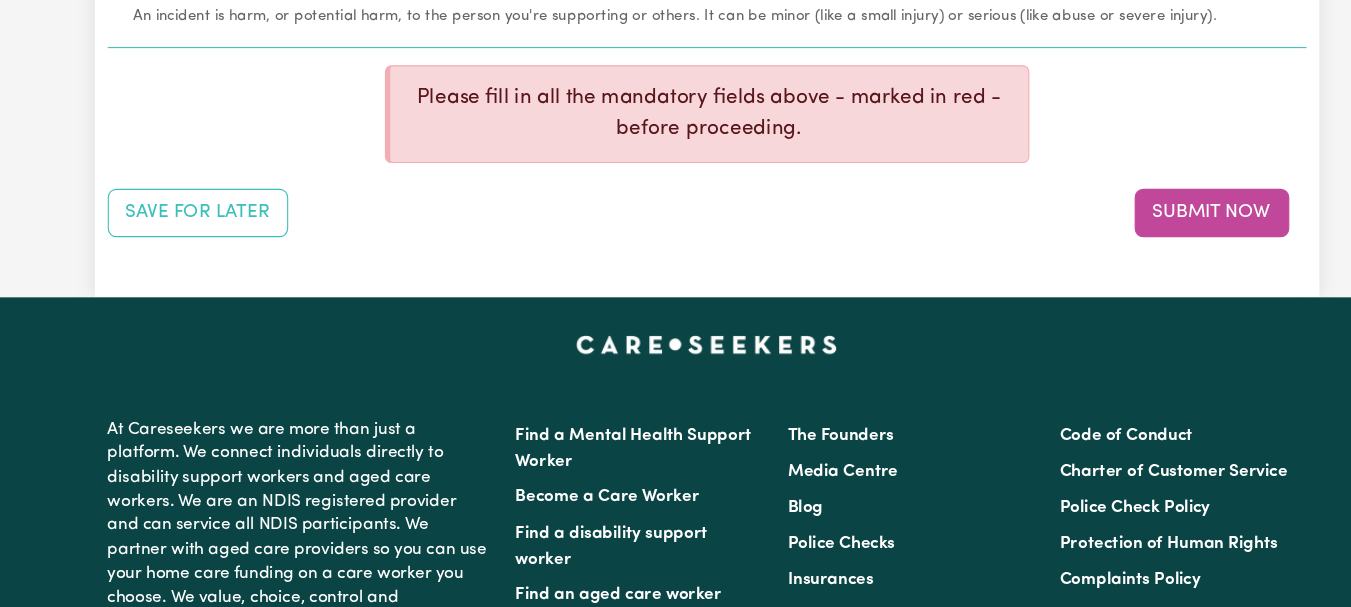 click on "The same as the last time I saw him/her" at bounding box center (676, -450) 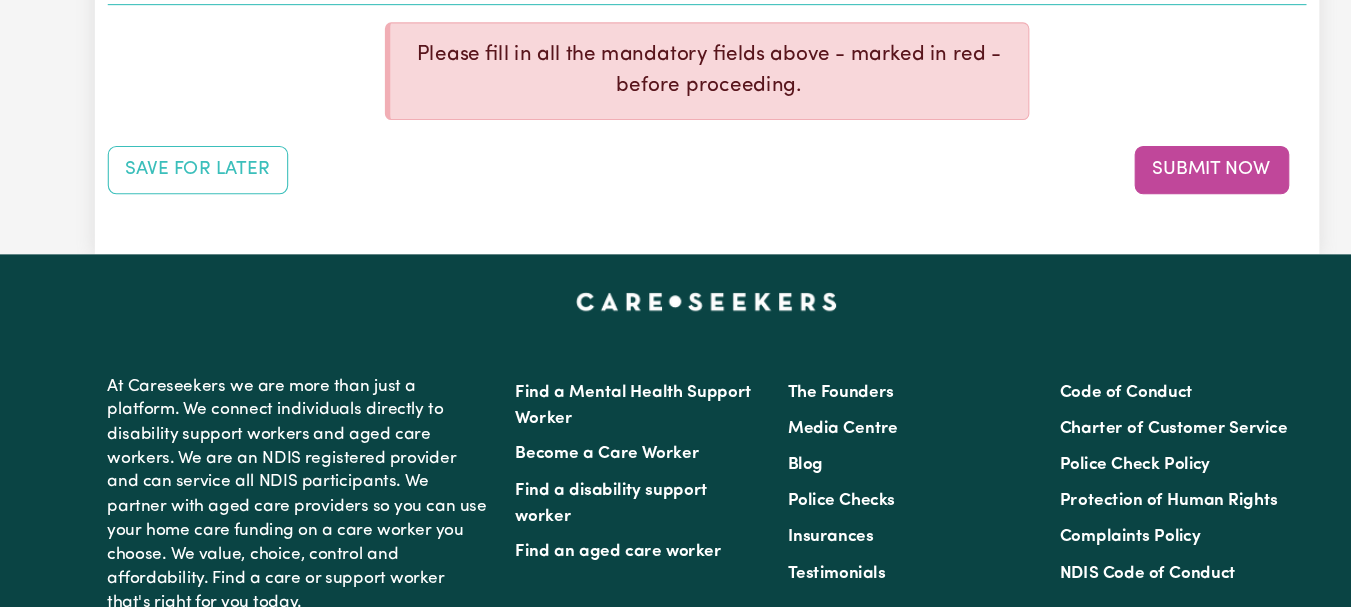 click on "Notes about this shift" at bounding box center [676, -152] 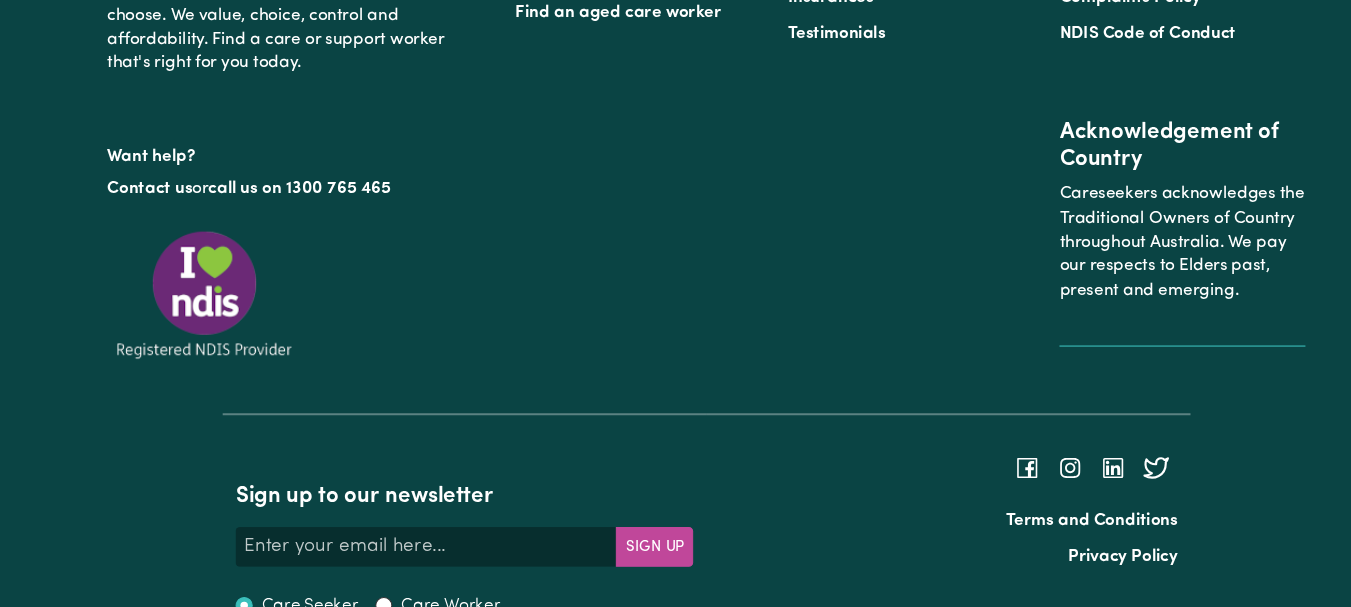 scroll, scrollTop: 3211, scrollLeft: 0, axis: vertical 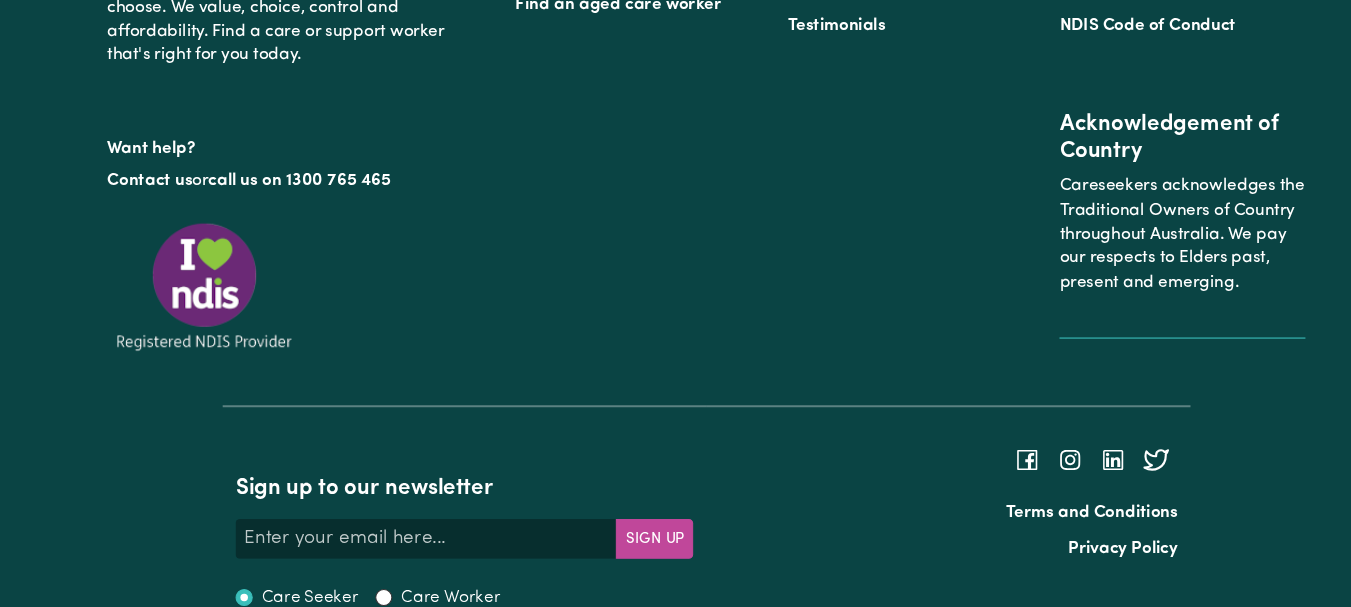 type on "Refer to KNC shift notes." 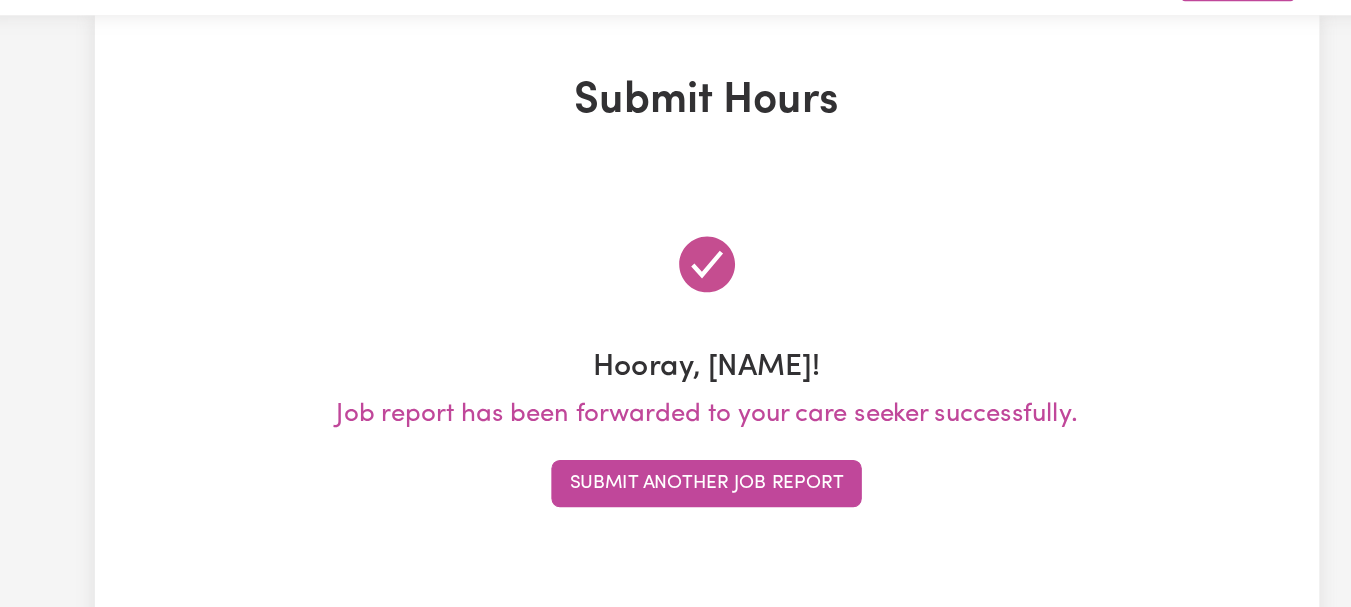 scroll, scrollTop: 0, scrollLeft: 0, axis: both 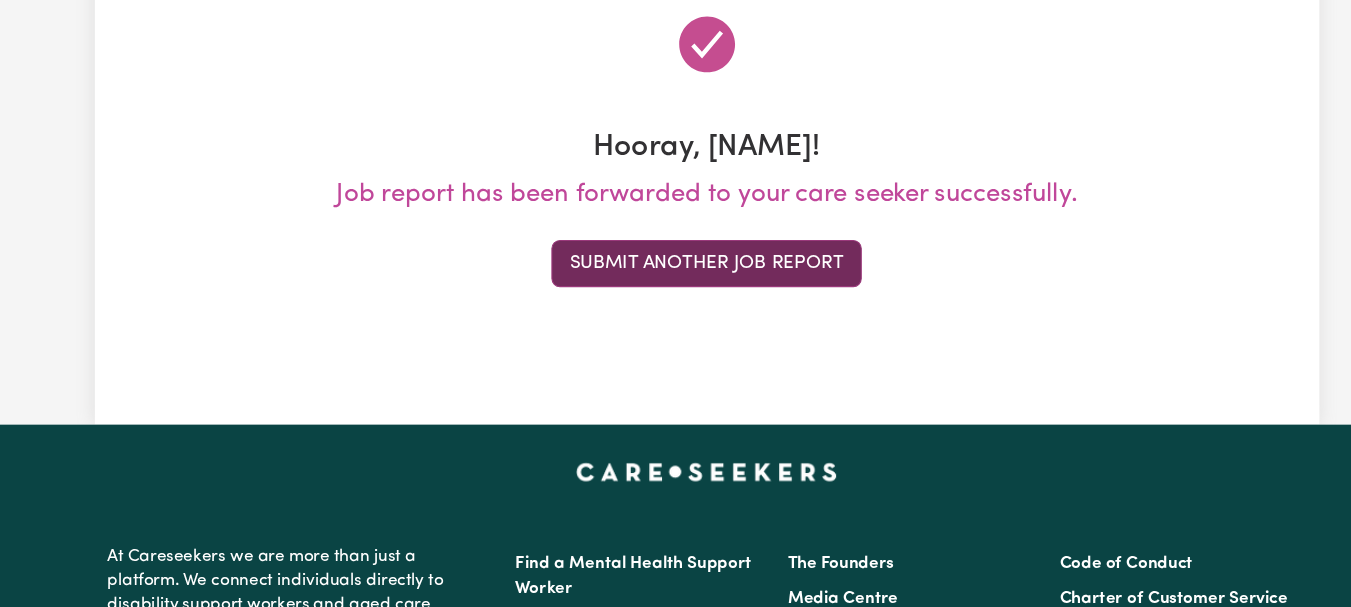 click on "Submit Another Job Report" at bounding box center [675, 287] 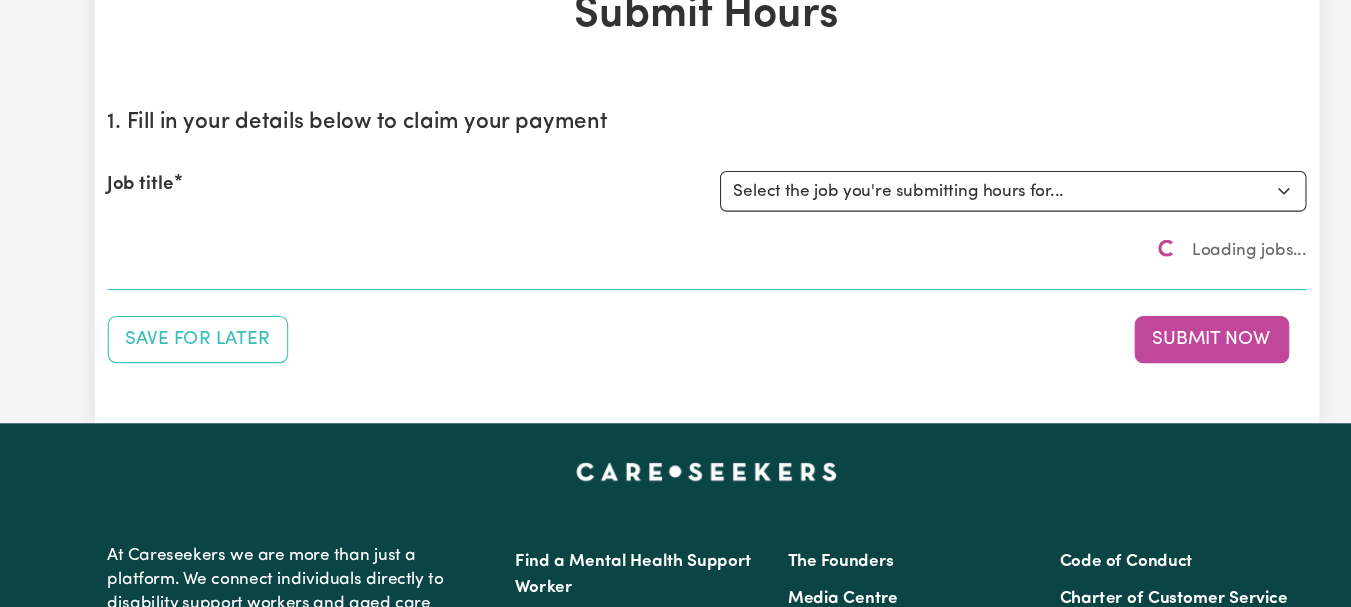 scroll, scrollTop: 0, scrollLeft: 0, axis: both 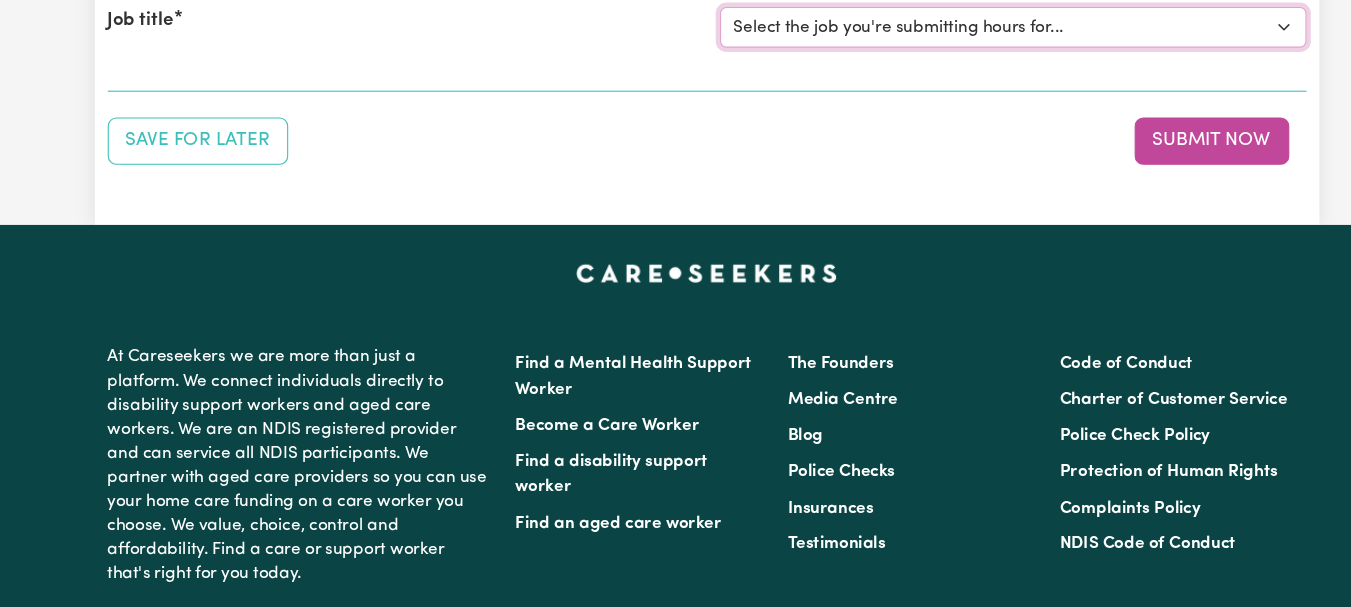 click on "Select the job you're submitting hours for... [[FIRST] [LAST]] Female Support Worker Needed ONE OFF On [DATE] and [DATE] Wednesday In [CITY], [STATE] [[FIRST] [LAST]] Female Support Worker Needed Every Fortnight Thursday - [CITY], [STATE]. [[FIRST] [LAST]] Care Worker Required in [CITY], [STATE] [[FIRST] [LAST]] Care Worker Required in [CITY], [STATE] [[FIRST] [LAST]] Support Worker Required in [CITY], [STATE] [[FIRST] [LAST]] Support Worker Required in [CITY], [STATE] [[FIRST] [LAST]] Support Worker Required in [CITY], [STATE]" at bounding box center (961, 67) 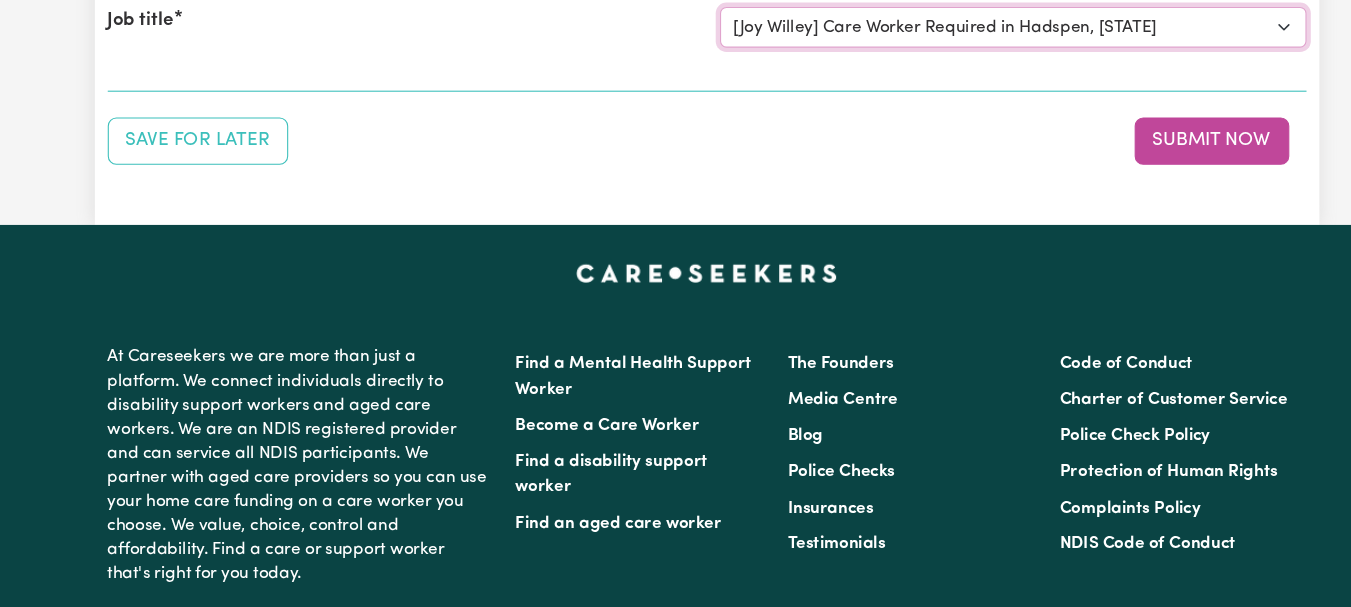 click on "Select the job you're submitting hours for... [[FIRST] [LAST]] Female Support Worker Needed ONE OFF On [DATE] and [DATE] Wednesday In [CITY], [STATE] [[FIRST] [LAST]] Female Support Worker Needed Every Fortnight Thursday - [CITY], [STATE]. [[FIRST] [LAST]] Care Worker Required in [CITY], [STATE] [[FIRST] [LAST]] Care Worker Required in [CITY], [STATE] [[FIRST] [LAST]] Support Worker Required in [CITY], [STATE] [[FIRST] [LAST]] Support Worker Required in [CITY], [STATE] [[FIRST] [LAST]] Support Worker Required in [CITY], [STATE]" at bounding box center [961, 67] 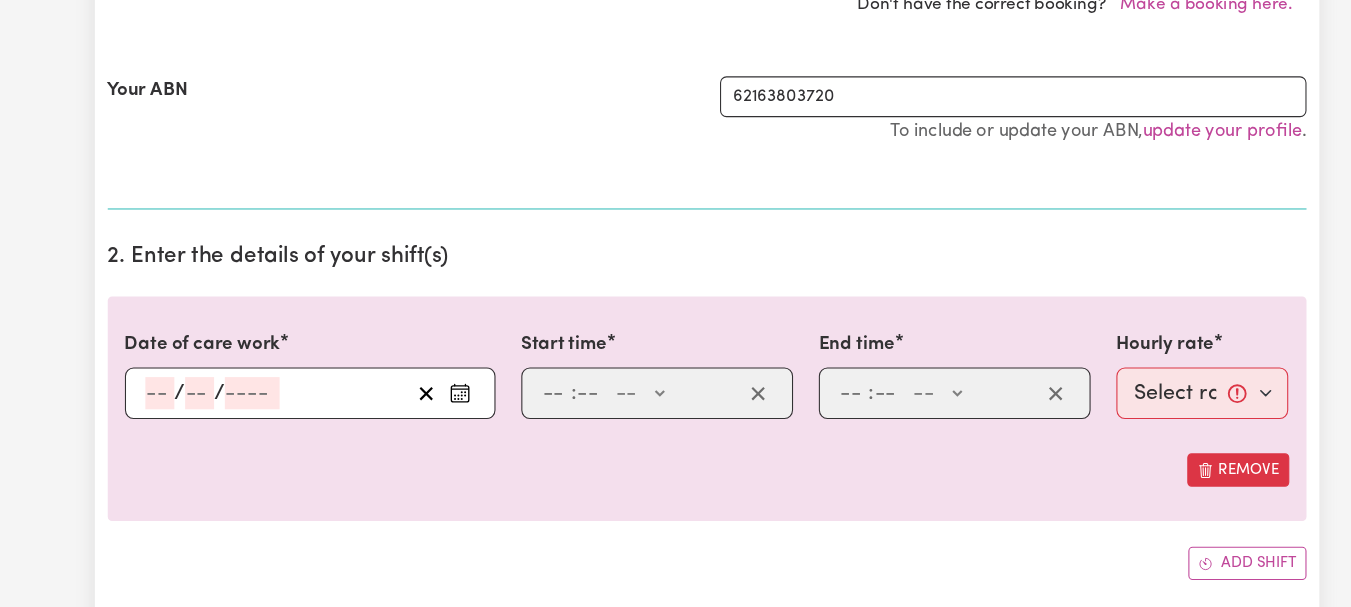 scroll, scrollTop: 480, scrollLeft: 0, axis: vertical 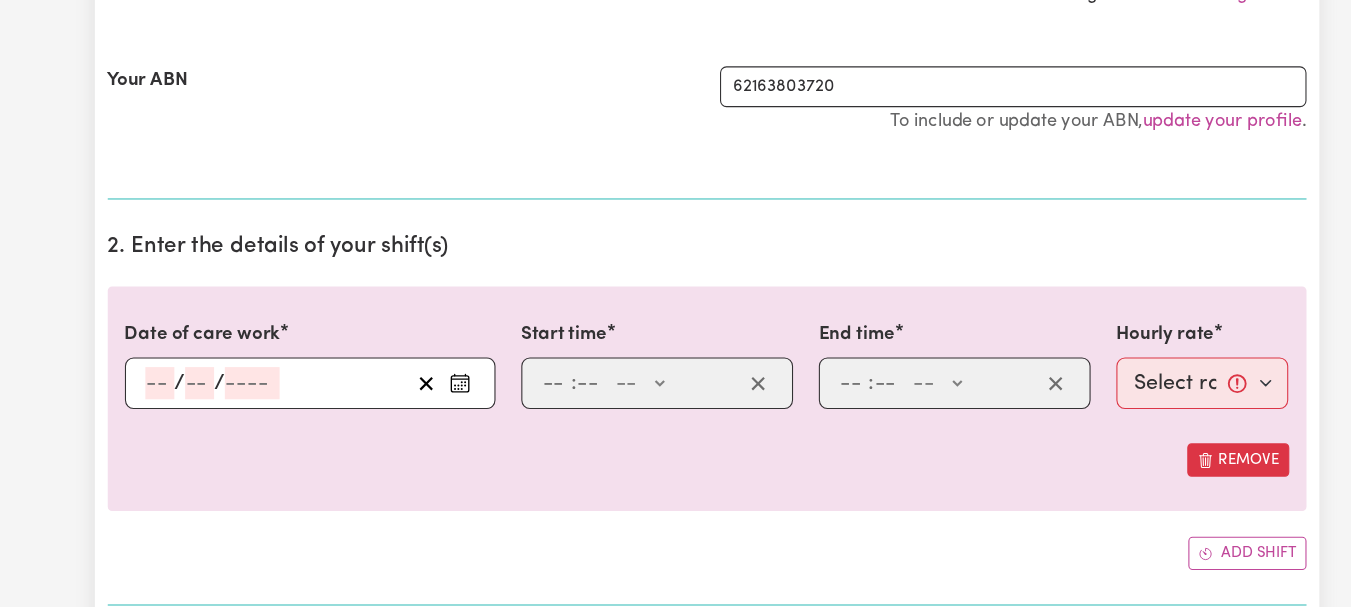 click on "Select a booking... [DATE] - [TIME] to [TIME] (RECURRING) [DATE] - [TIME] to [TIME] (RECURRING)" at bounding box center [913, -1] 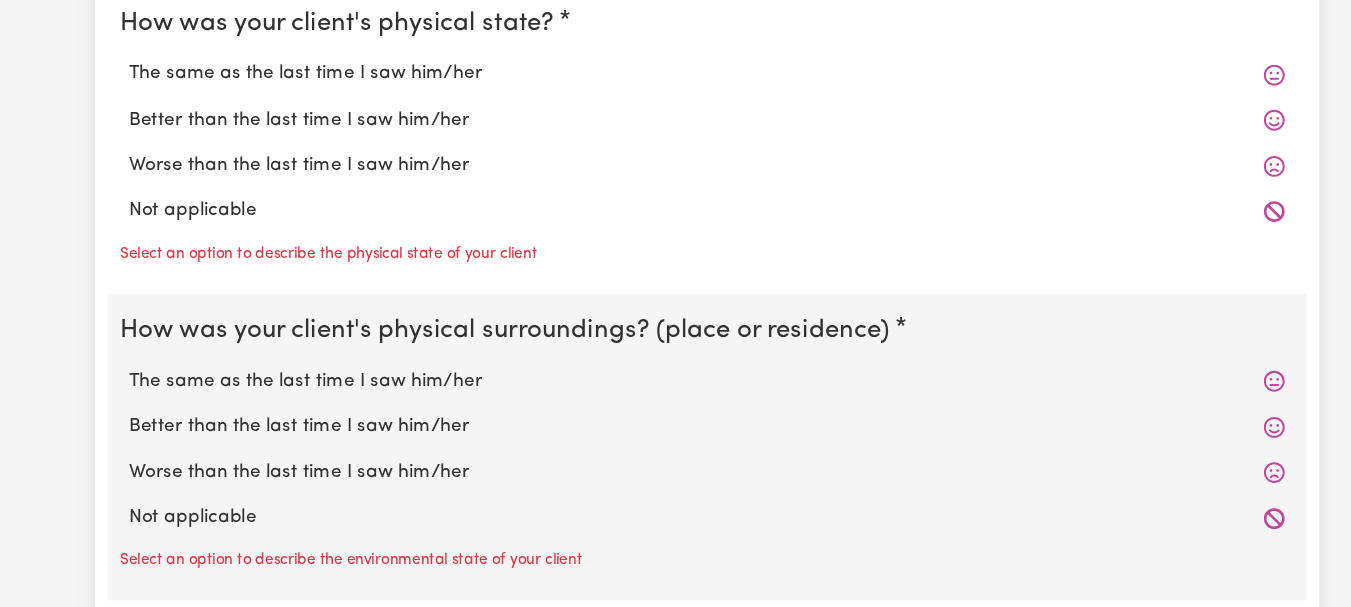 scroll, scrollTop: 1987, scrollLeft: 0, axis: vertical 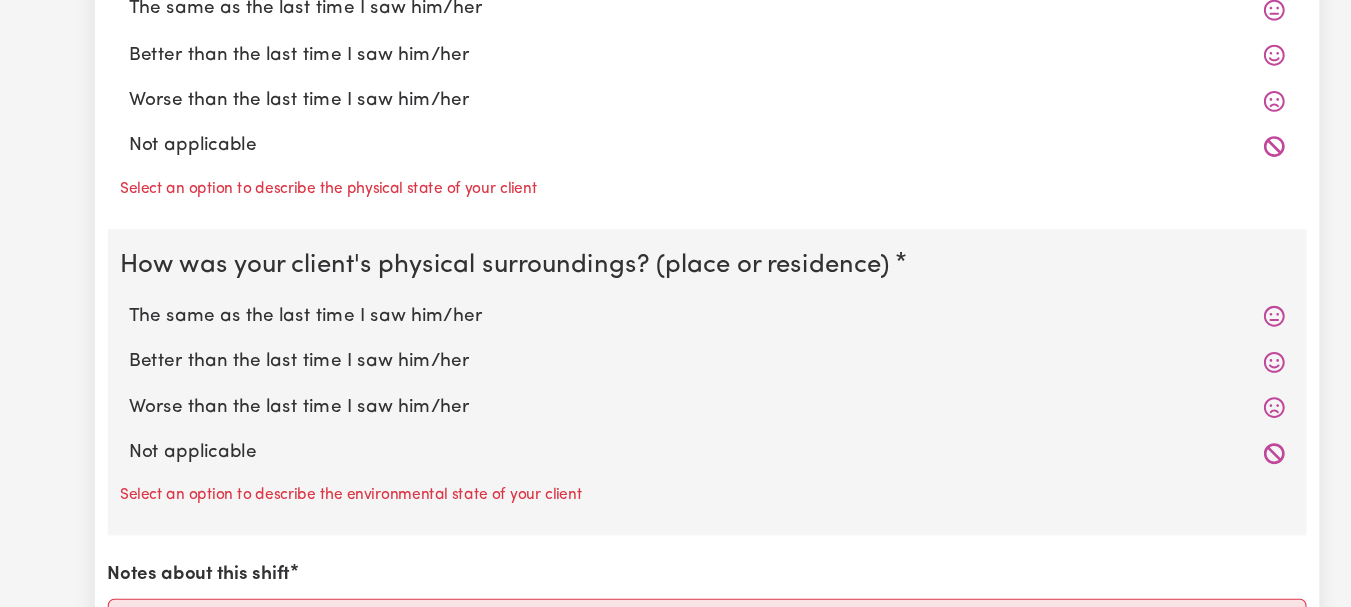click on "Better than the last time I saw him/her" at bounding box center (676, -193) 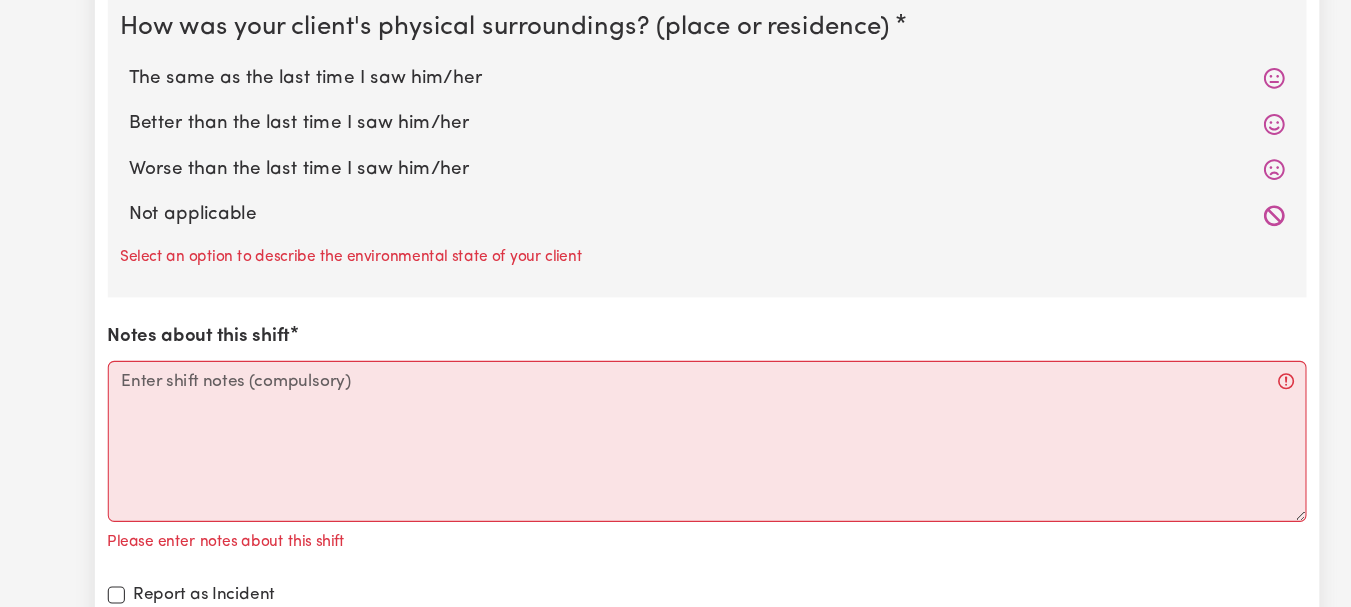 scroll, scrollTop: 2203, scrollLeft: 0, axis: vertical 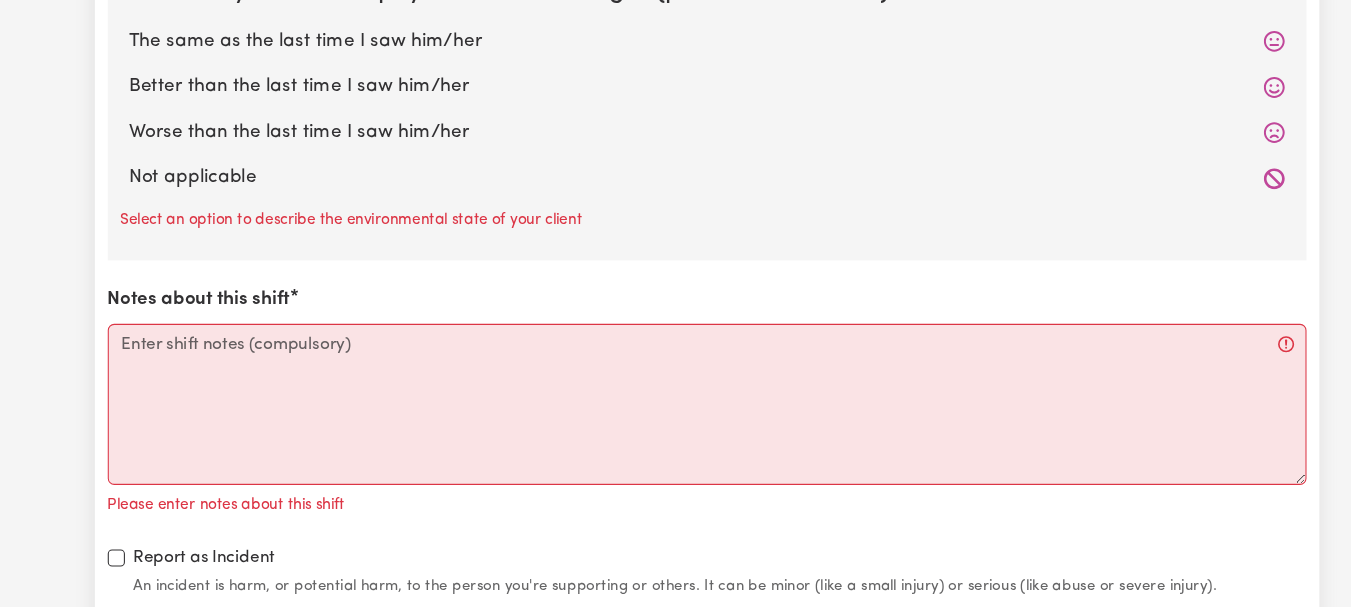 click on "Better than the last time I saw him/her" at bounding box center [676, -163] 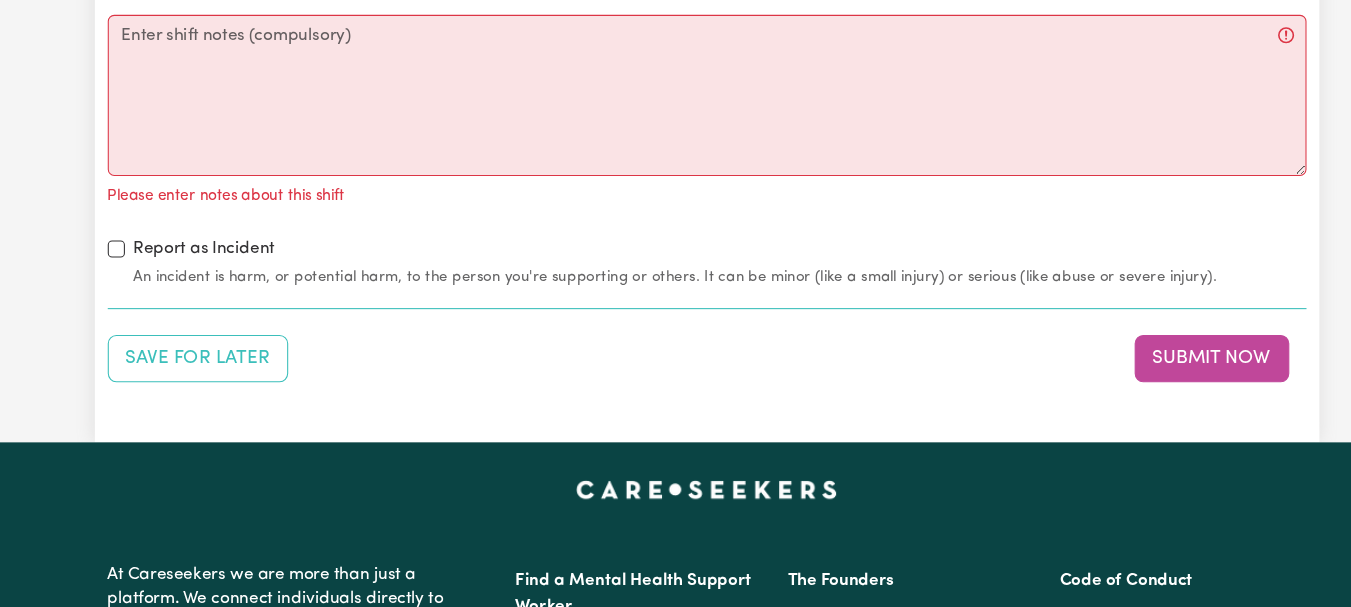 scroll, scrollTop: 2467, scrollLeft: 0, axis: vertical 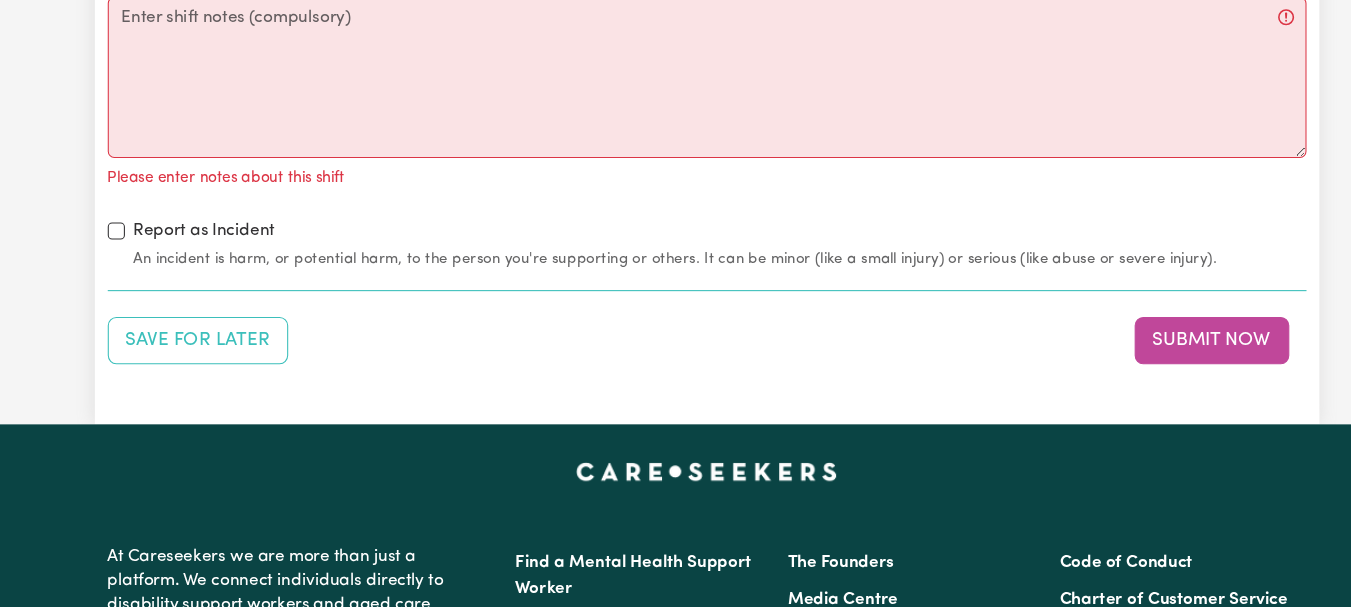 click on "Better than the last time I saw him/her" at bounding box center [676, -182] 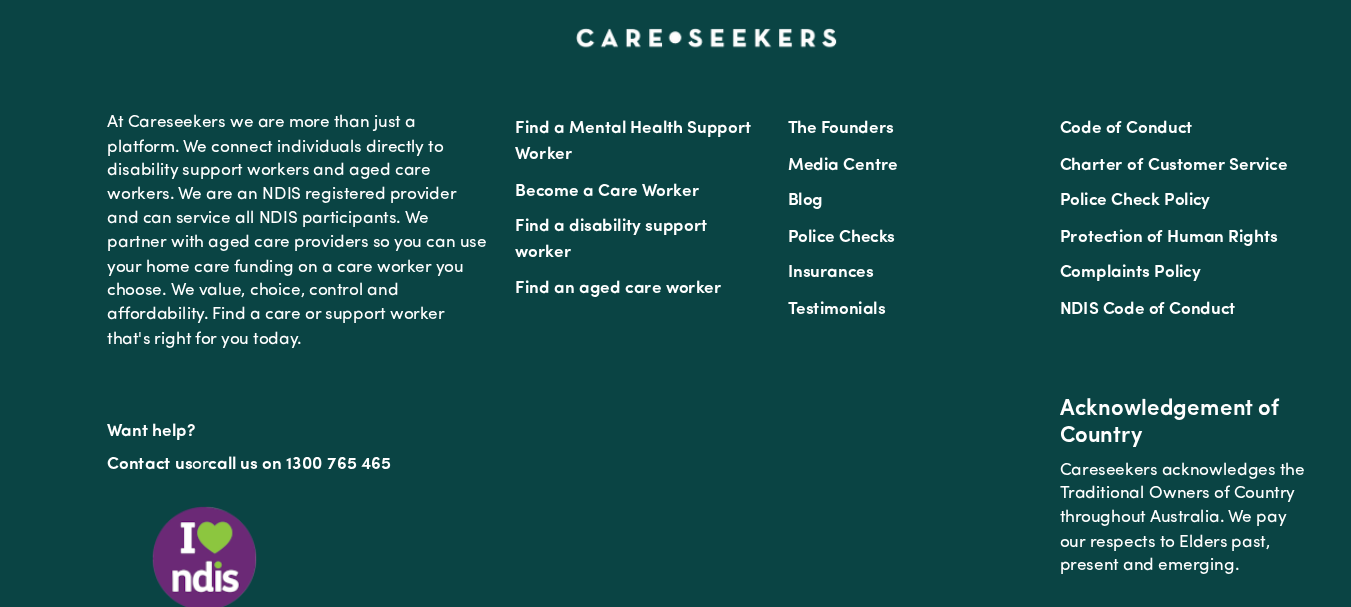 scroll, scrollTop: 2848, scrollLeft: 0, axis: vertical 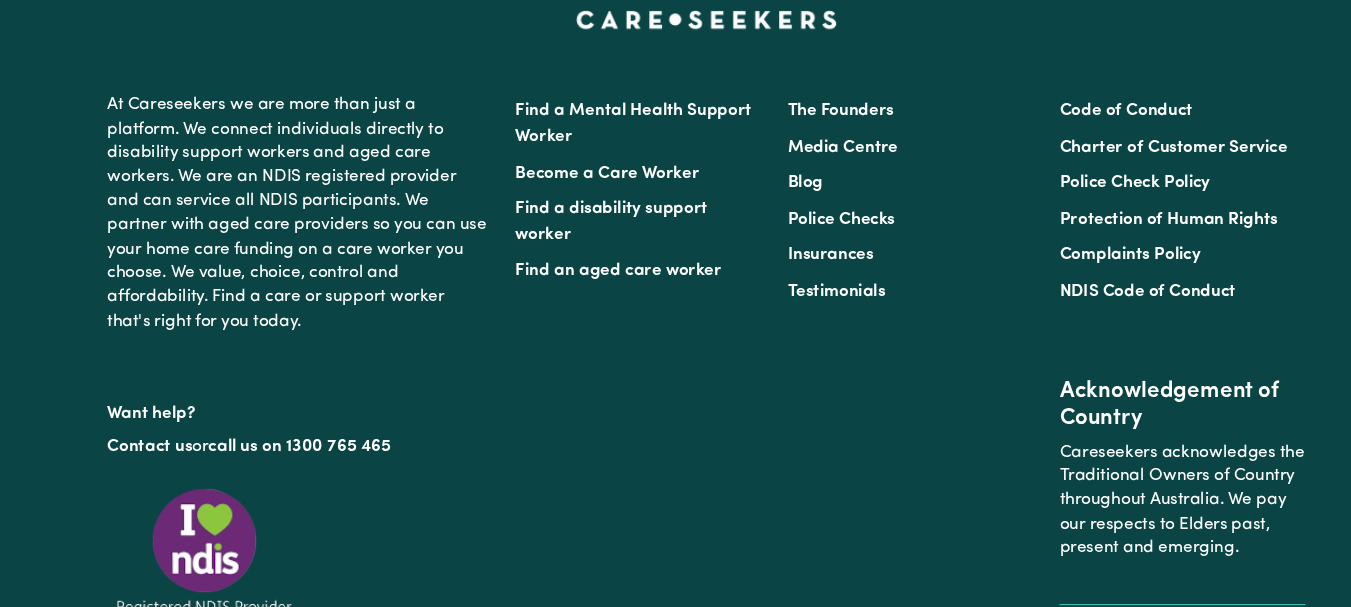 click on "Notes about this shift" at bounding box center [676, -307] 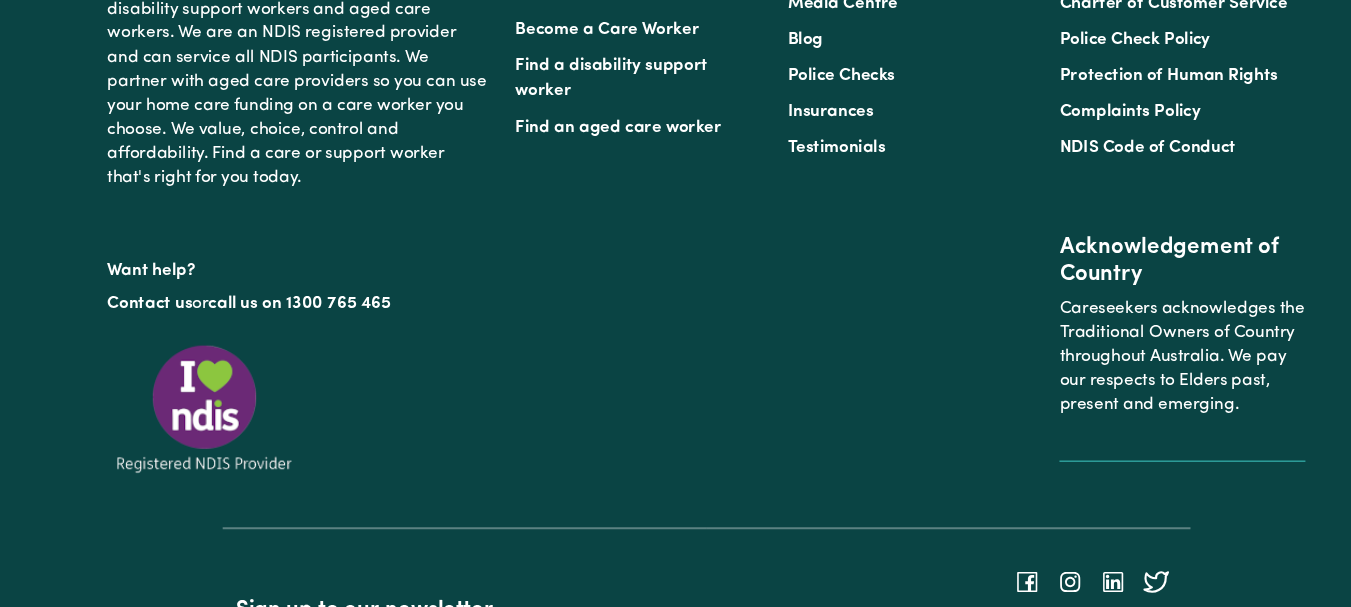scroll, scrollTop: 2974, scrollLeft: 0, axis: vertical 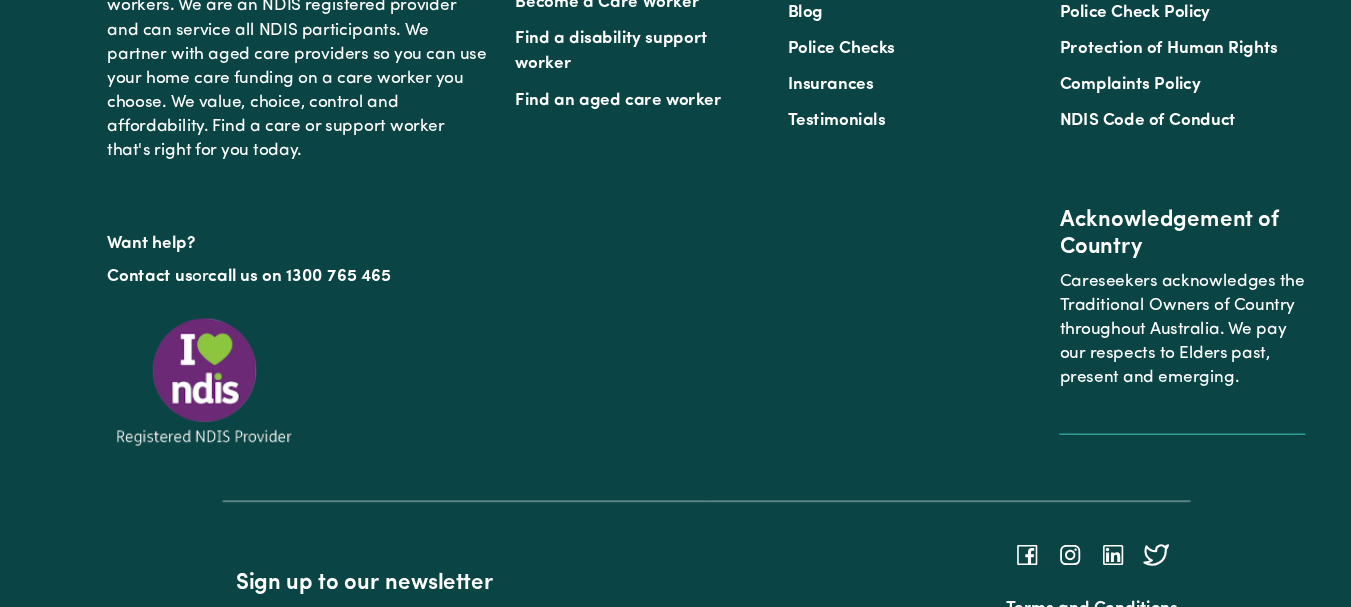 type on "Refer to KNC shift notes." 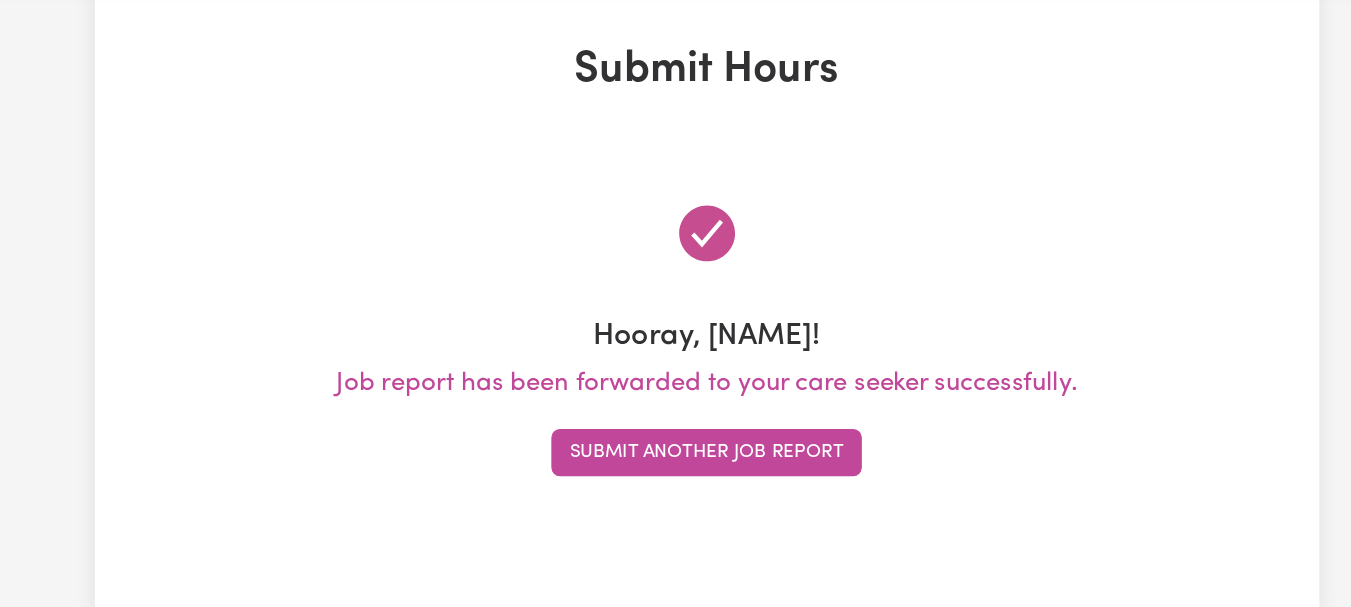 scroll, scrollTop: 0, scrollLeft: 0, axis: both 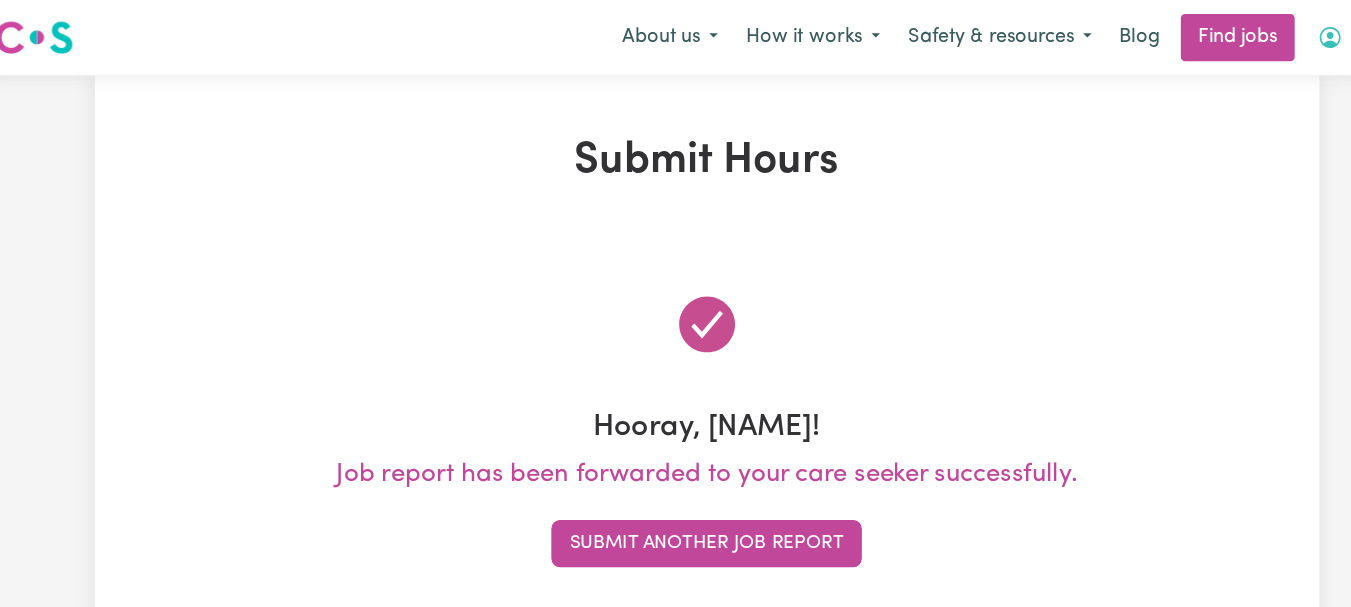 click on "[NAME]" at bounding box center [1301, 36] 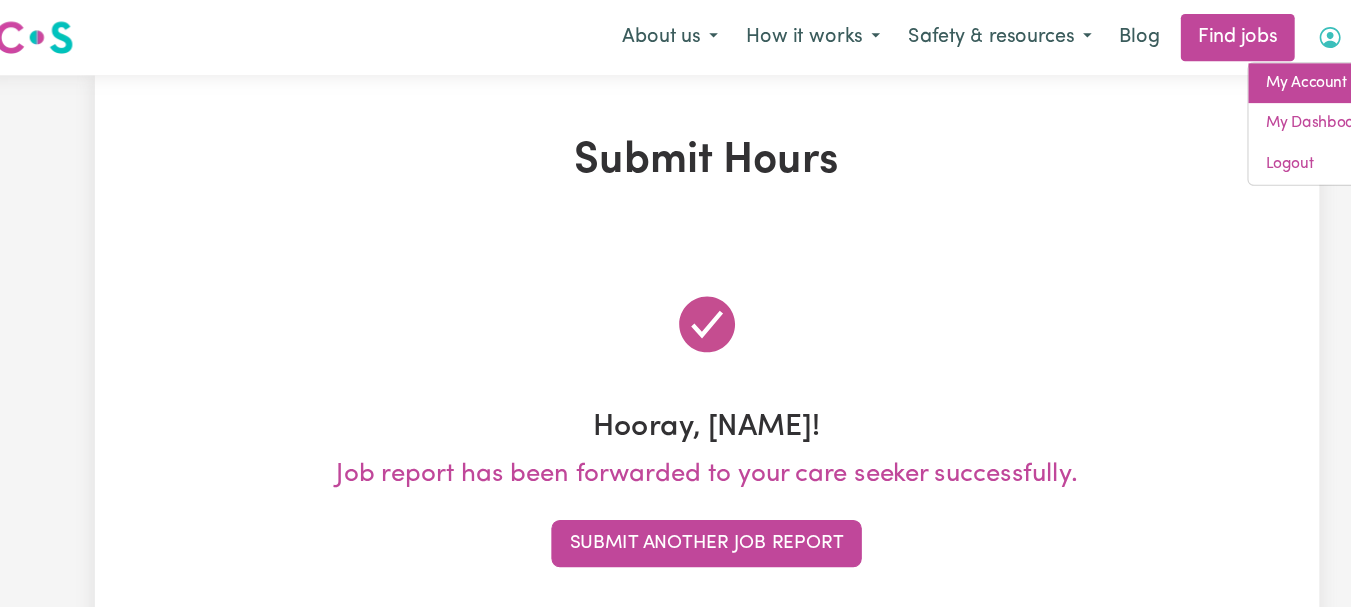 click on "My Account" at bounding box center (1259, 78) 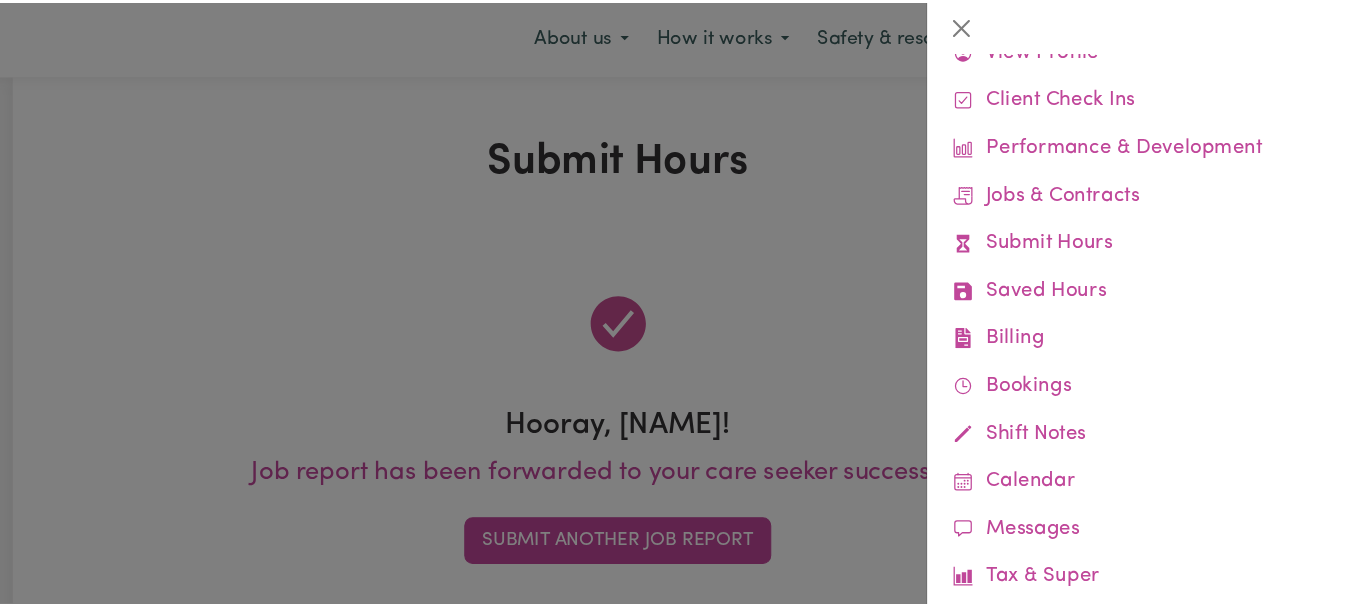 scroll, scrollTop: 101, scrollLeft: 0, axis: vertical 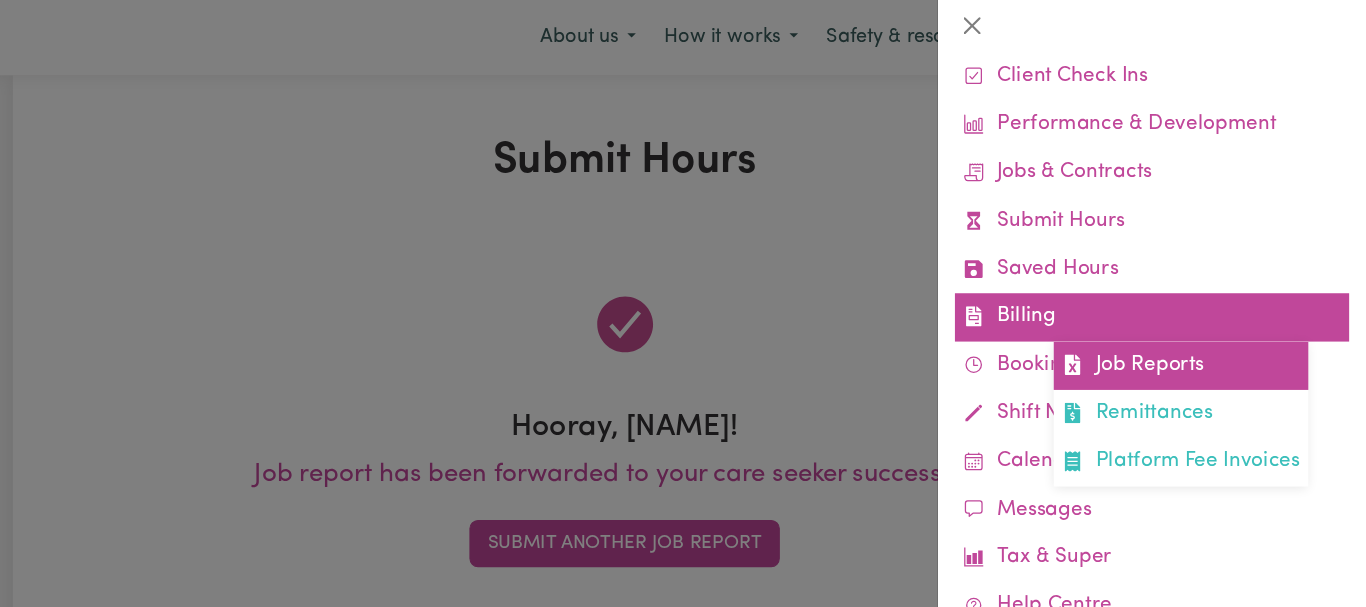 click on "Job Reports" at bounding box center [1193, 340] 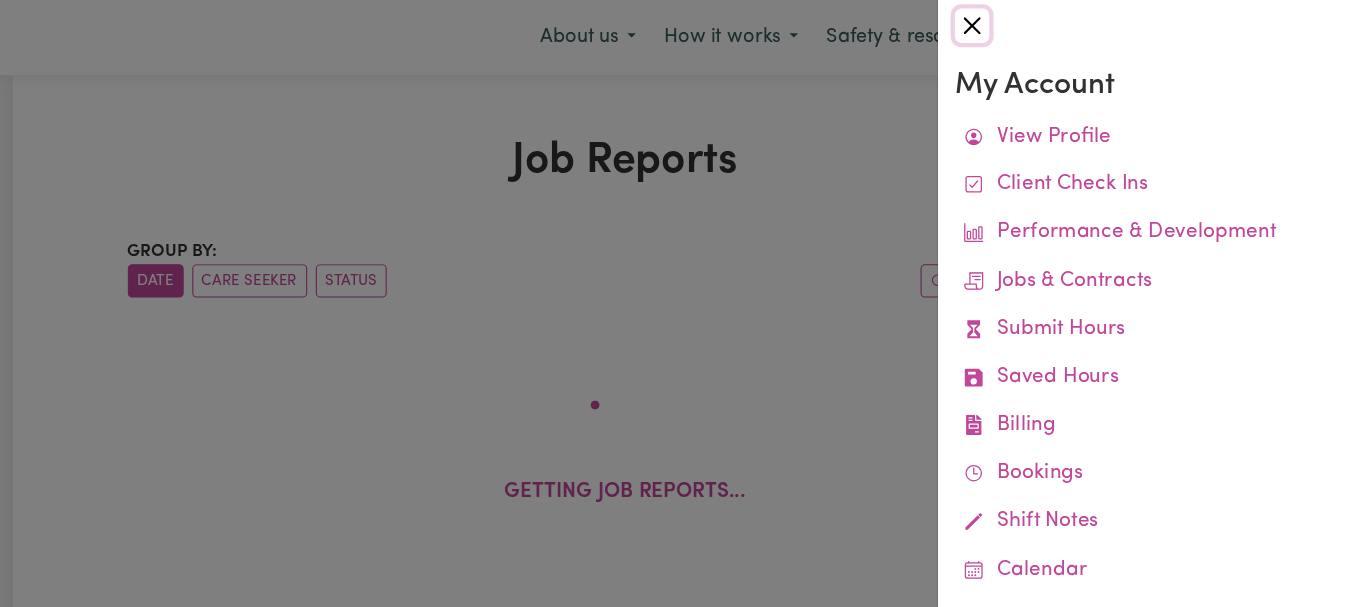 click at bounding box center (999, 24) 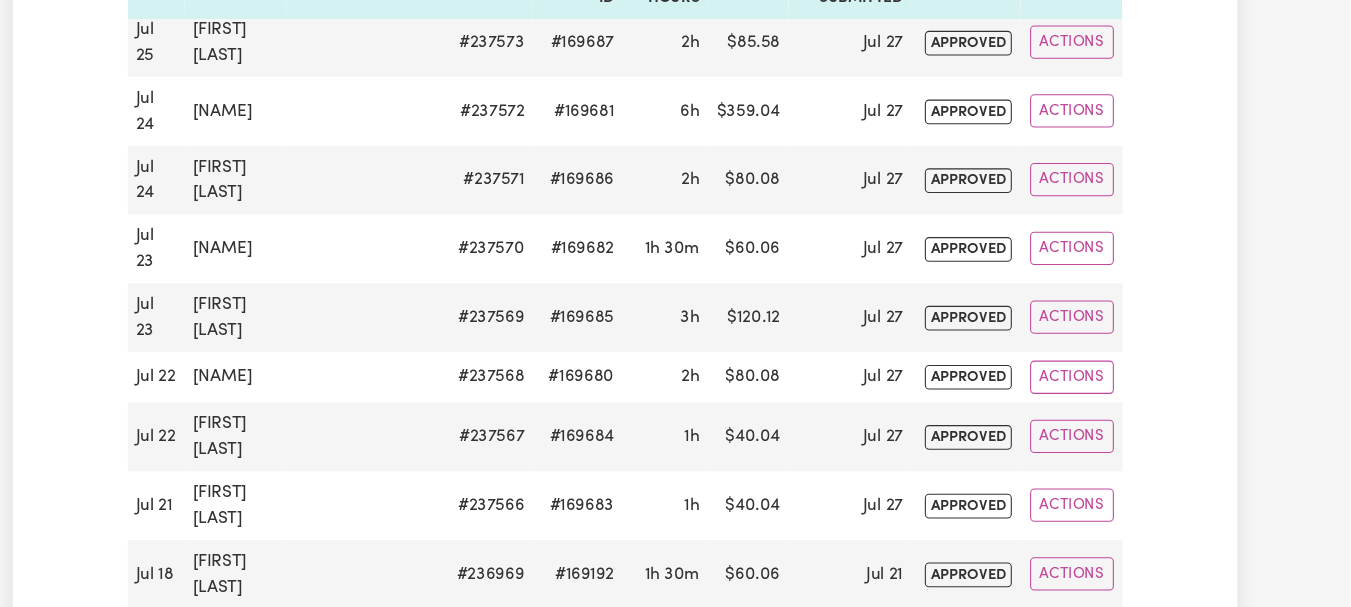 scroll, scrollTop: 1090, scrollLeft: 0, axis: vertical 